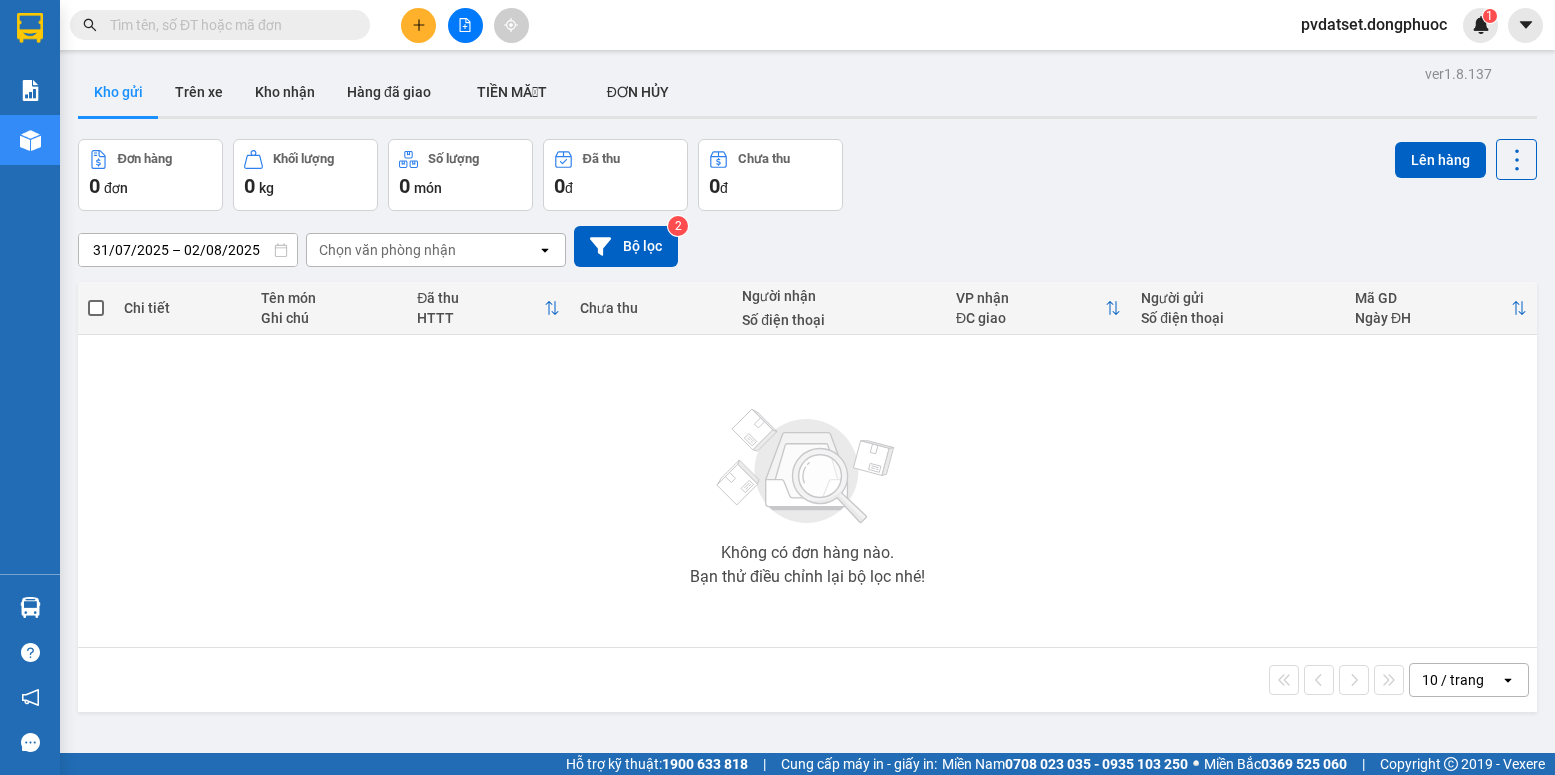 scroll, scrollTop: 0, scrollLeft: 0, axis: both 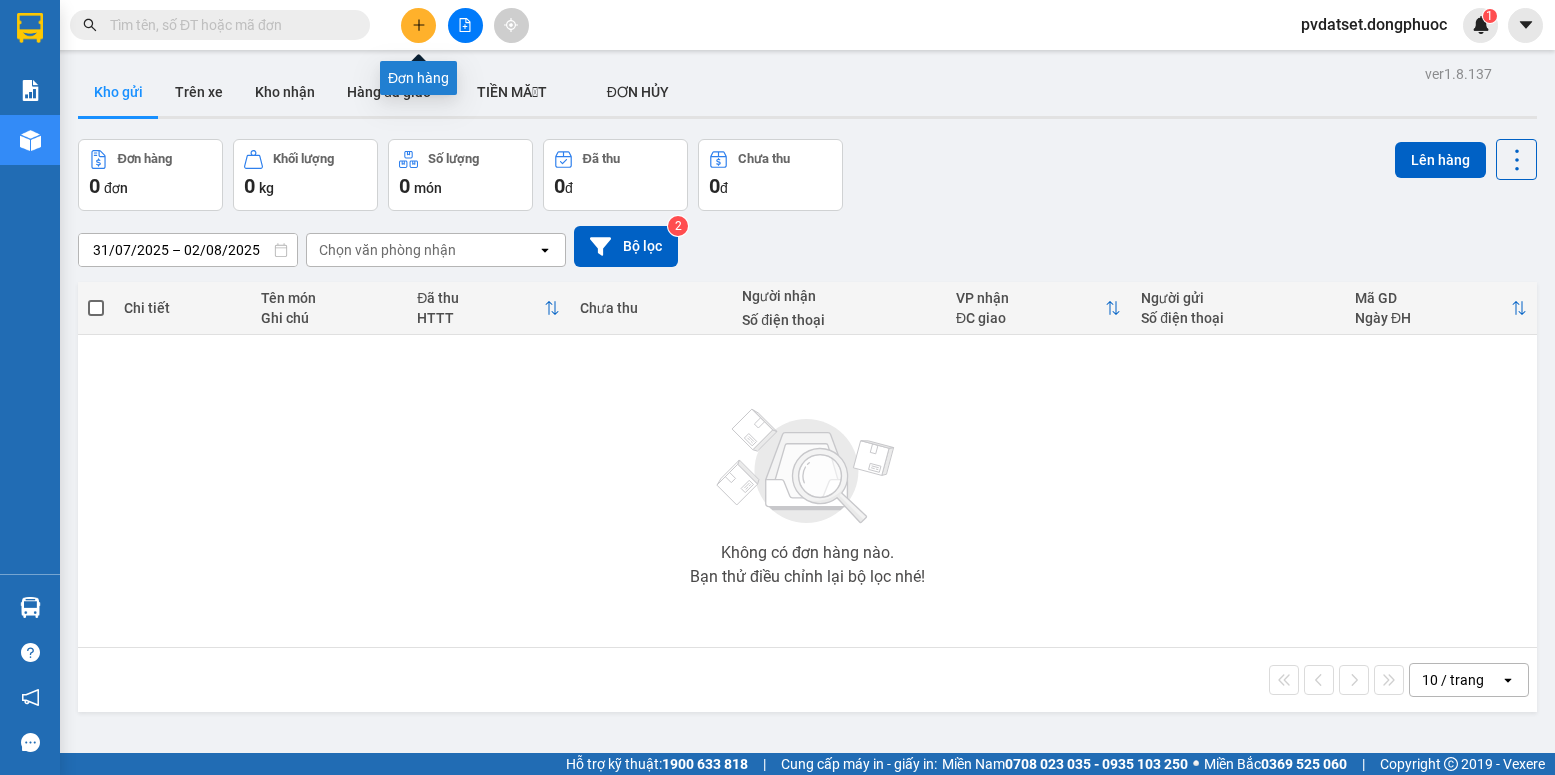 click at bounding box center [418, 25] 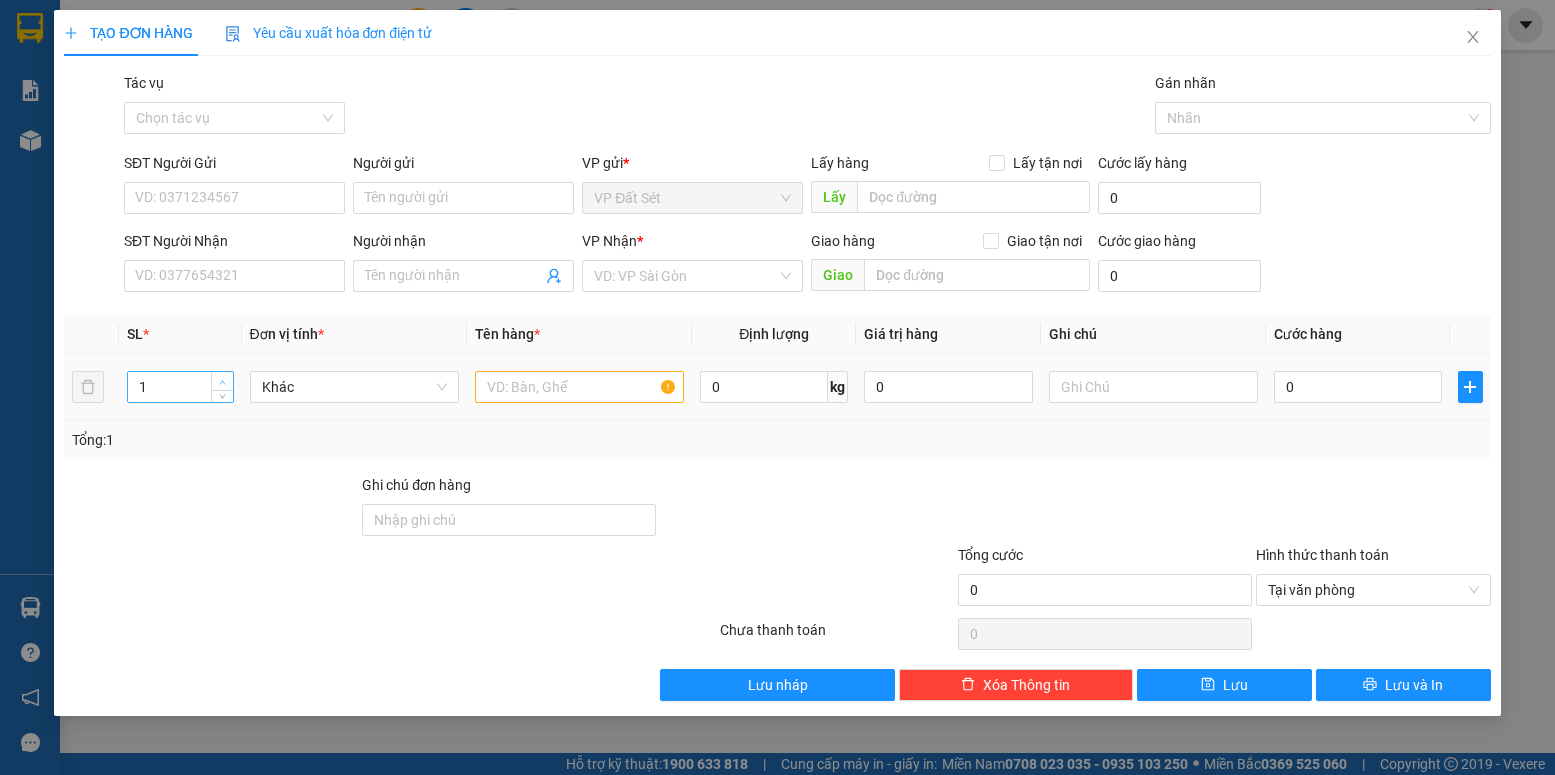type on "2" 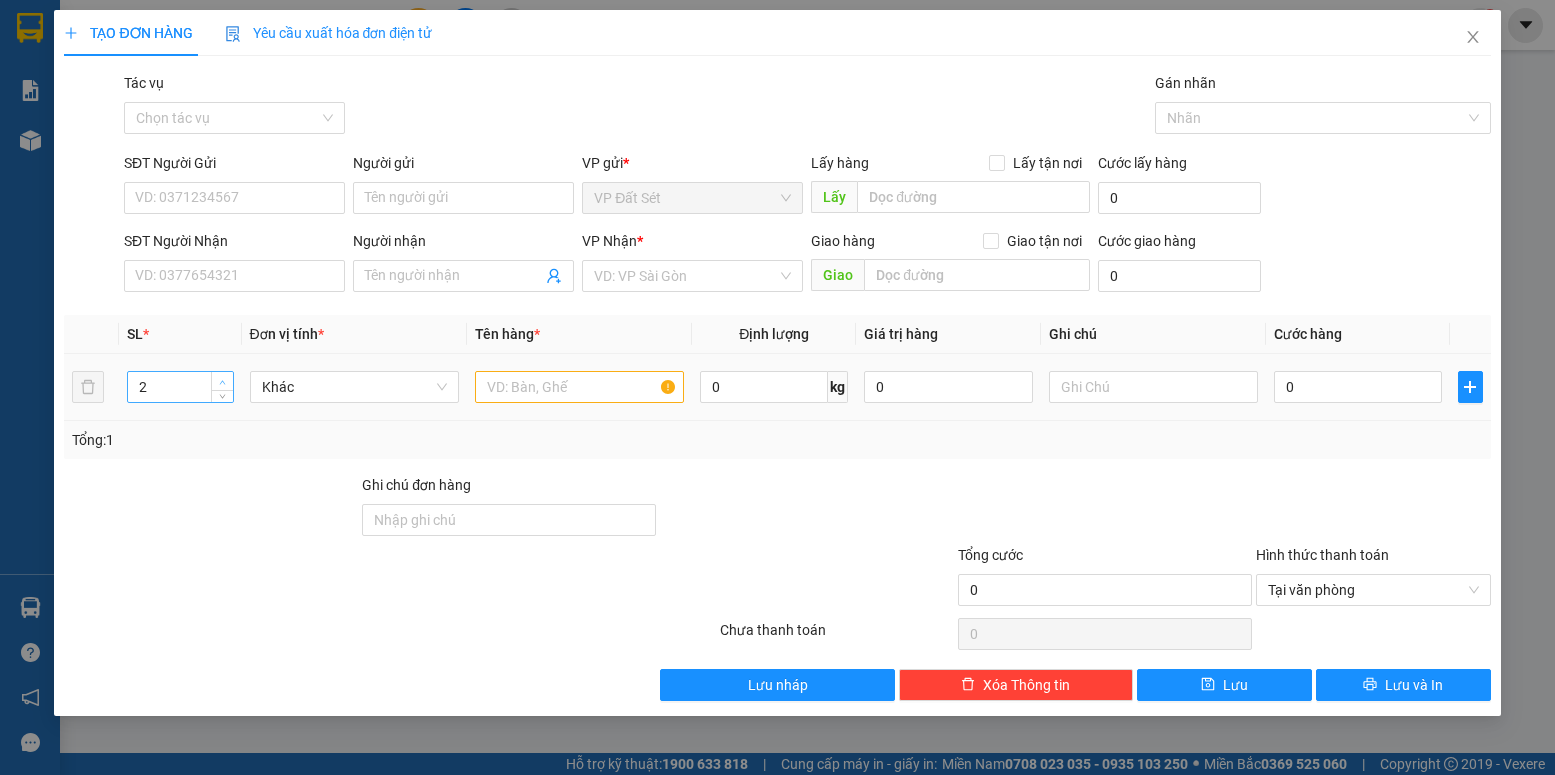 click at bounding box center [223, 382] 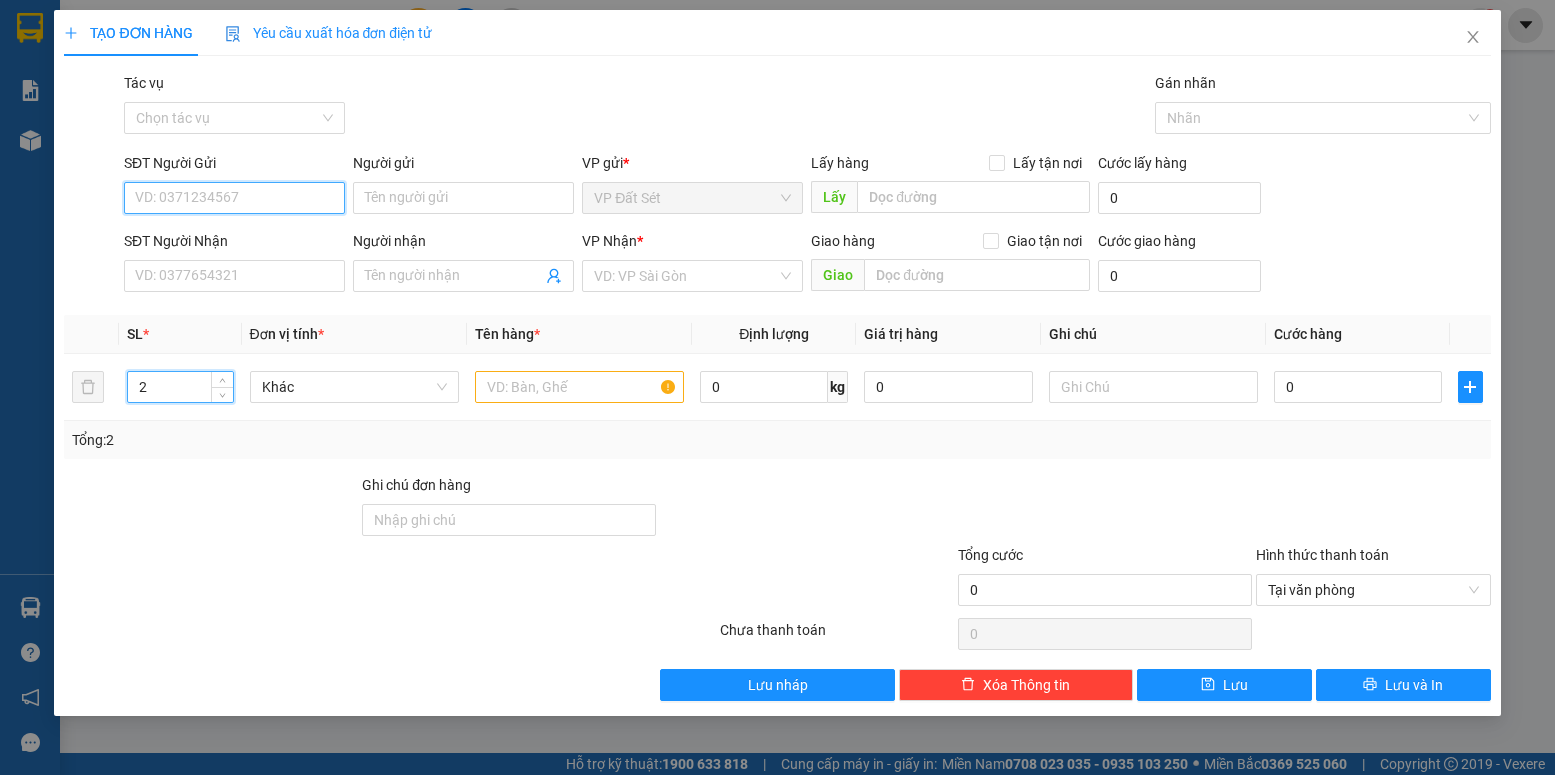 click on "SĐT Người Gửi" at bounding box center (234, 198) 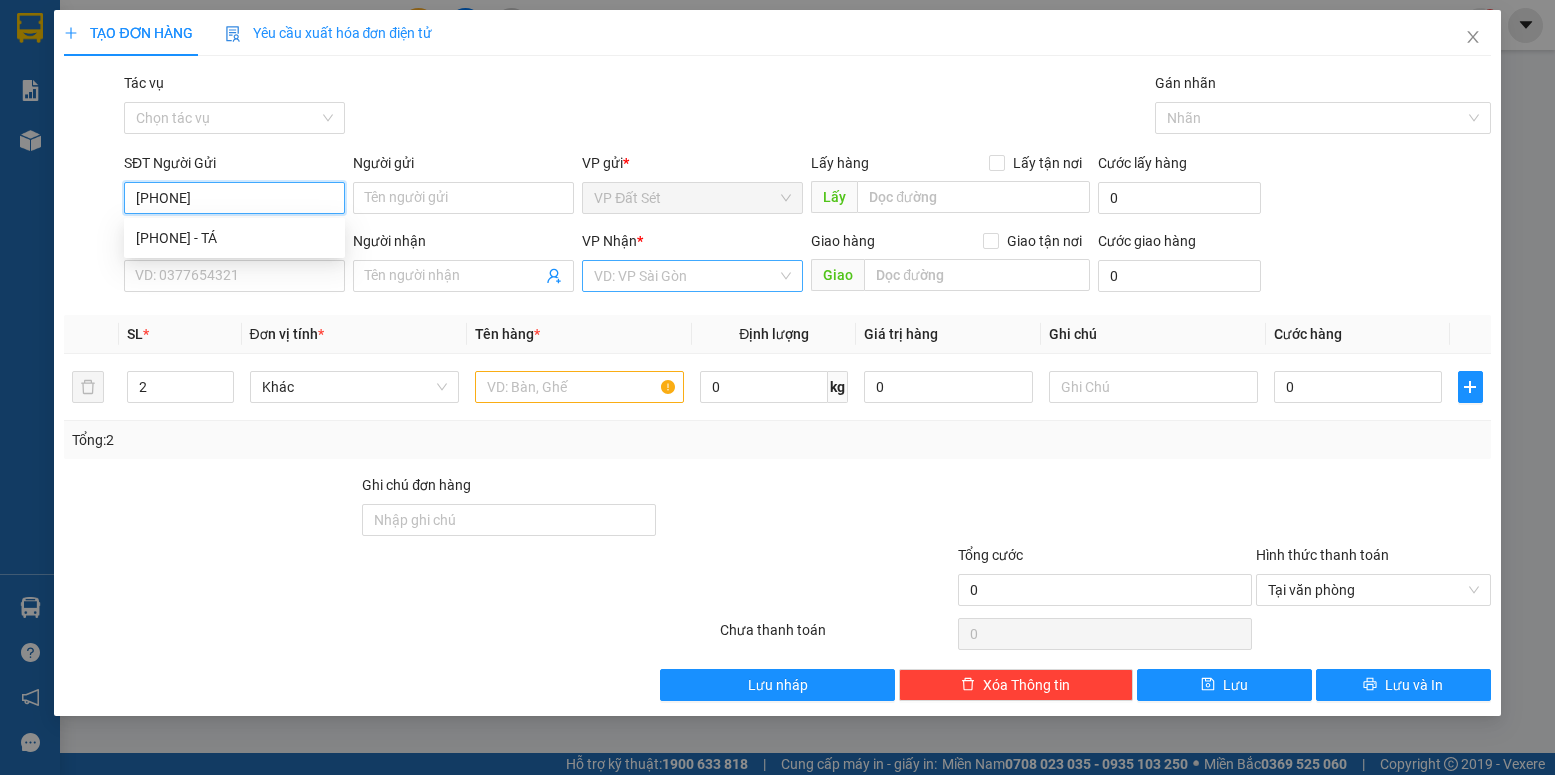 type on "0975956520" 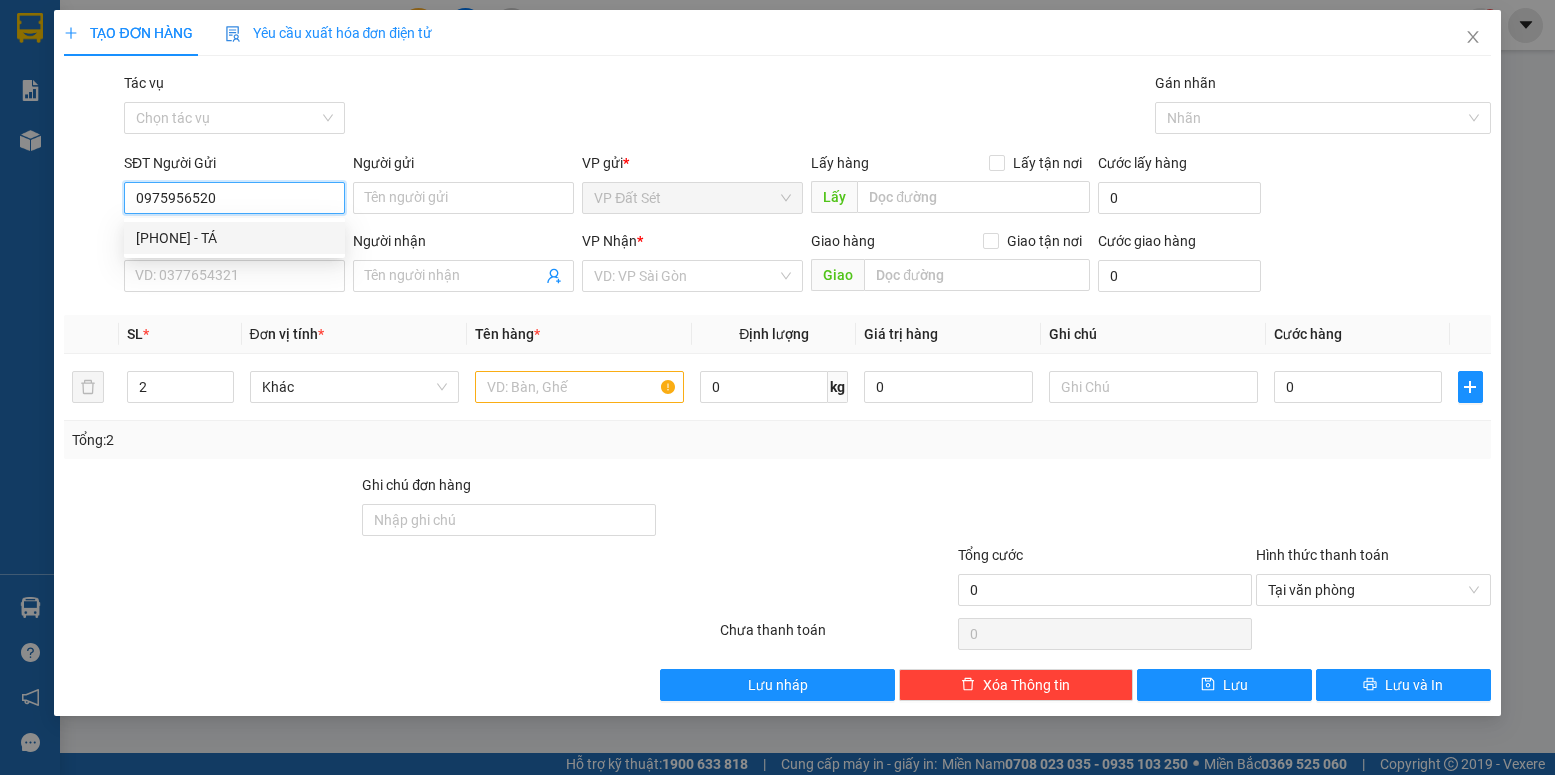 click on "[PHONE] - TÁ" at bounding box center (234, 238) 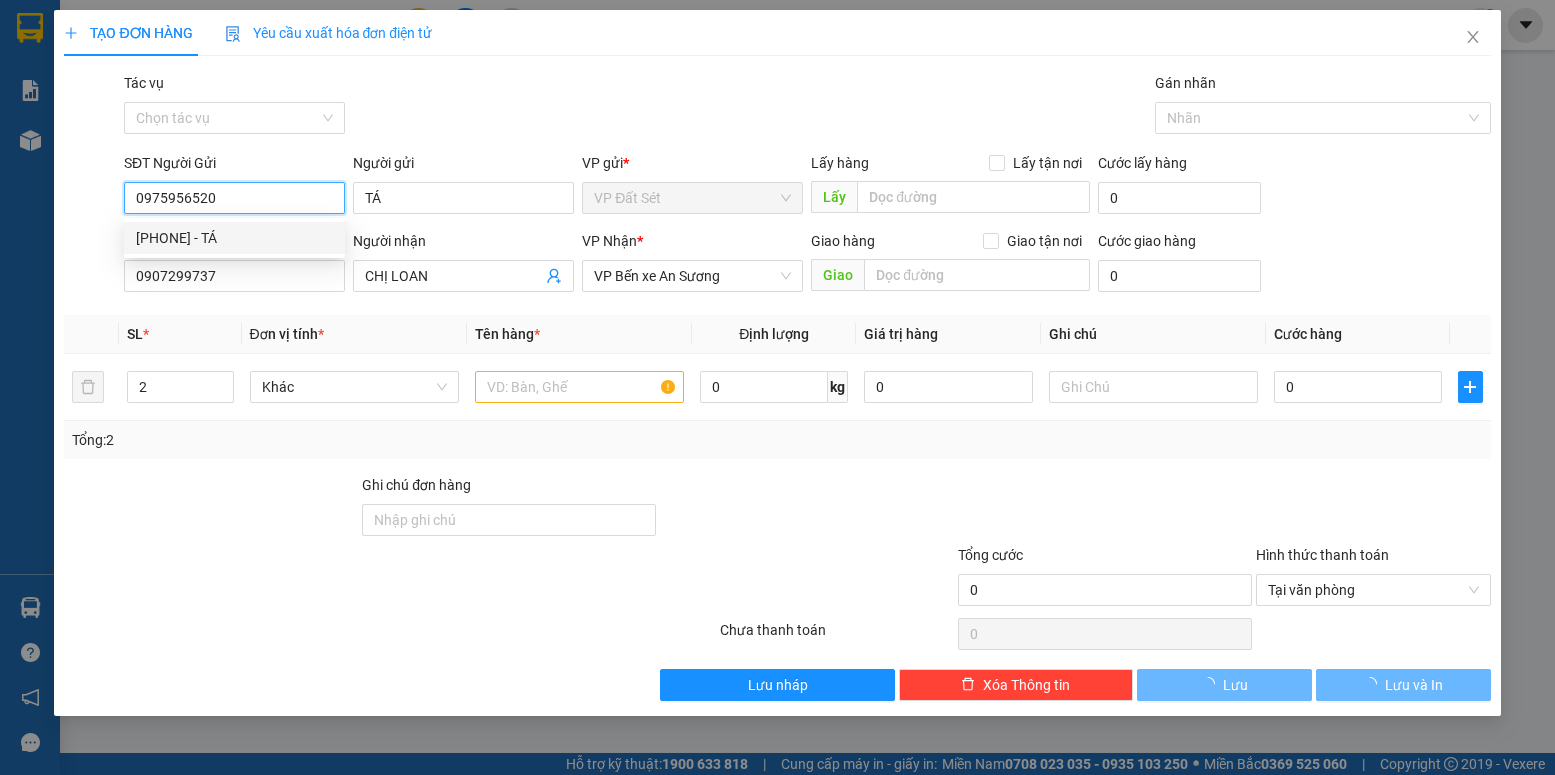 type on "75.000" 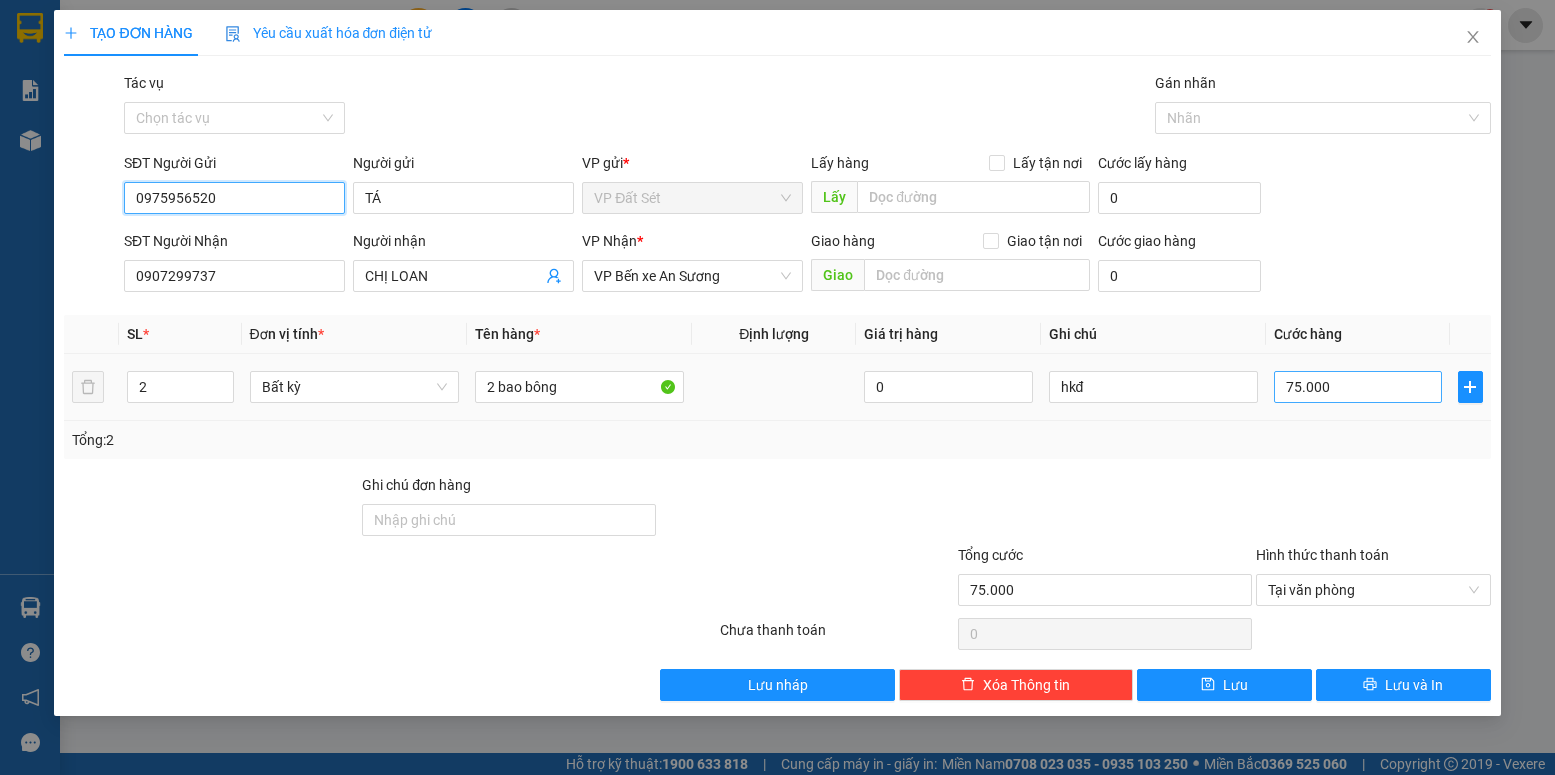 type on "0975956520" 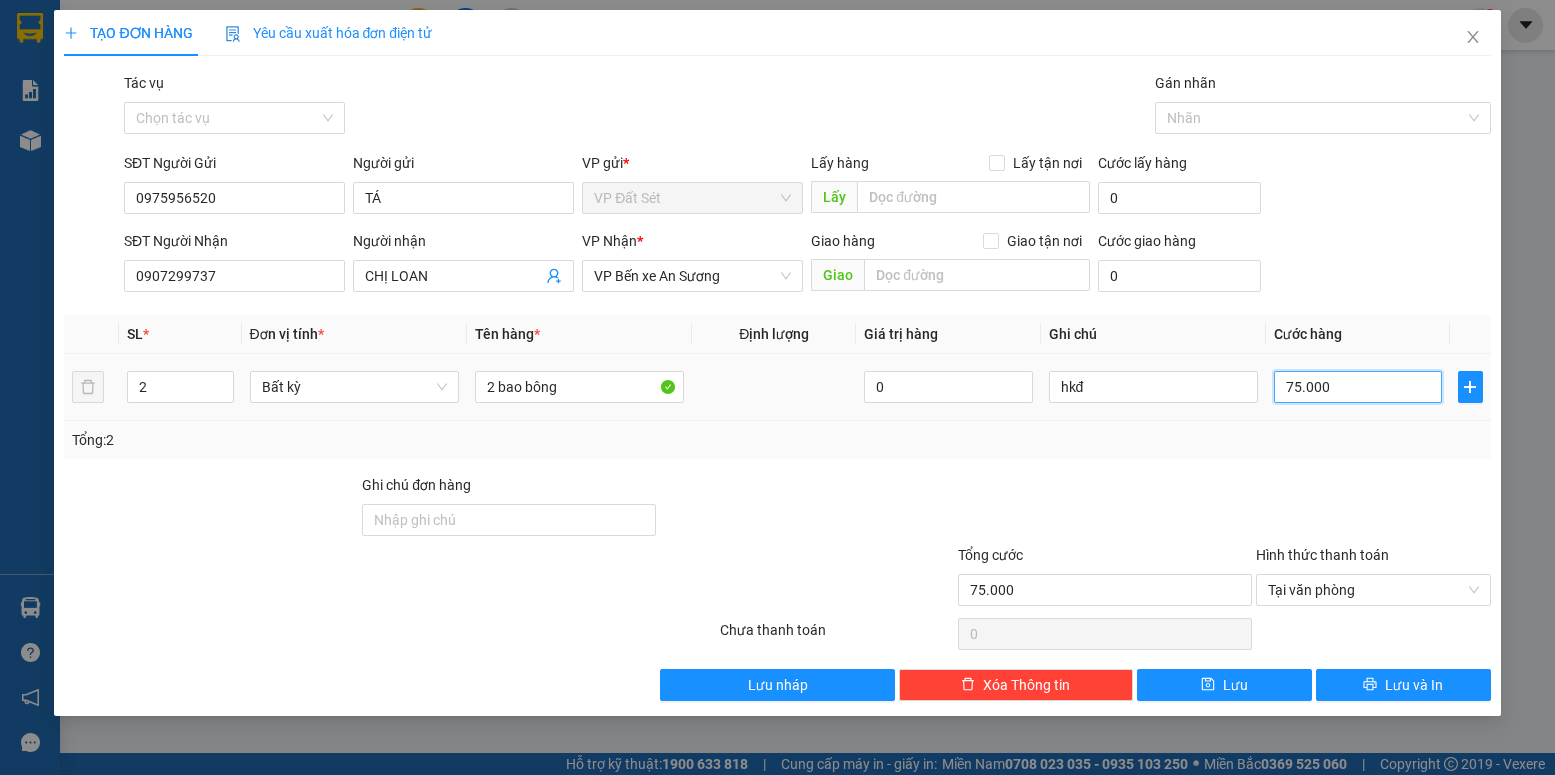 click on "75.000" at bounding box center (1358, 387) 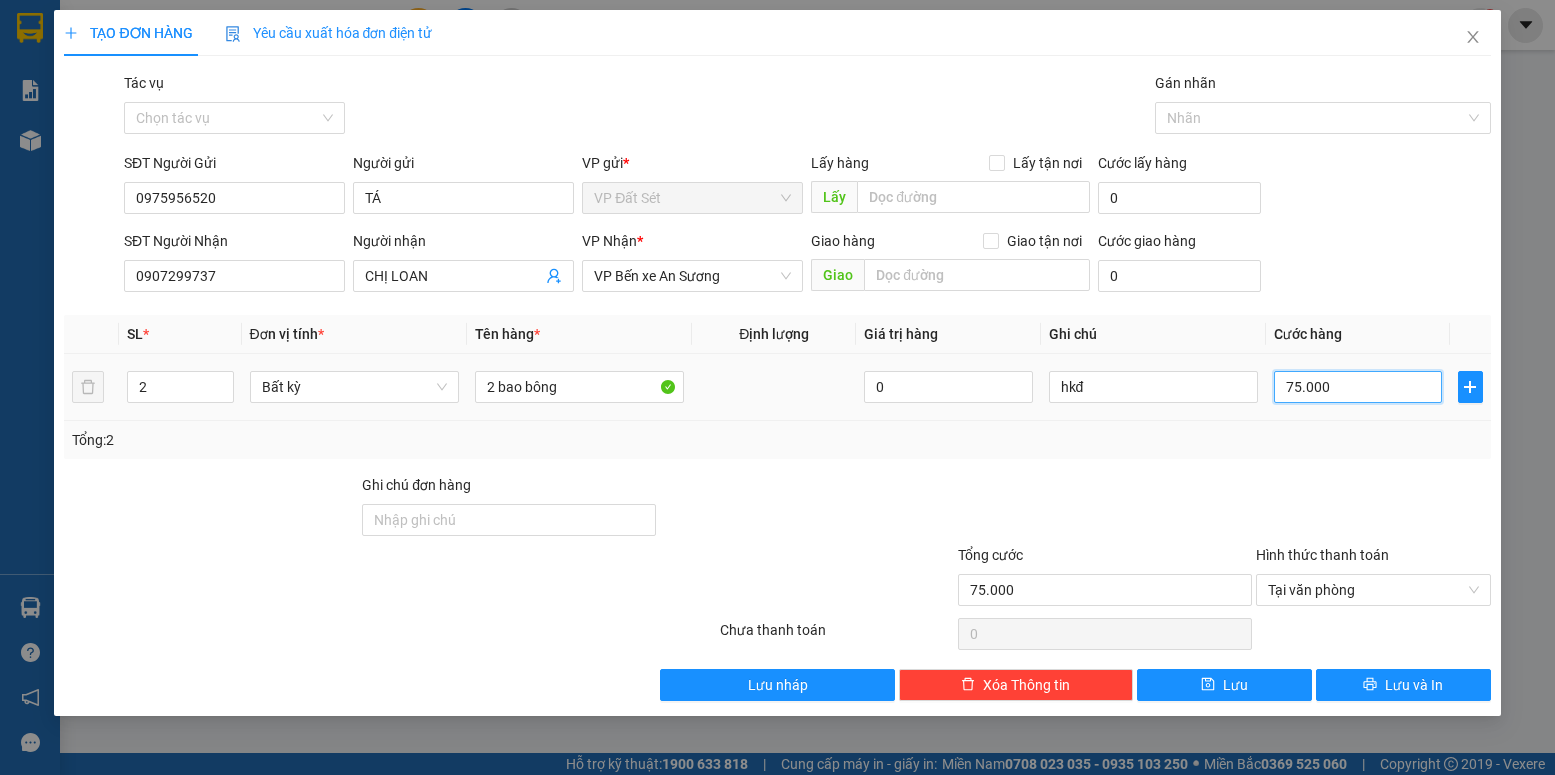 type on "5" 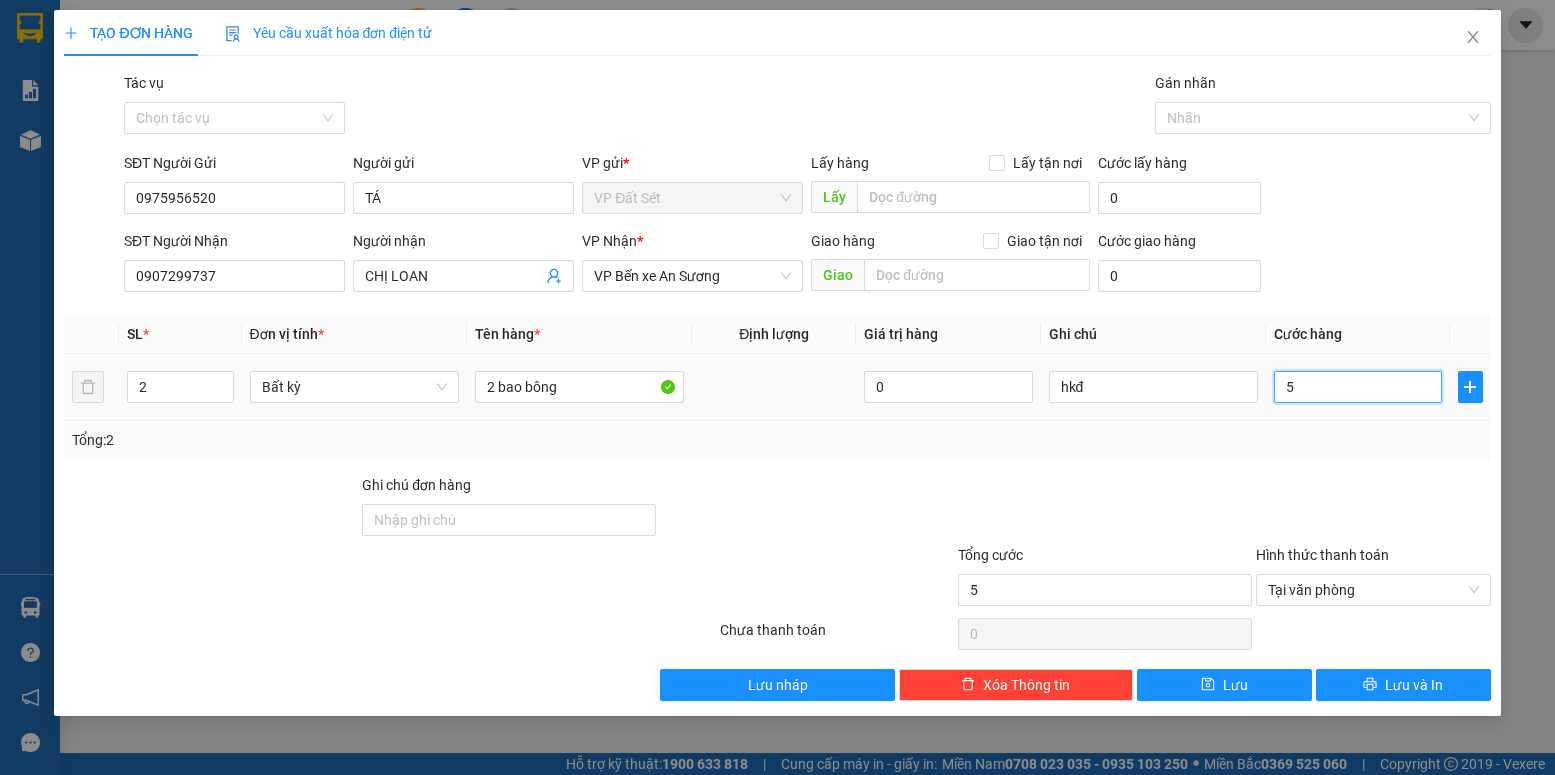 type on "50" 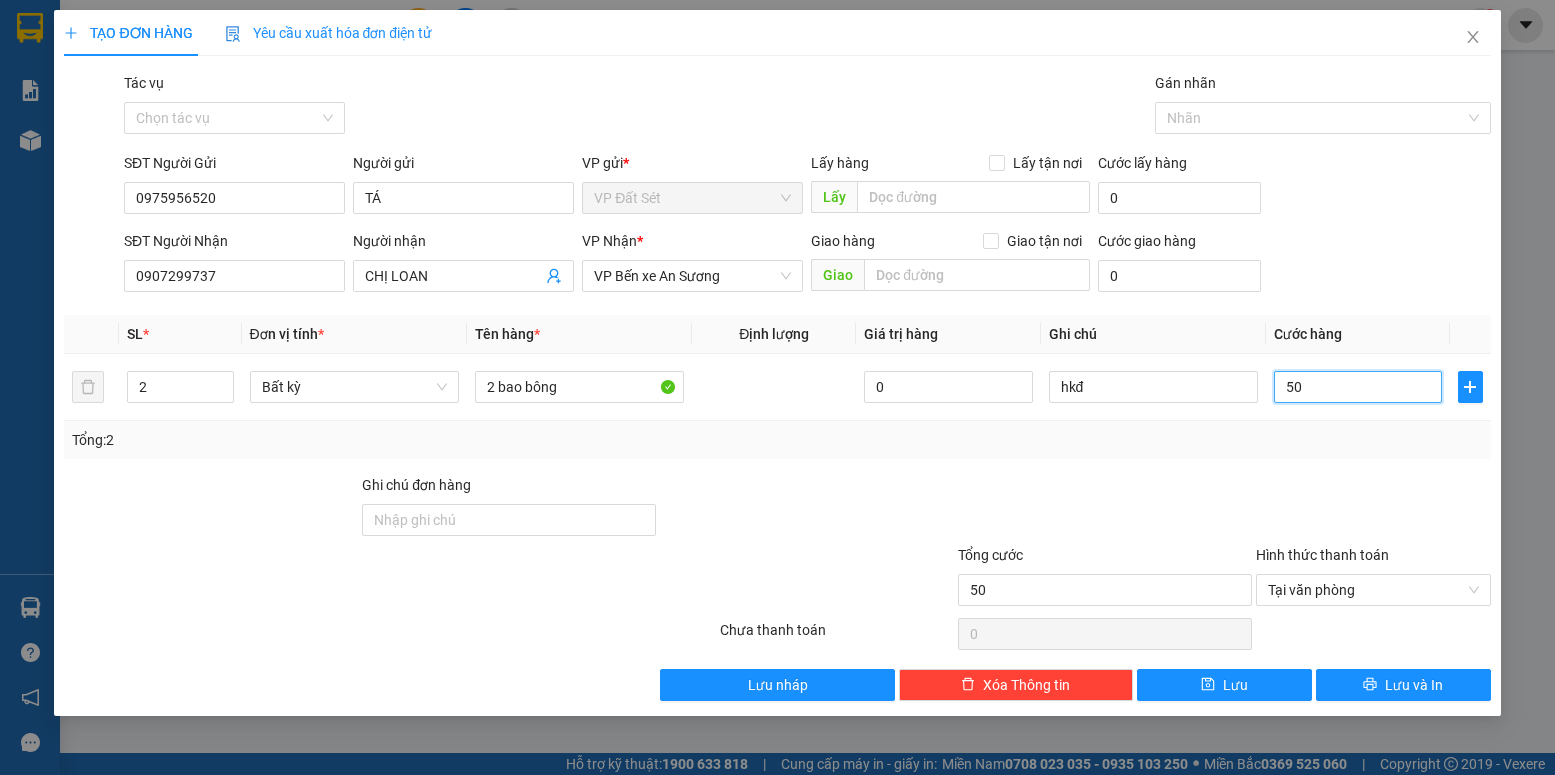type on "50" 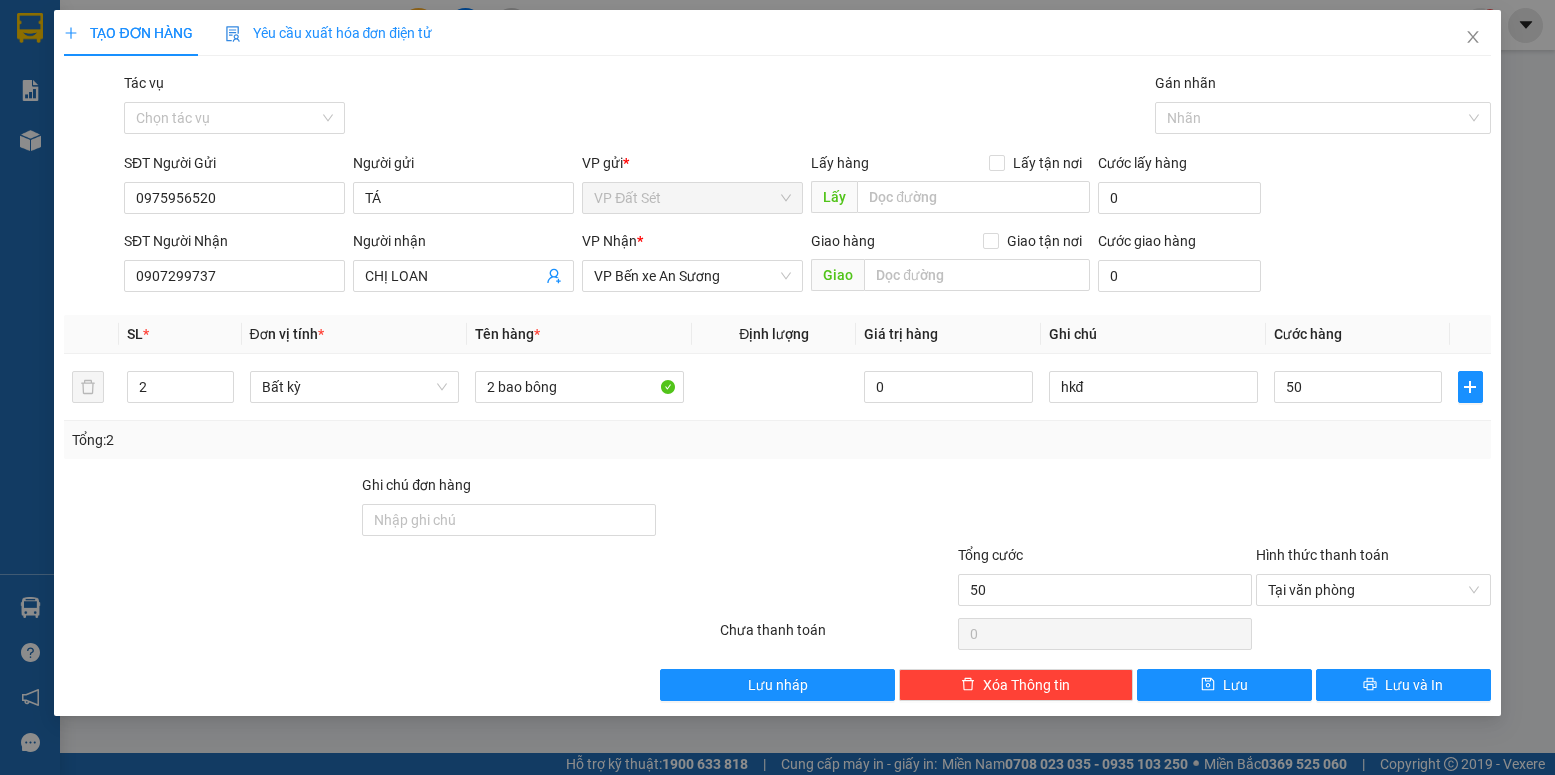 type on "50.000" 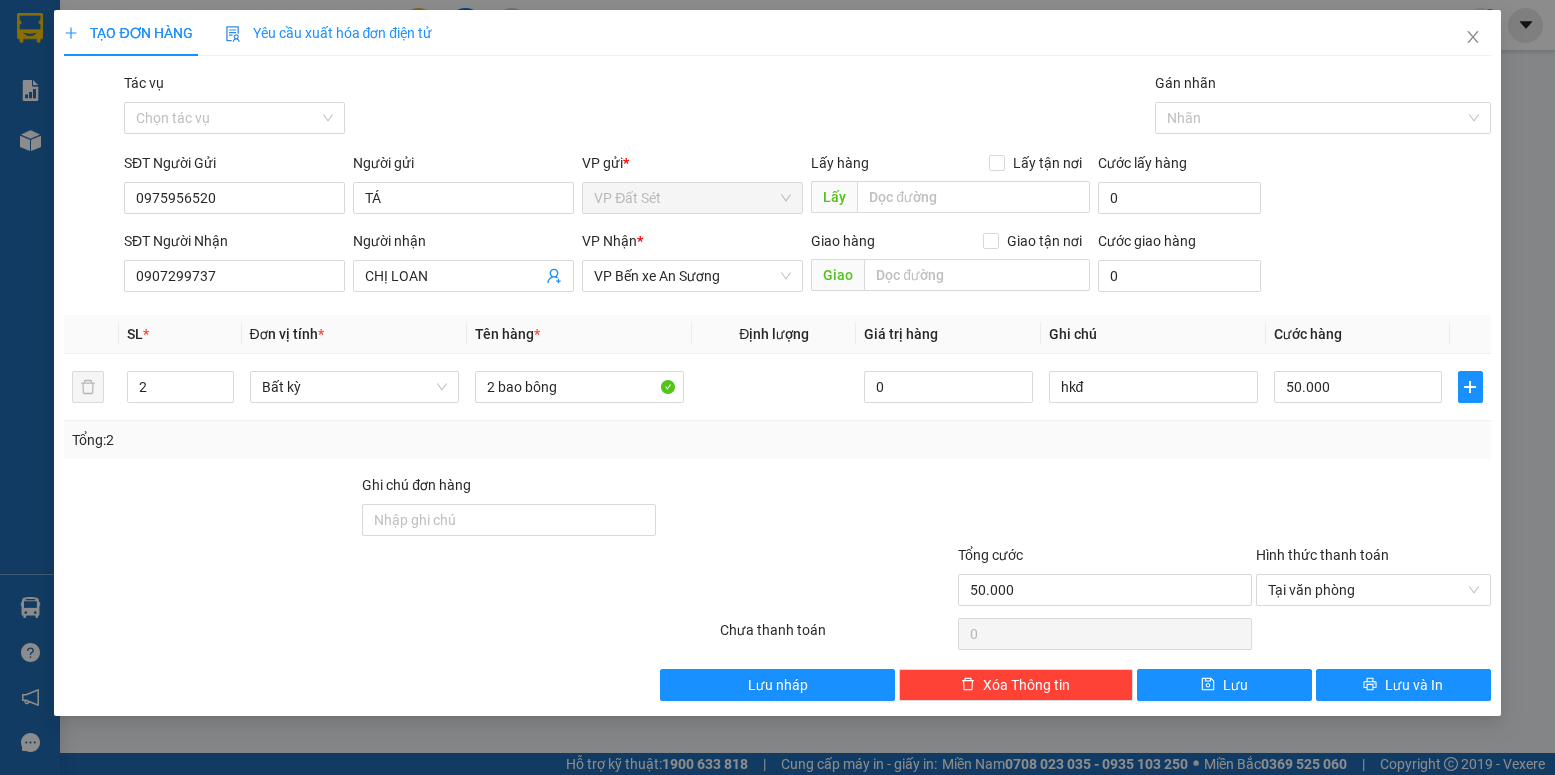 click at bounding box center (1105, 509) 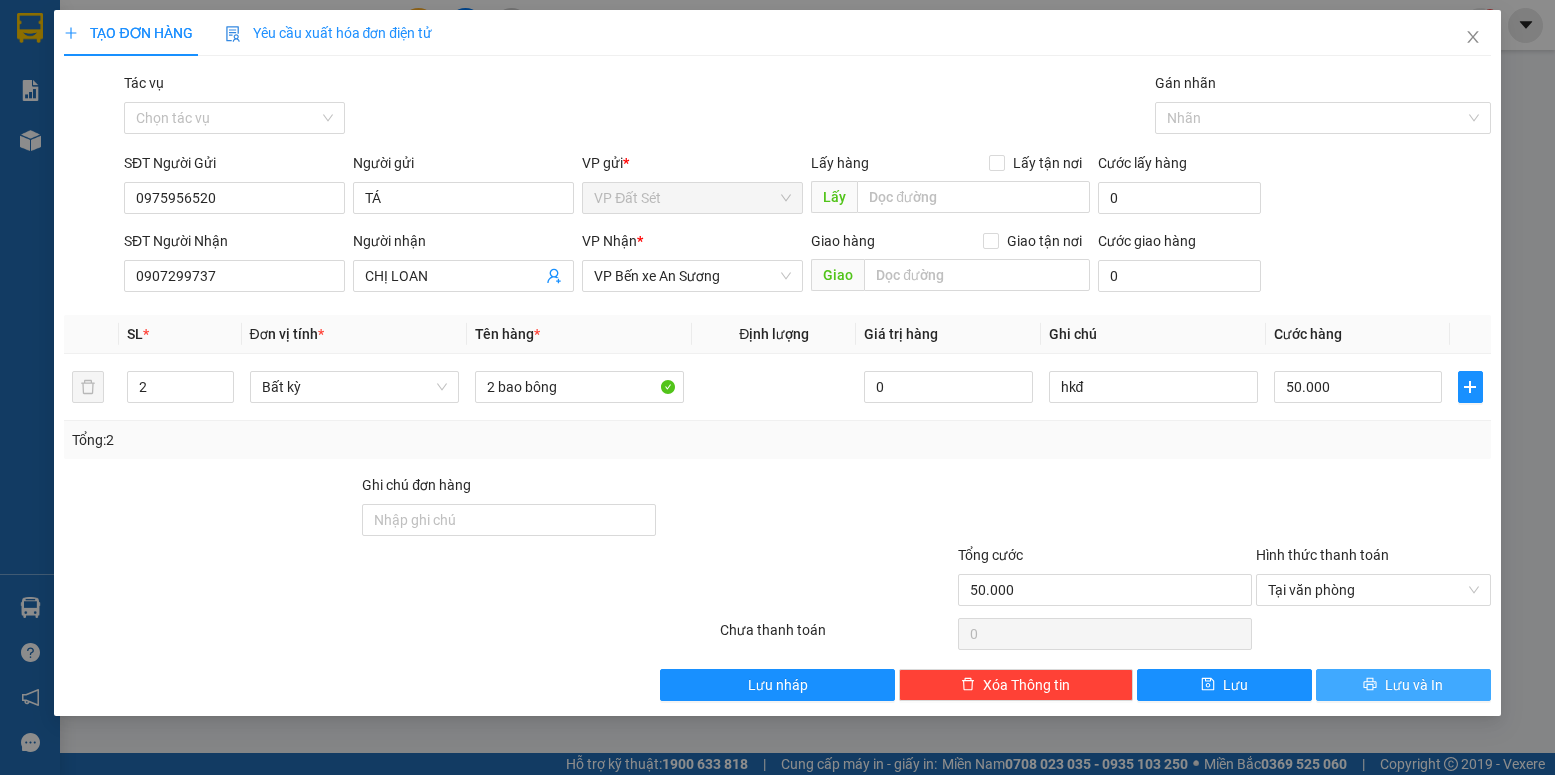 click on "Lưu và In" at bounding box center (1403, 685) 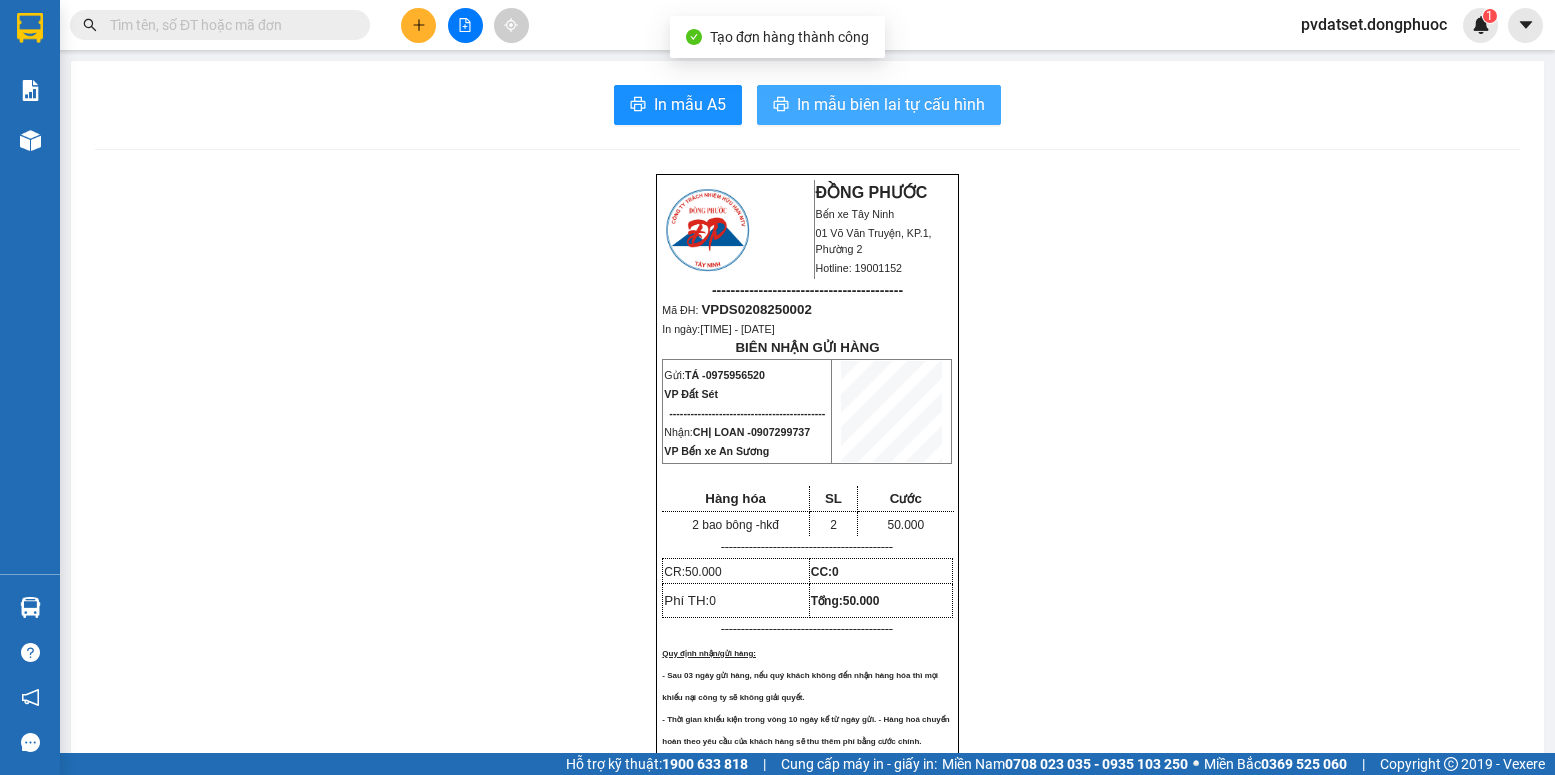 click on "In mẫu biên lai tự cấu hình" at bounding box center (891, 104) 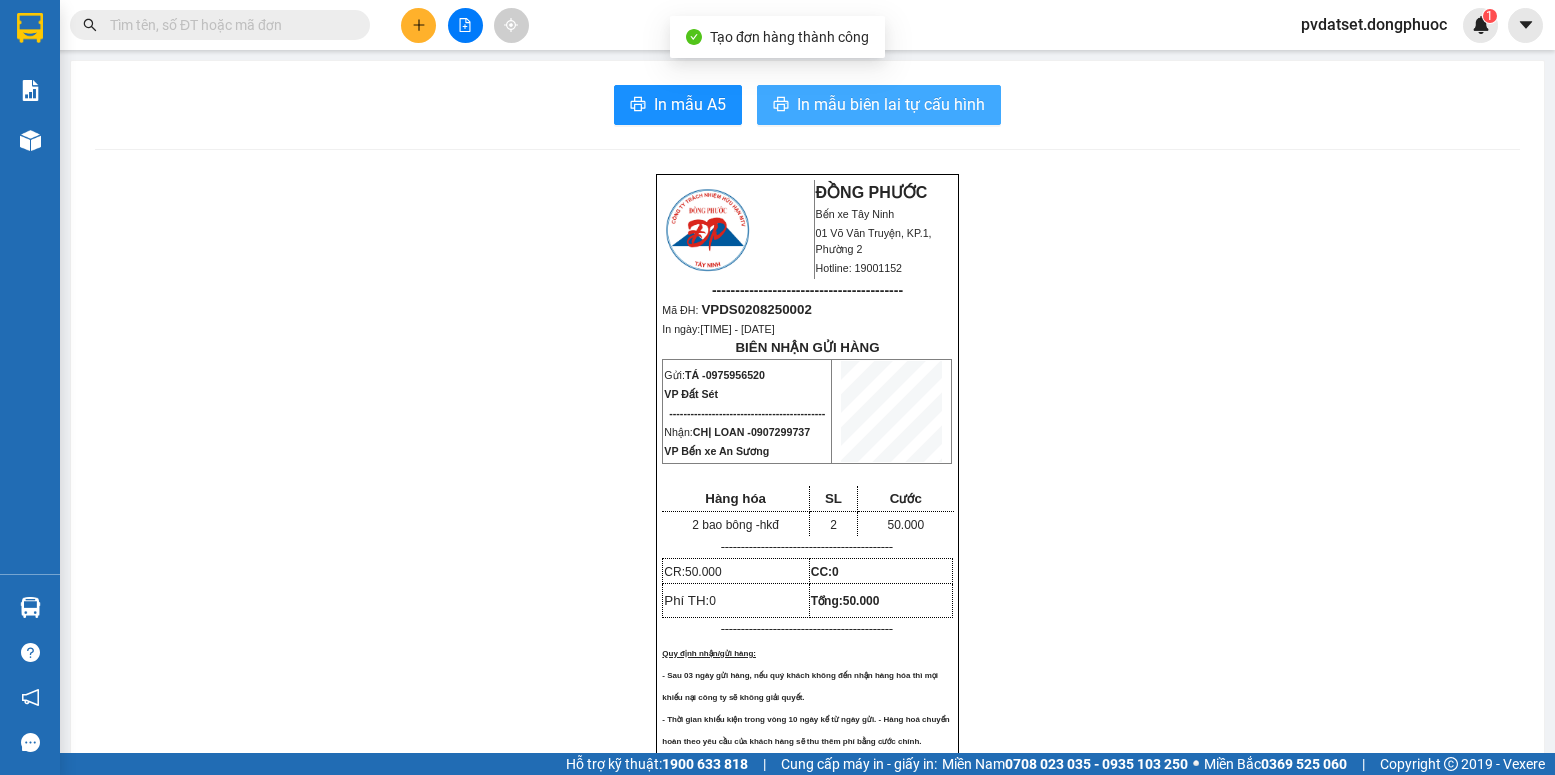 scroll, scrollTop: 0, scrollLeft: 0, axis: both 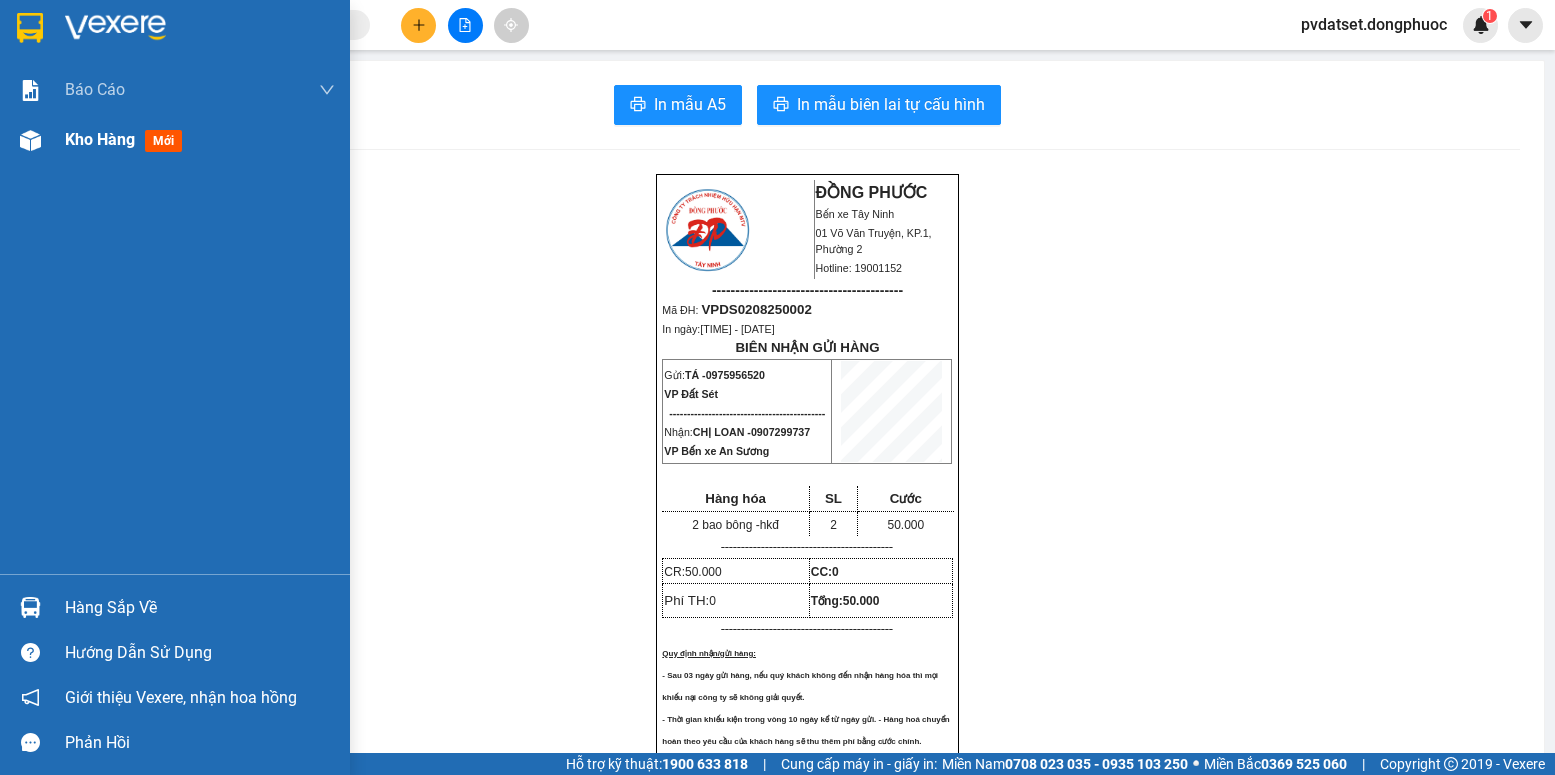 click on "Kho hàng mới" at bounding box center [127, 139] 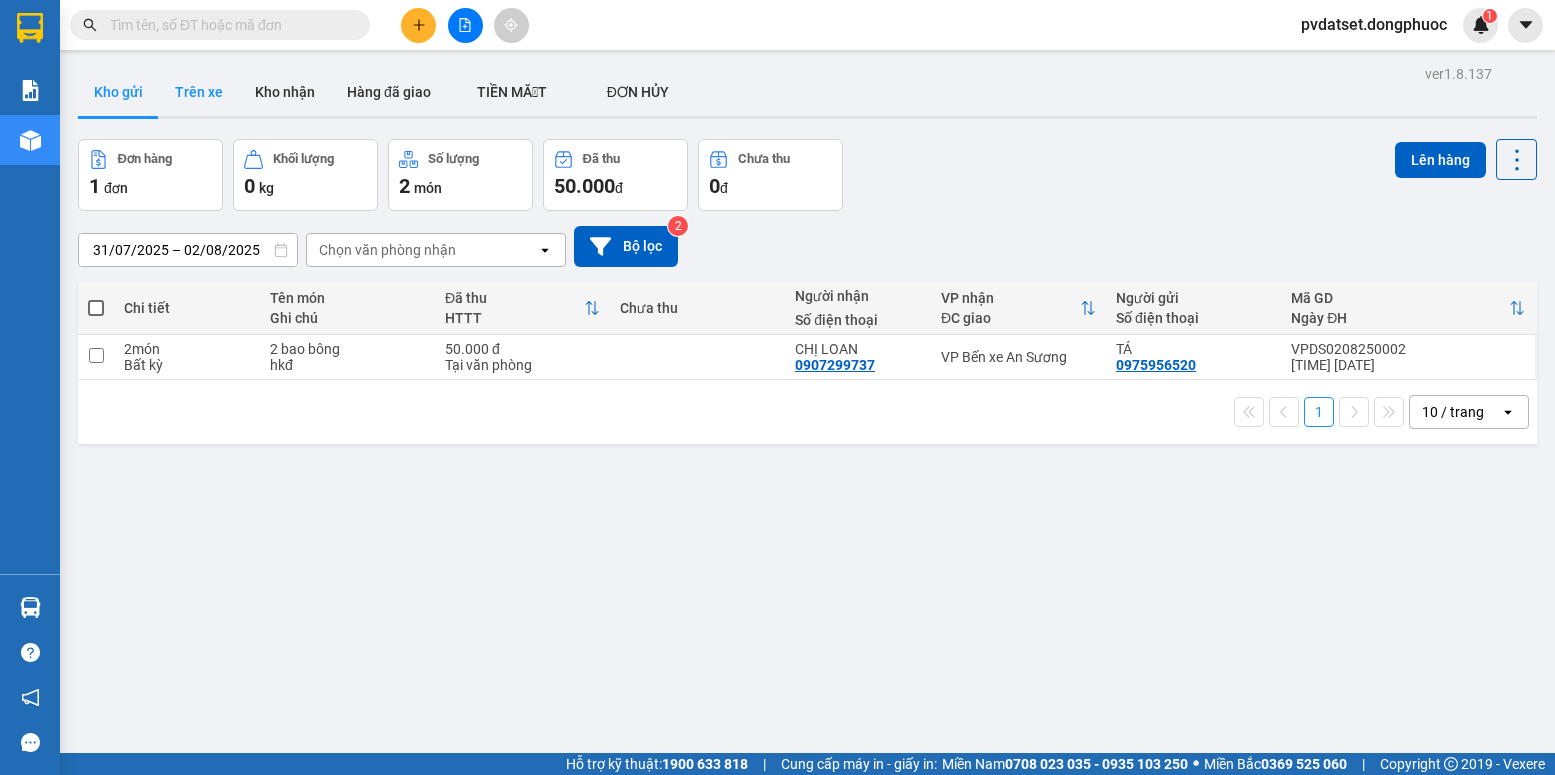 click at bounding box center (807, 117) 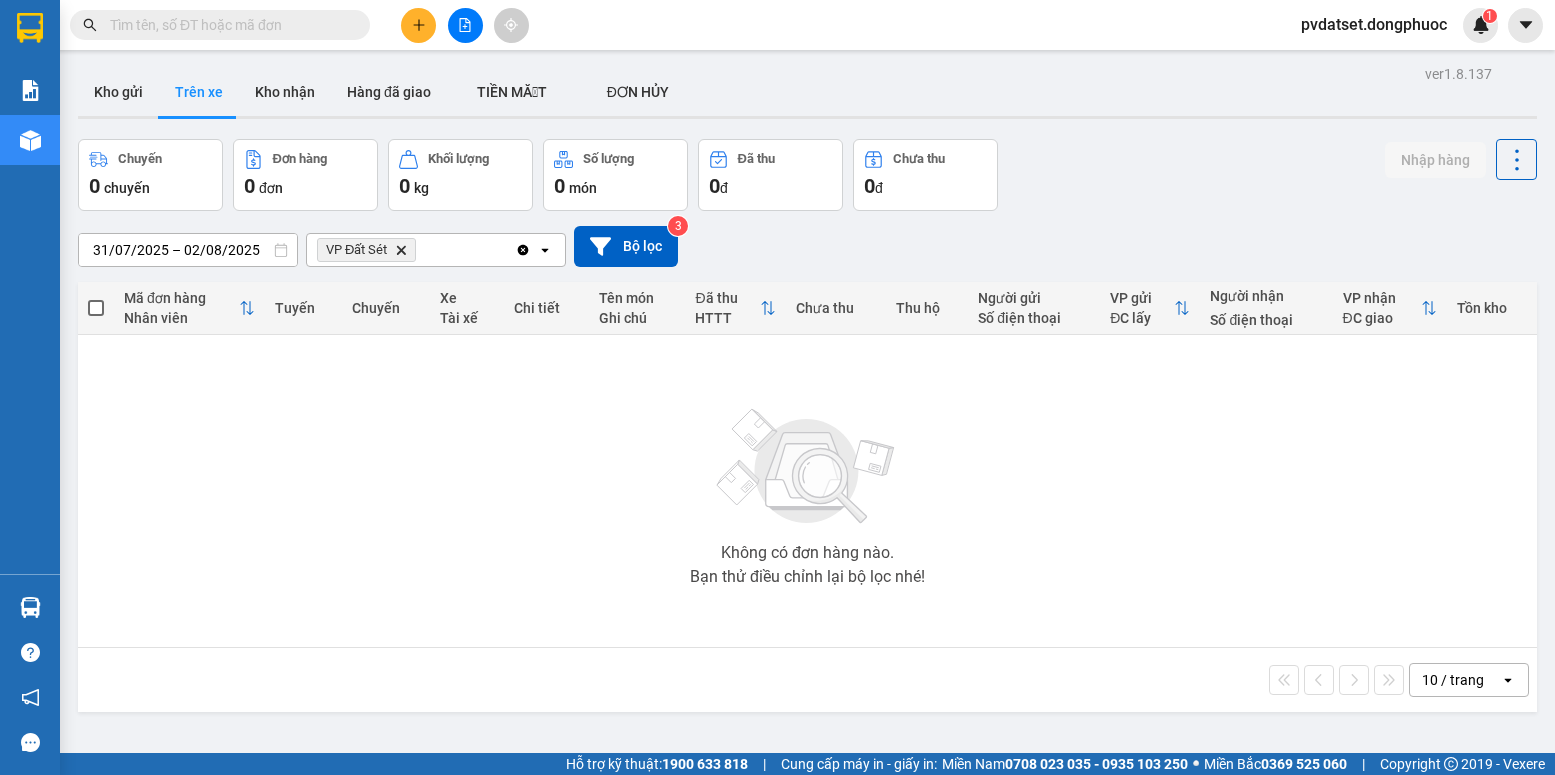 drag, startPoint x: 110, startPoint y: 82, endPoint x: 282, endPoint y: 46, distance: 175.72707 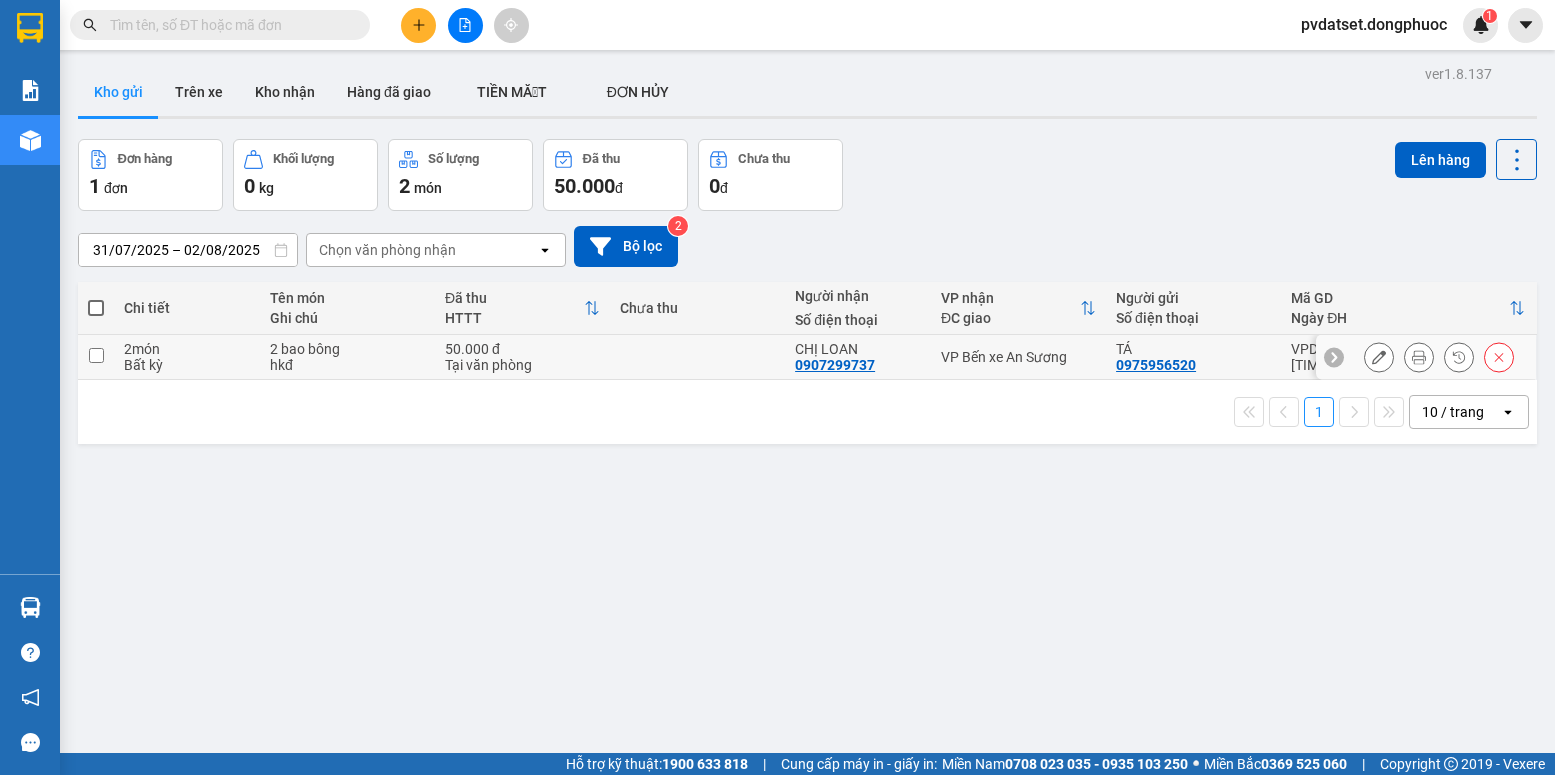 click at bounding box center [96, 355] 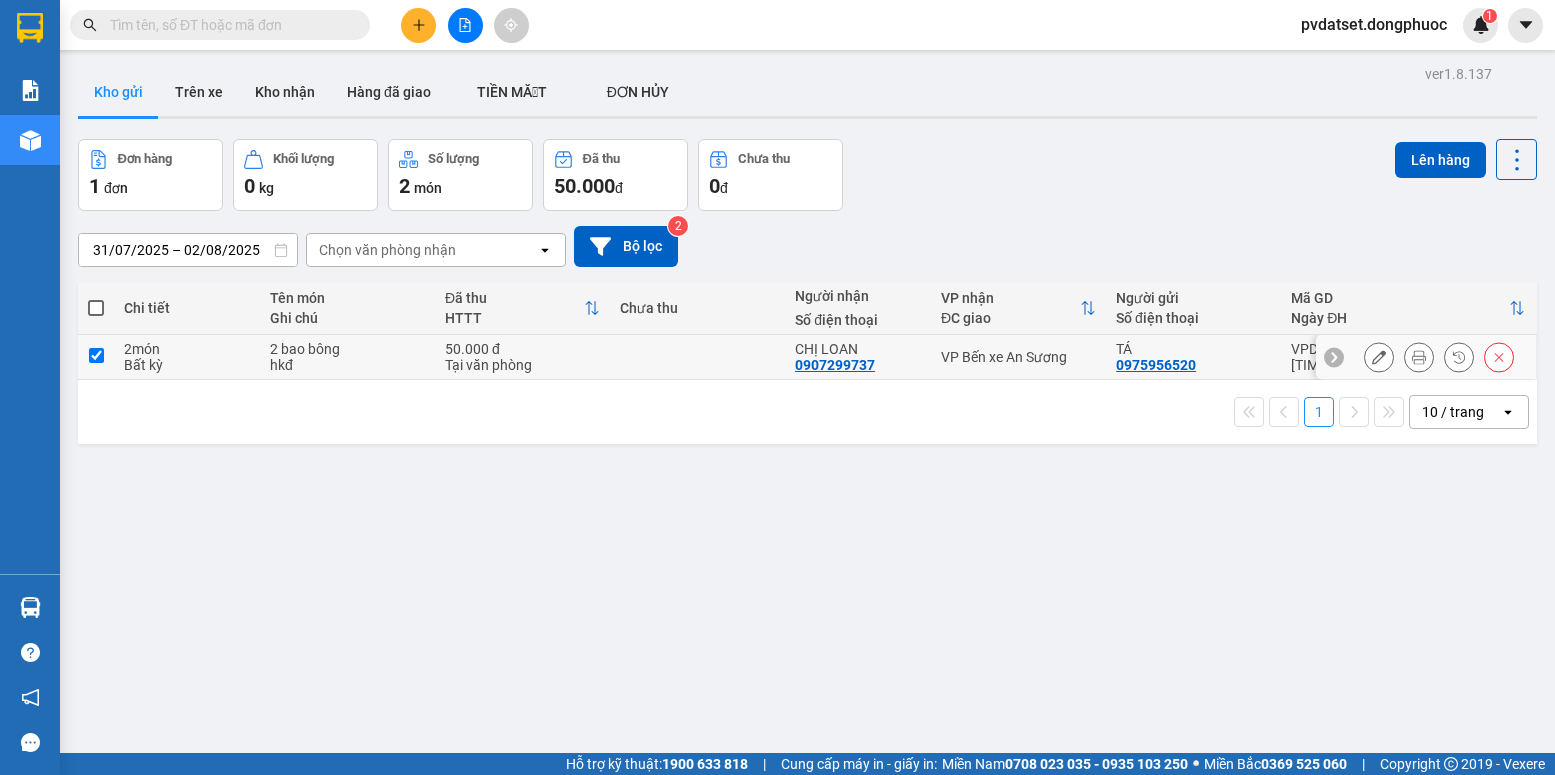 checkbox on "true" 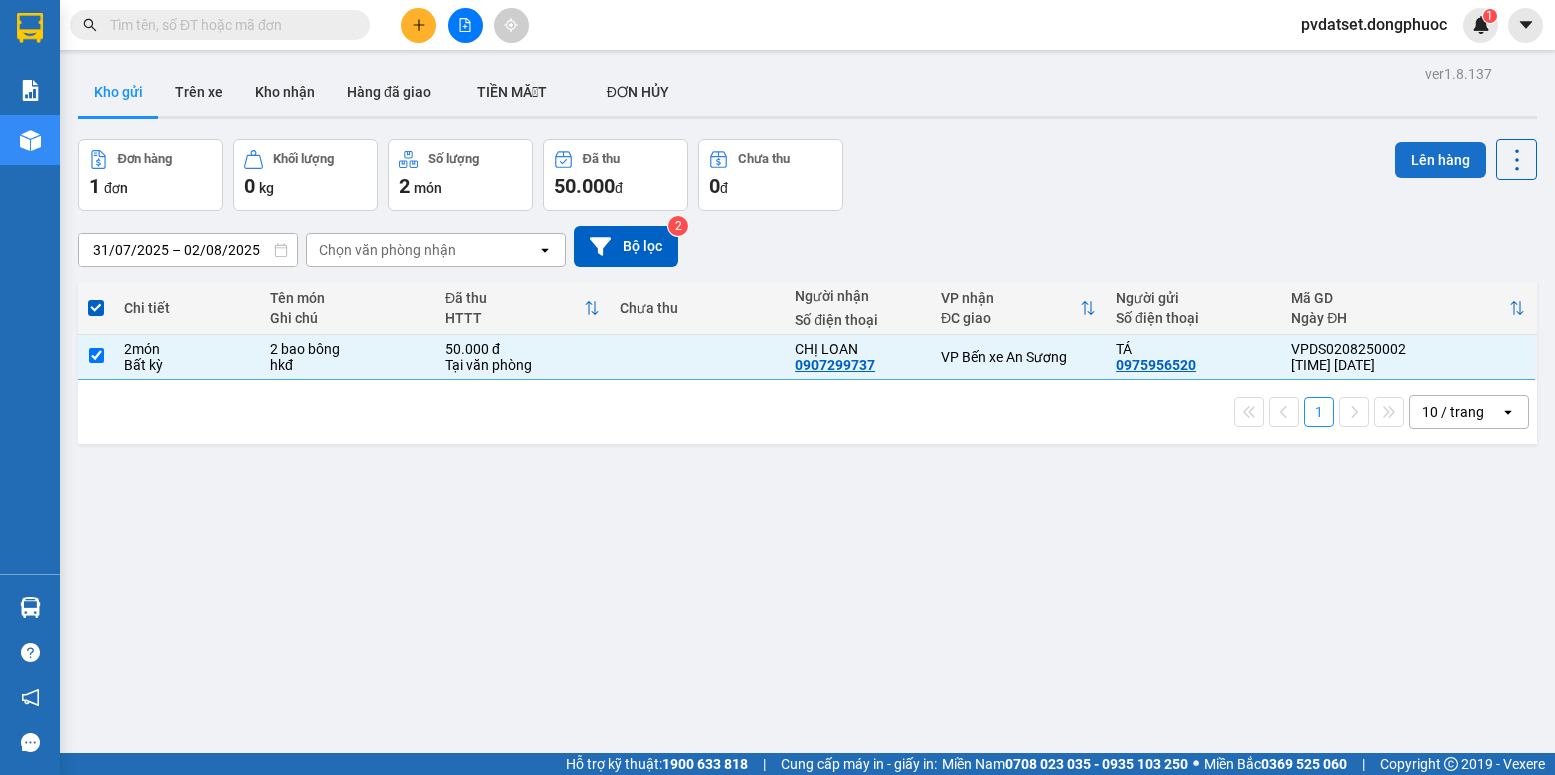 click on "Lên hàng" at bounding box center (1440, 160) 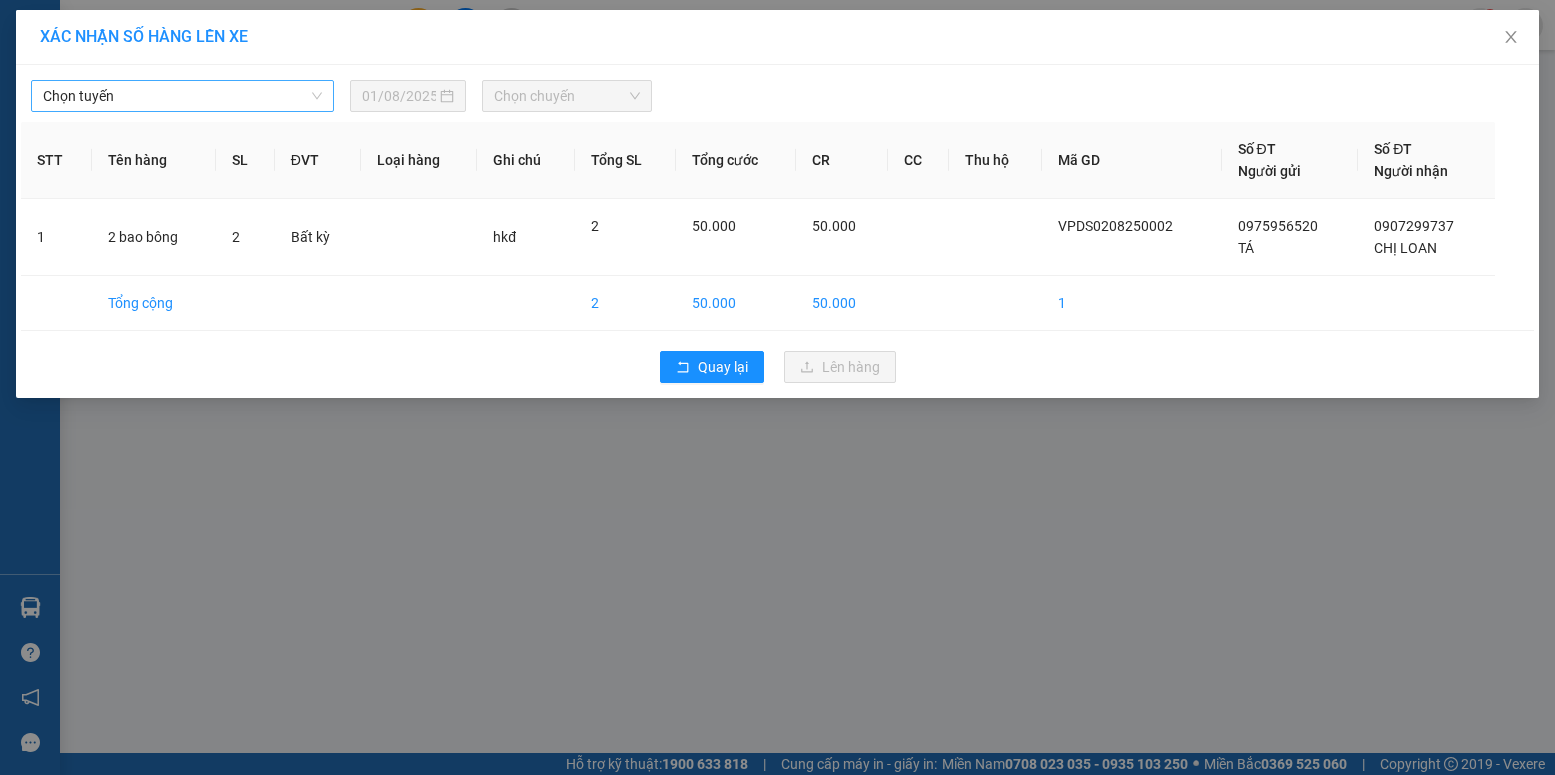 click on "Chọn tuyến" at bounding box center [182, 96] 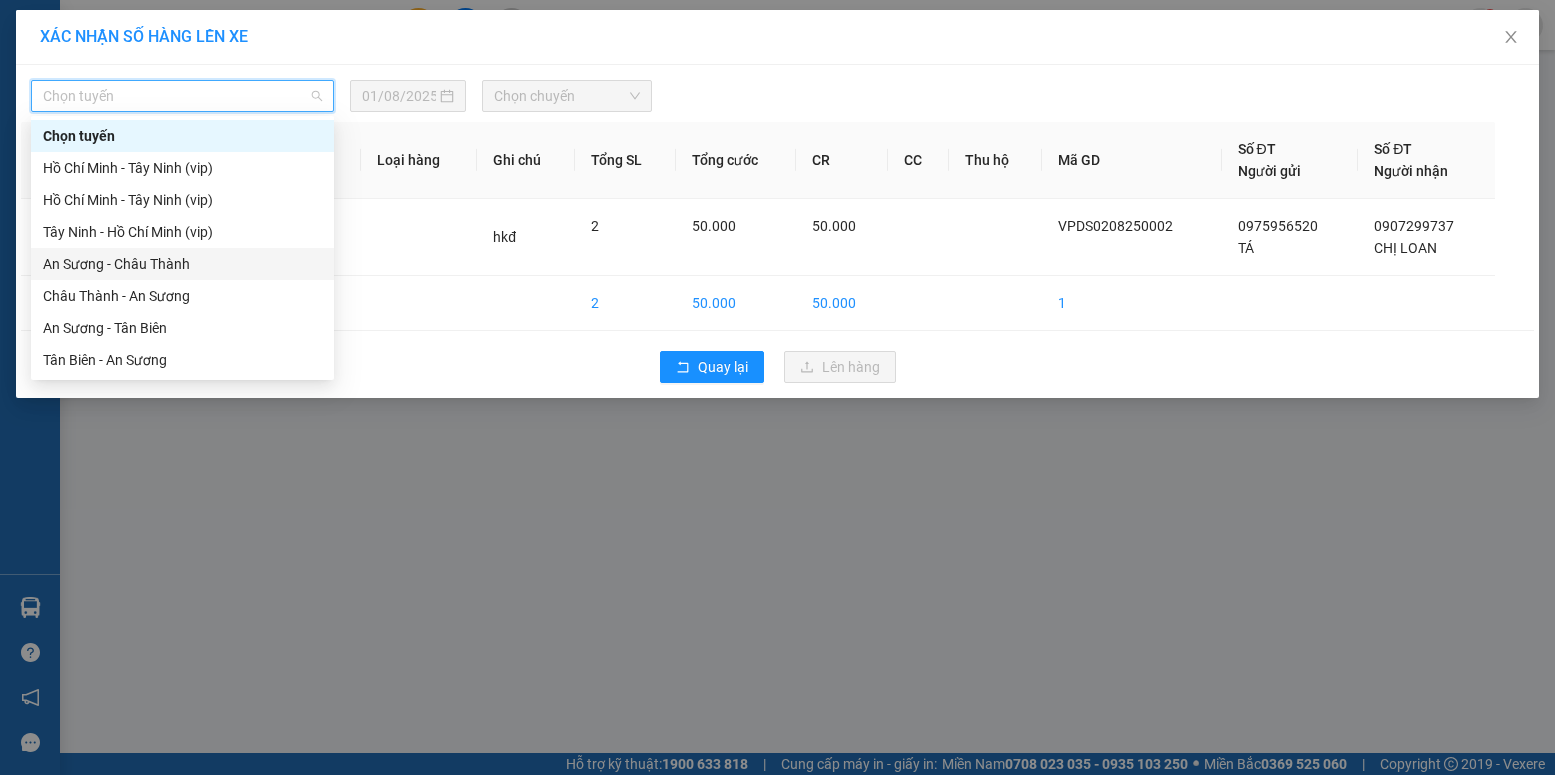 scroll, scrollTop: 200, scrollLeft: 0, axis: vertical 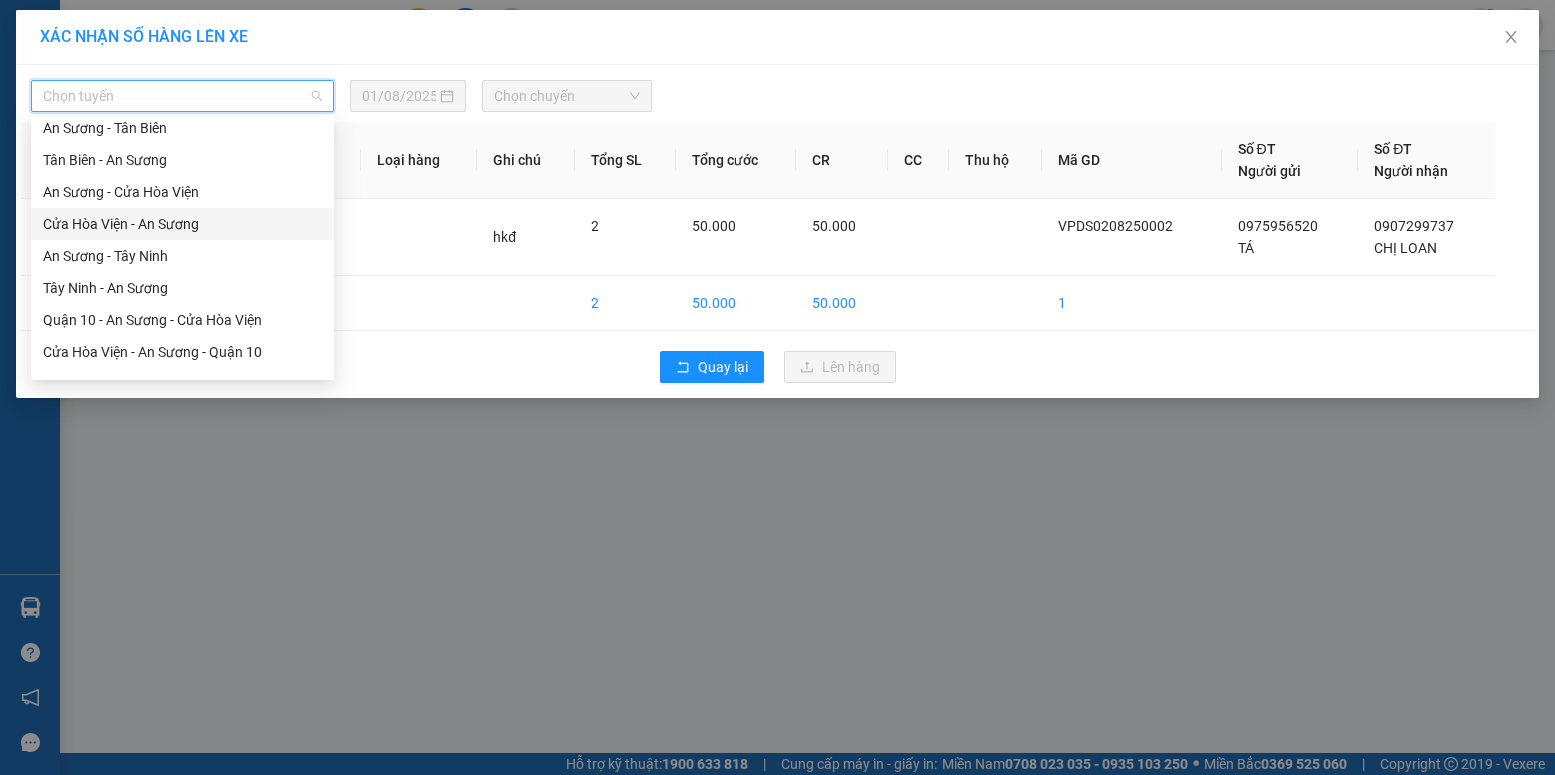 click on "Cửa Hòa Viện - An Sương" at bounding box center [182, 224] 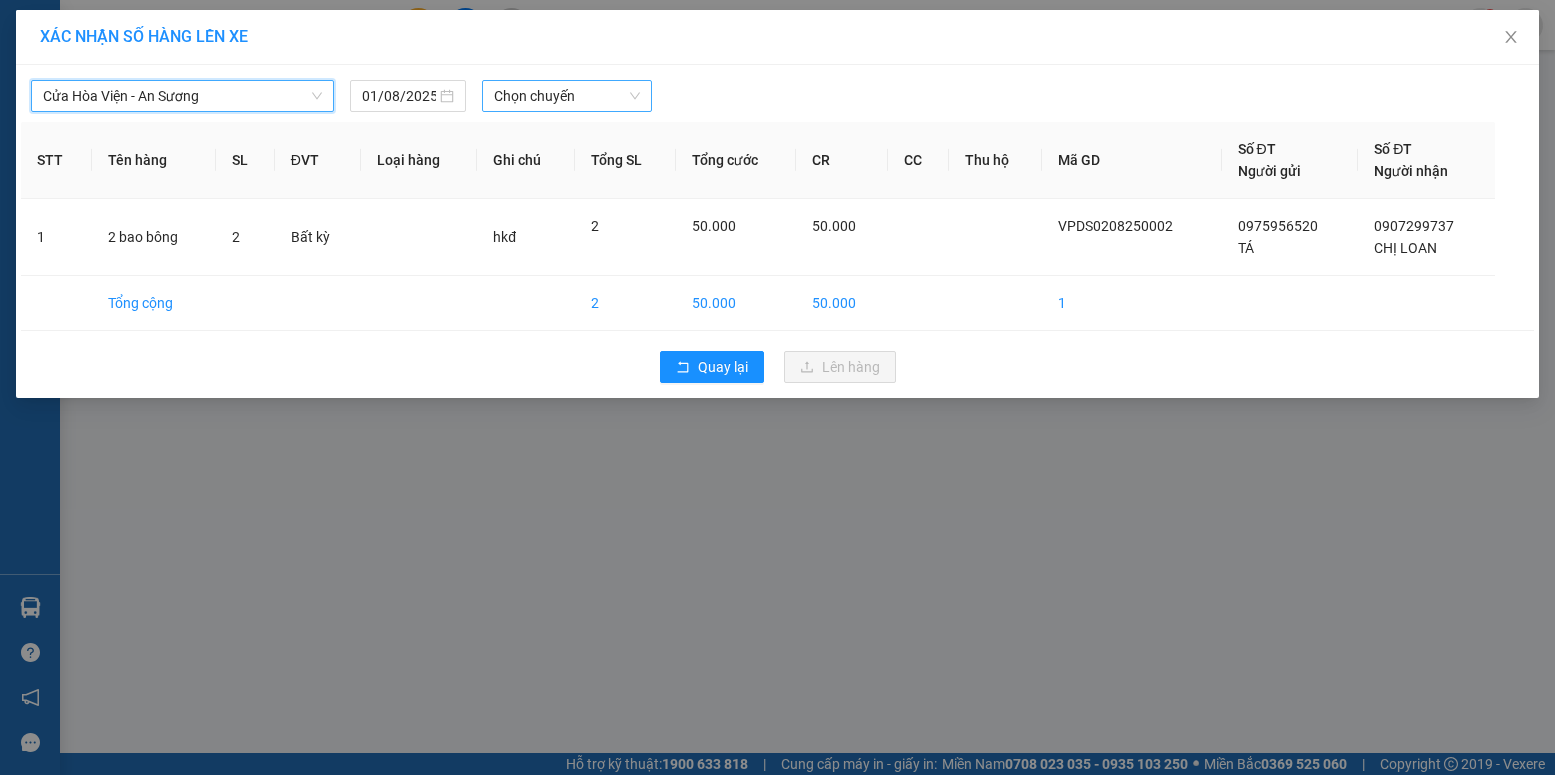 click on "Chọn chuyến" at bounding box center [567, 96] 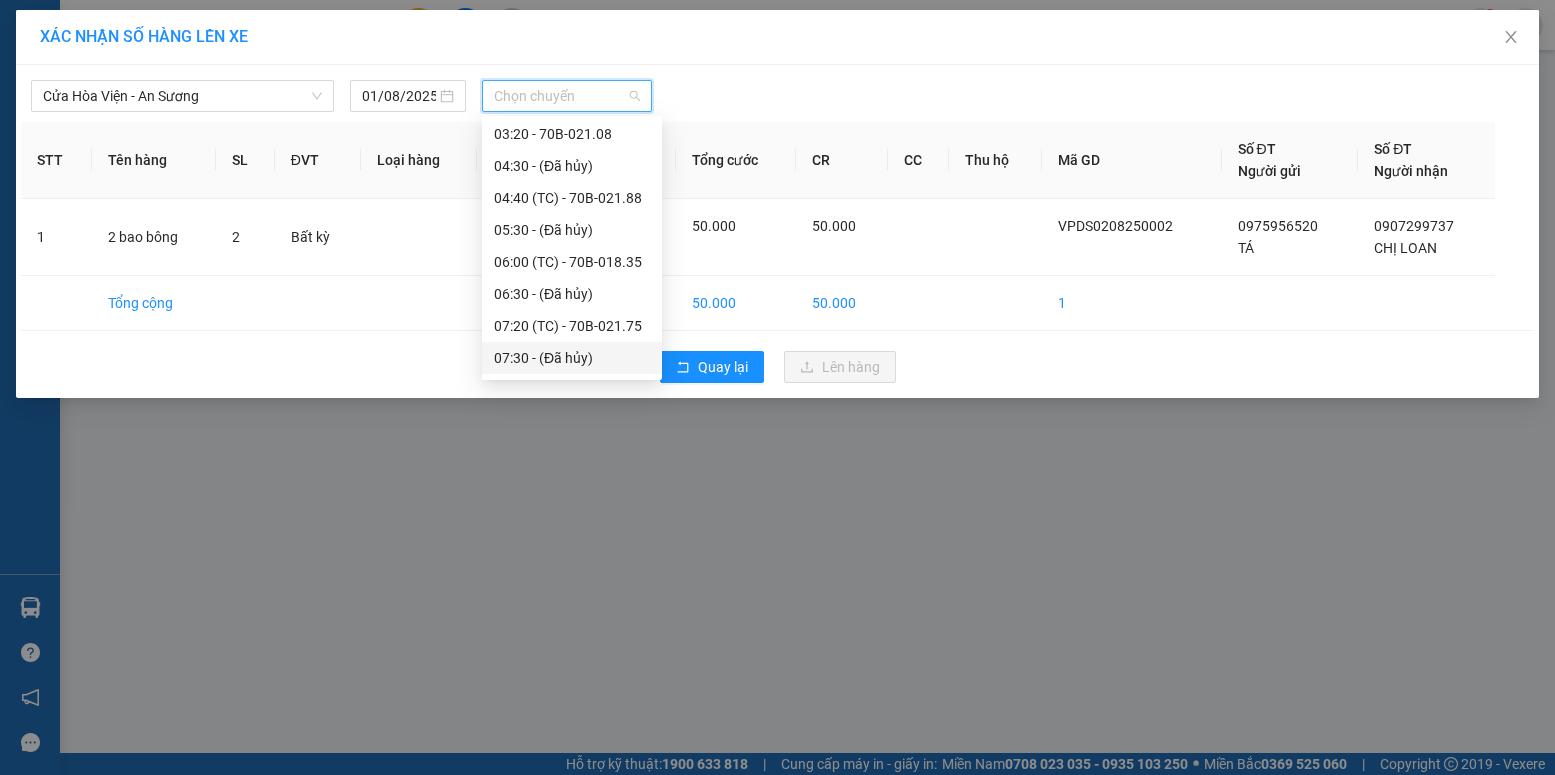 scroll, scrollTop: 0, scrollLeft: 0, axis: both 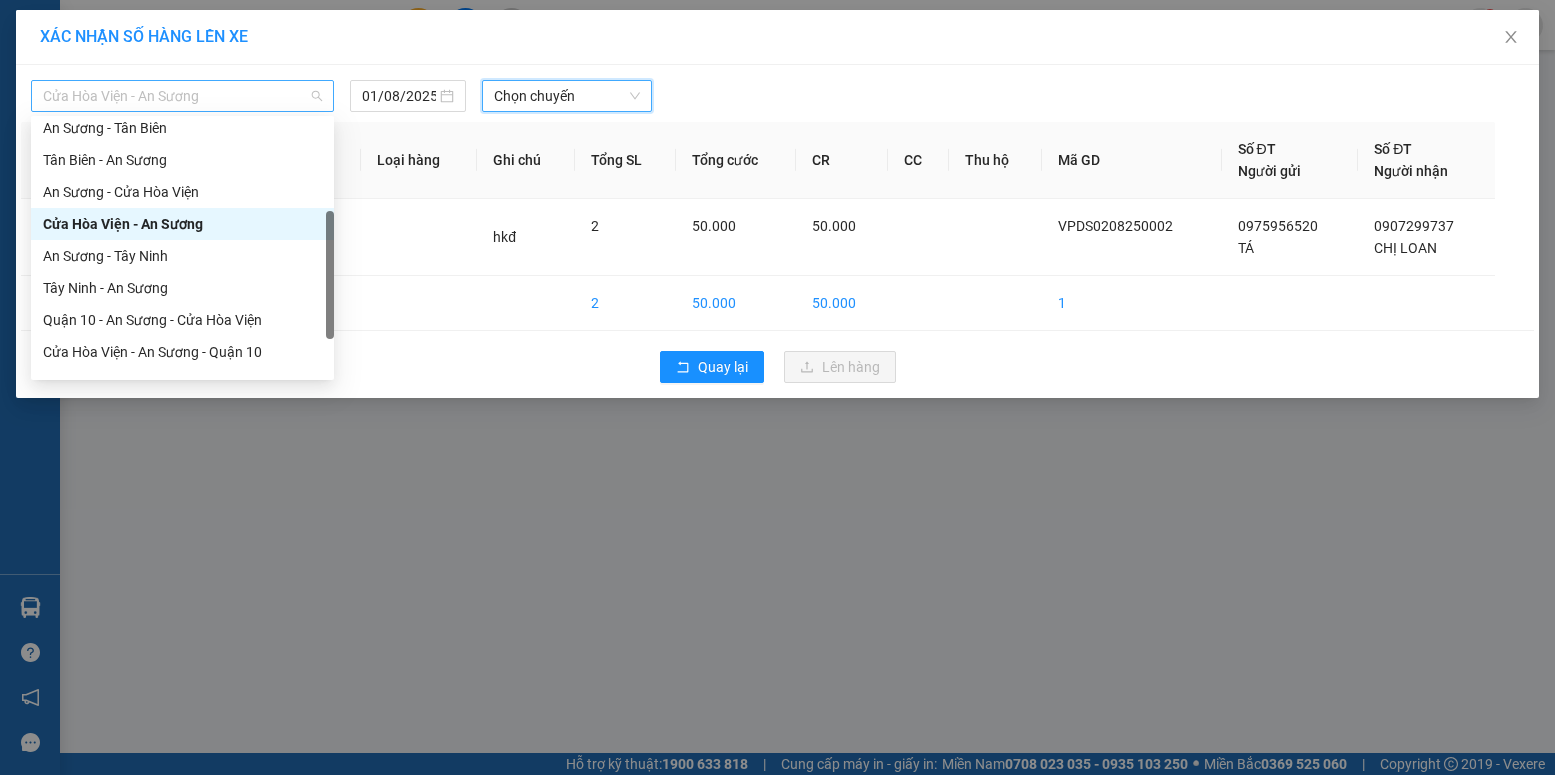 click on "Cửa Hòa Viện - An Sương" at bounding box center (182, 96) 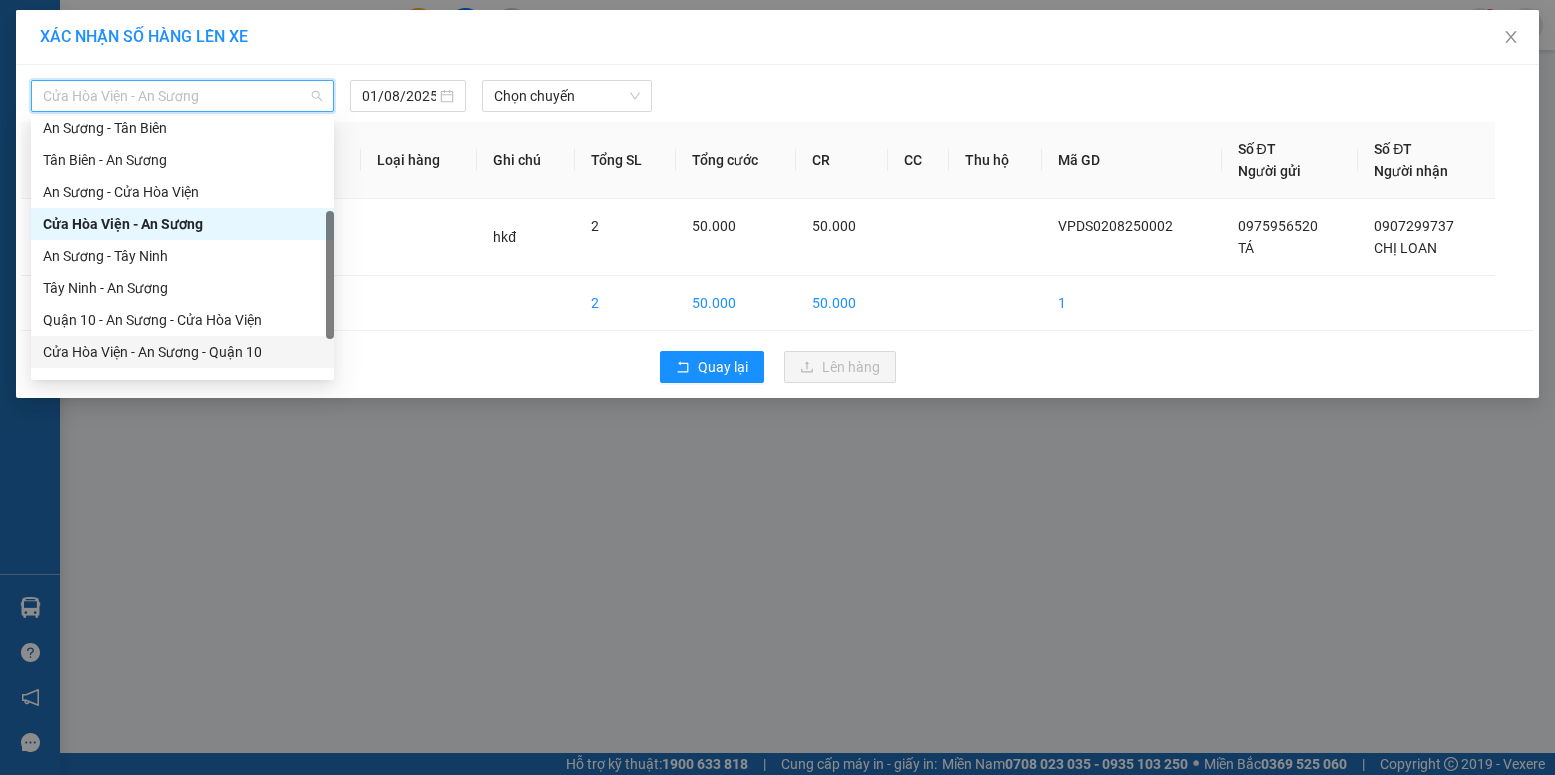 click on "Cửa Hòa Viện - An Sương - Quận 10" at bounding box center [182, 352] 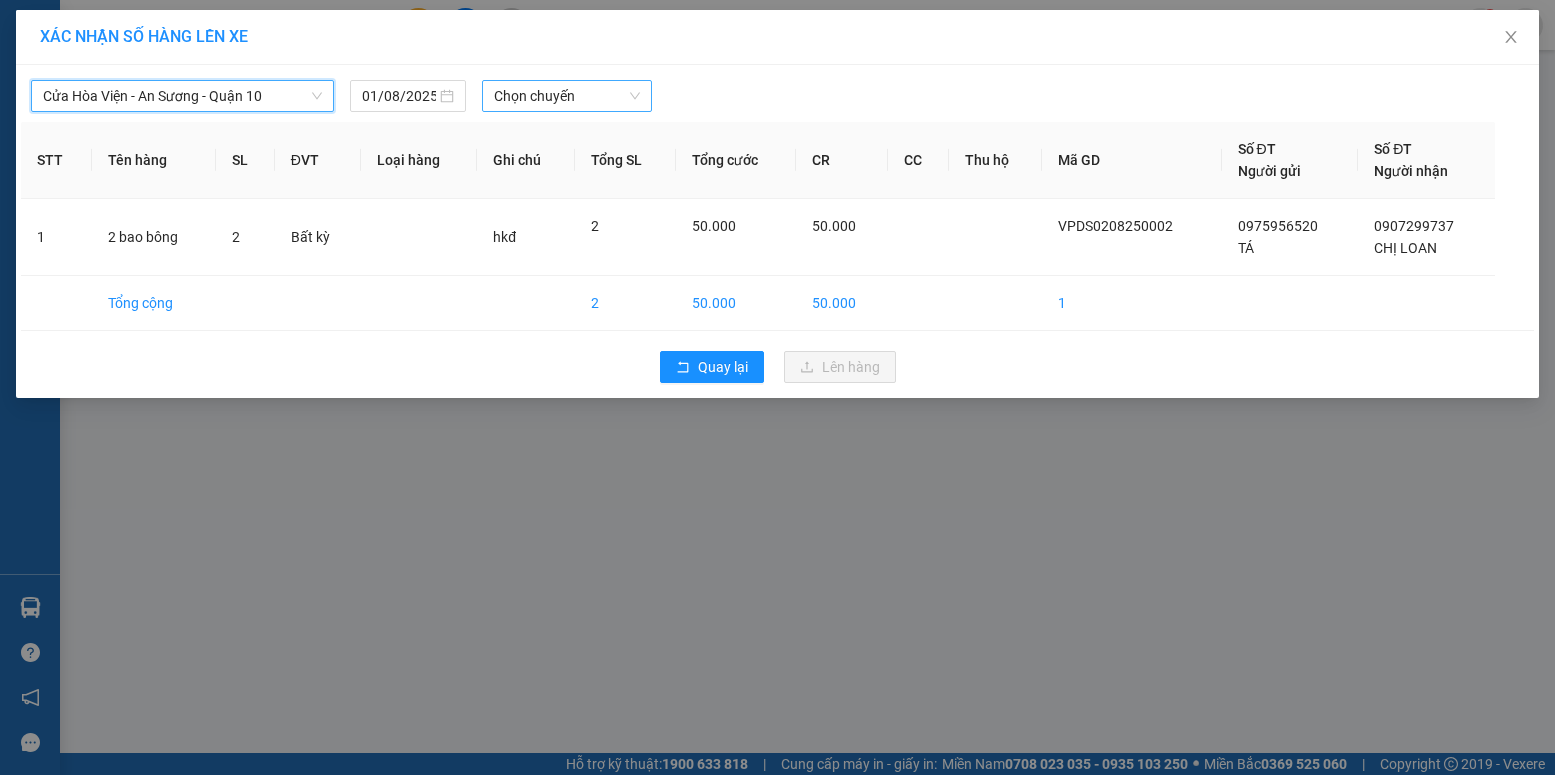 click on "Chọn chuyến" at bounding box center (567, 96) 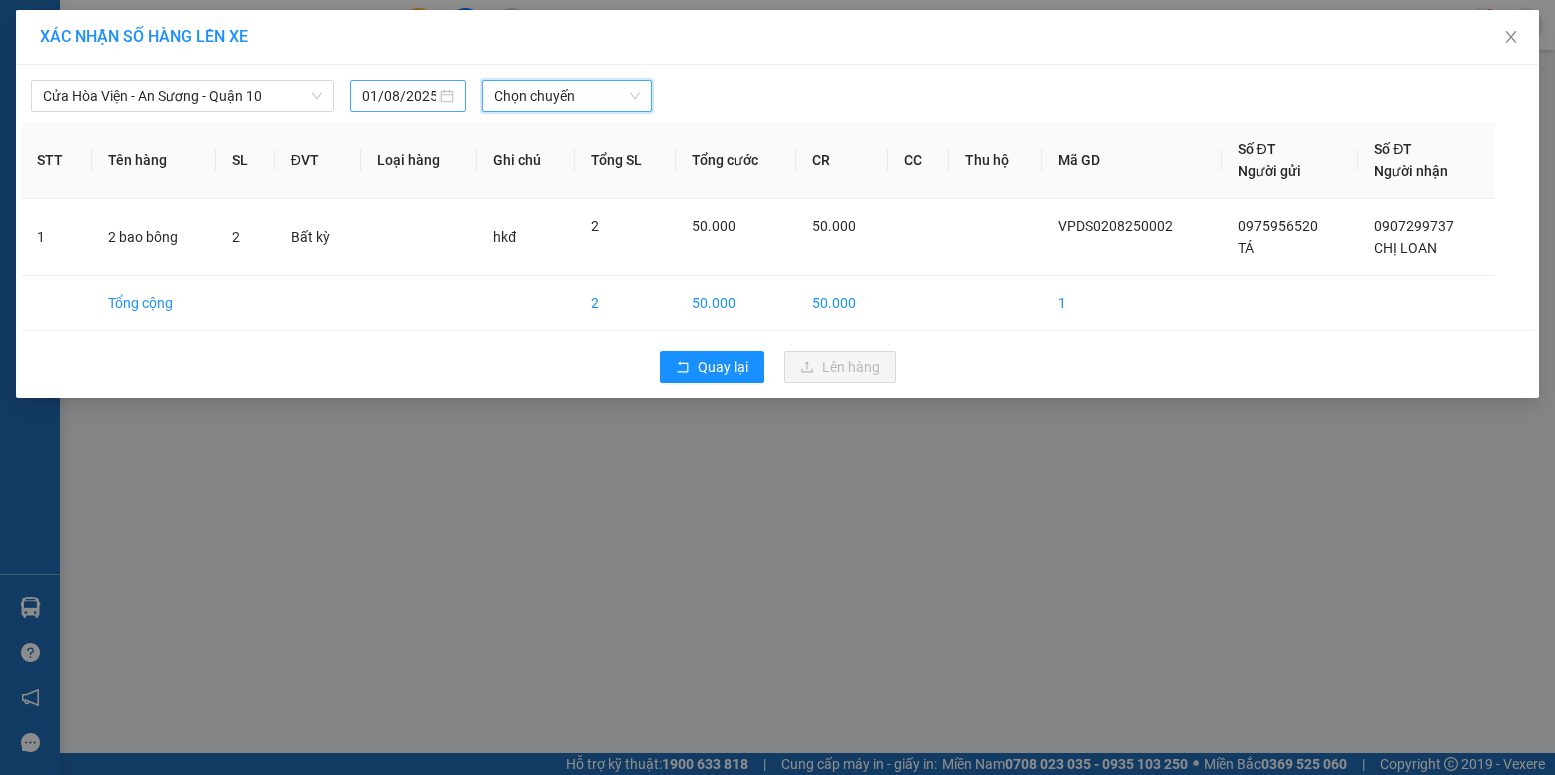 click on "01/08/2025" at bounding box center (408, 96) 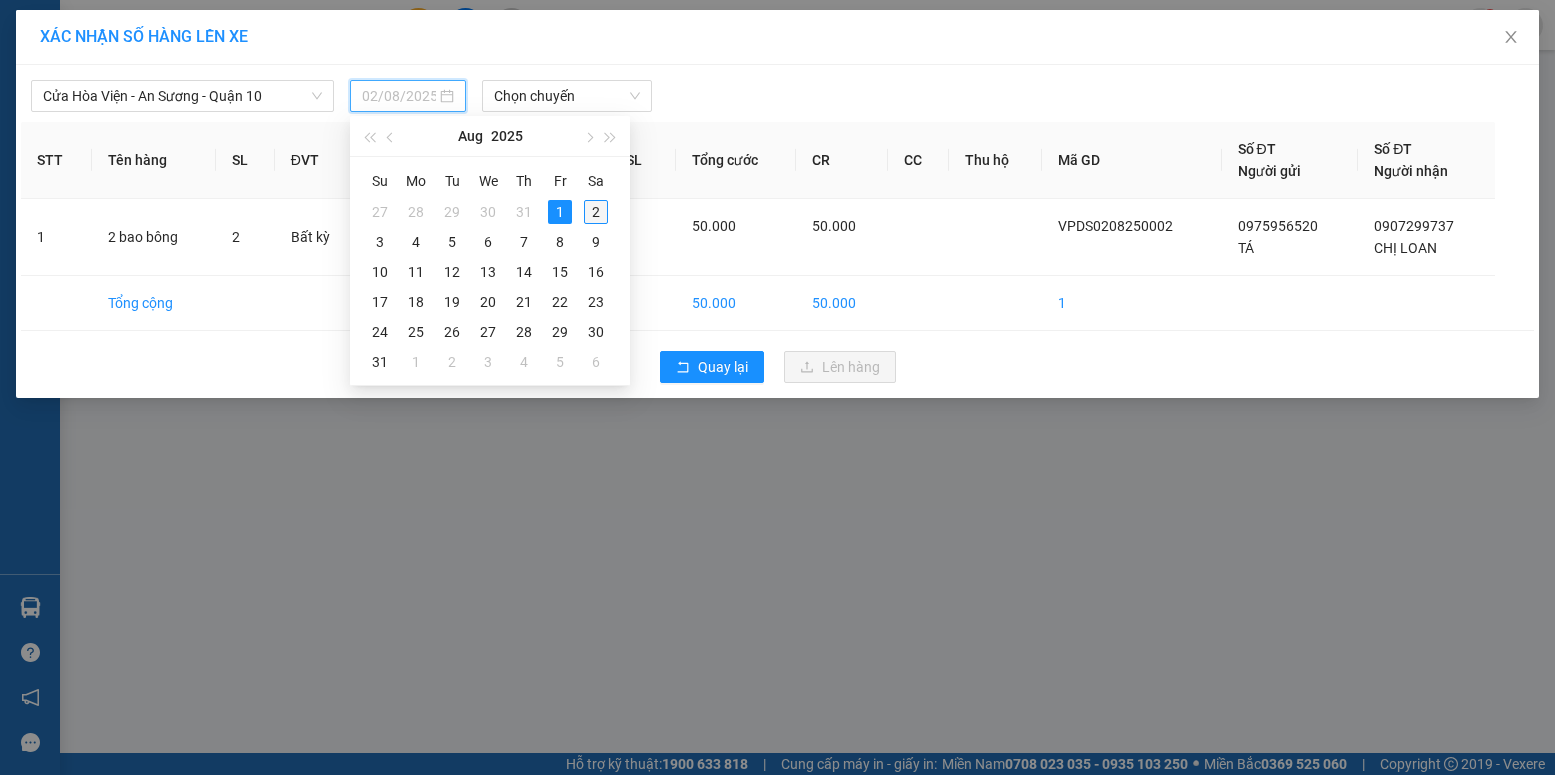 click on "2" at bounding box center (596, 212) 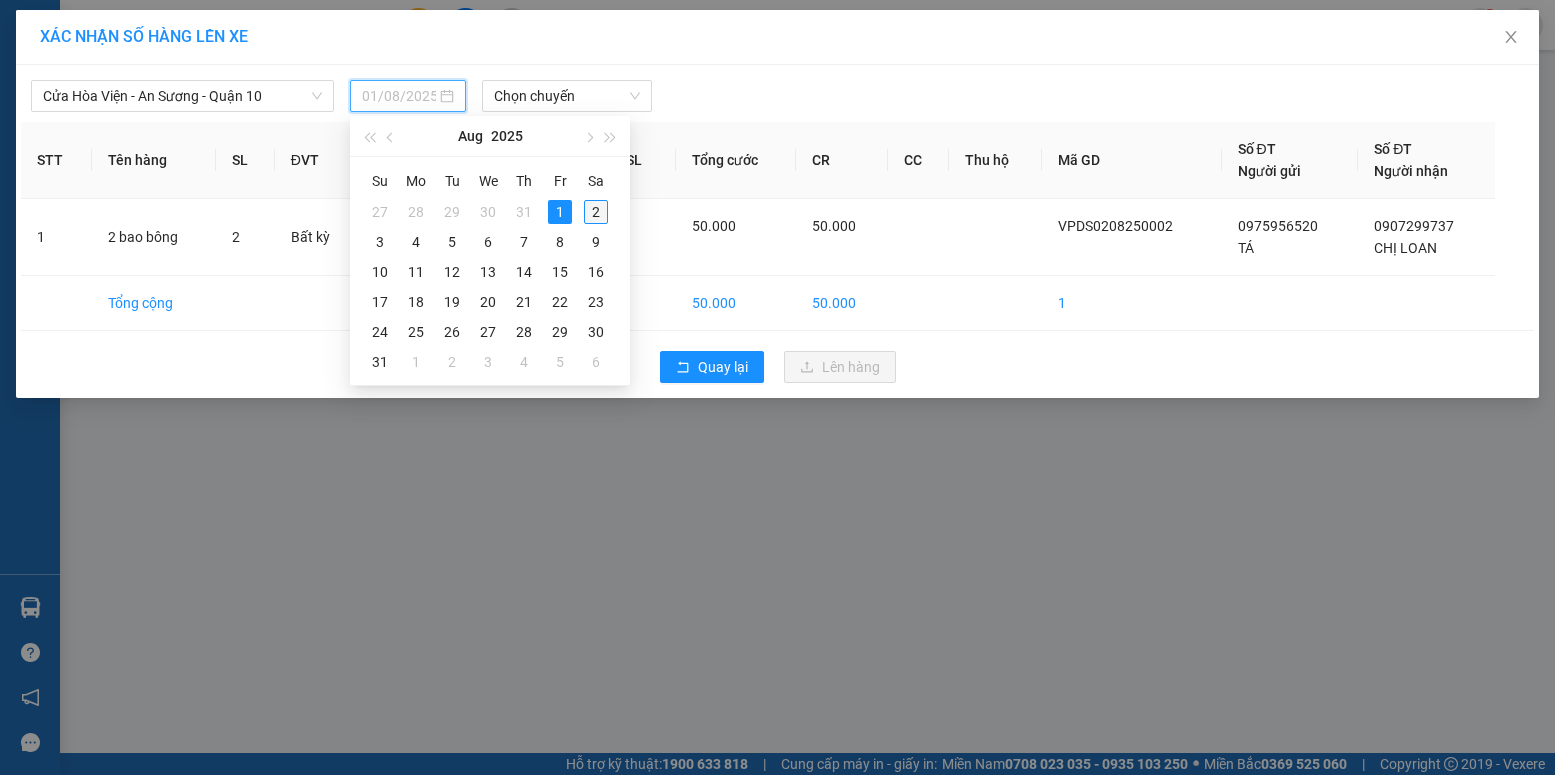 type on "02/08/2025" 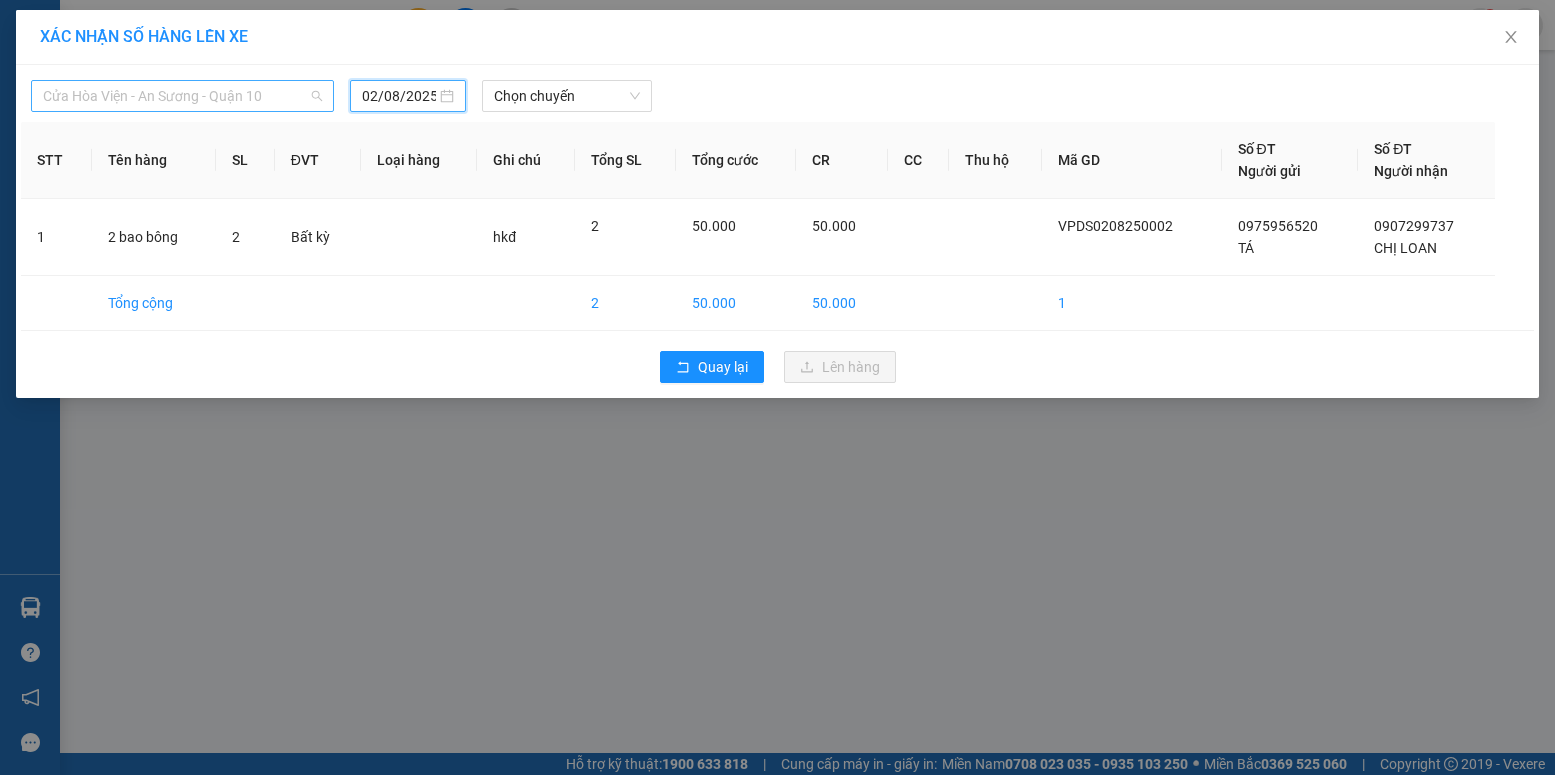 click on "Cửa Hòa Viện - An Sương - Quận 10" at bounding box center [182, 96] 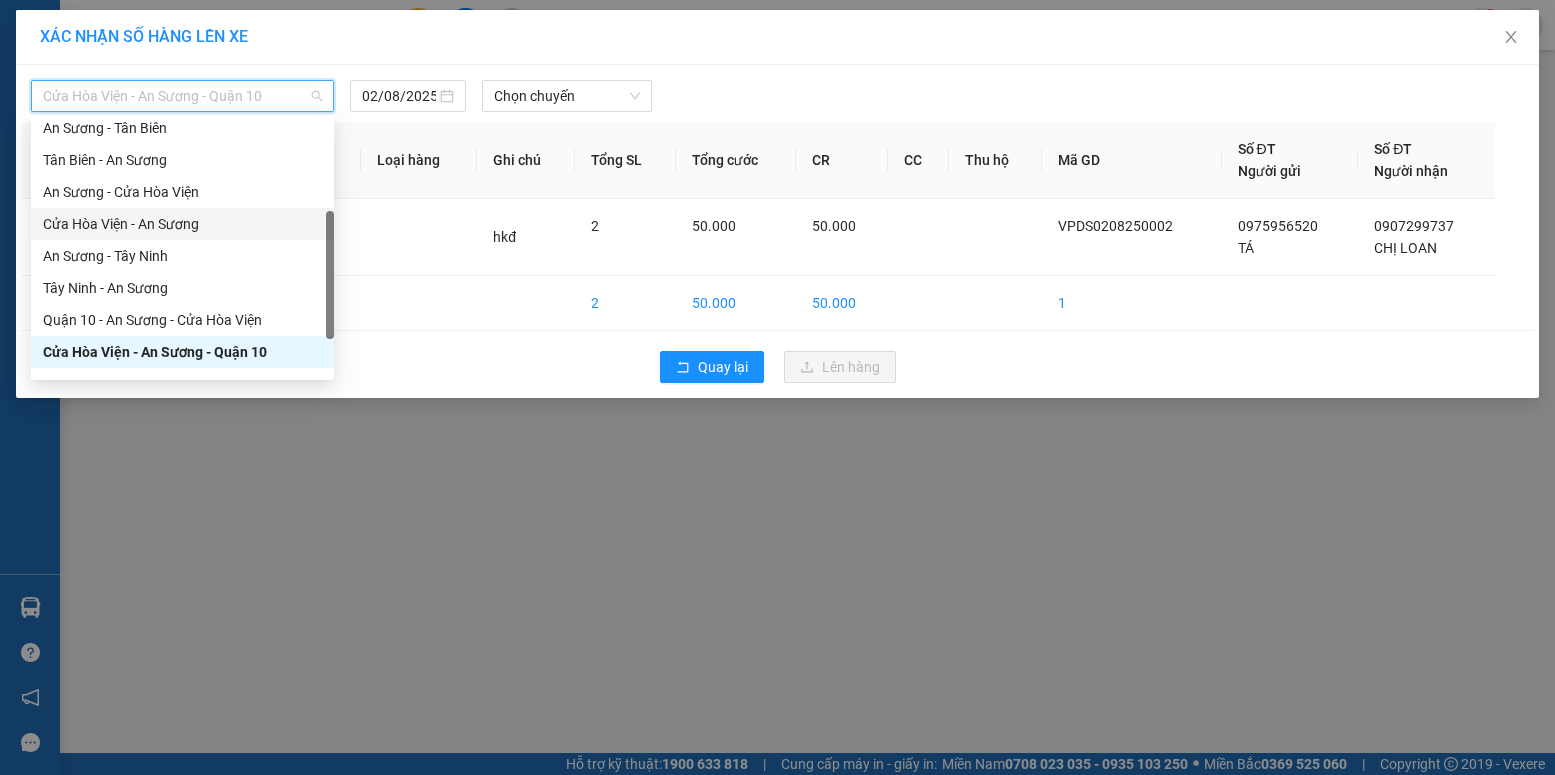 click on "Cửa Hòa Viện - An Sương" at bounding box center (182, 224) 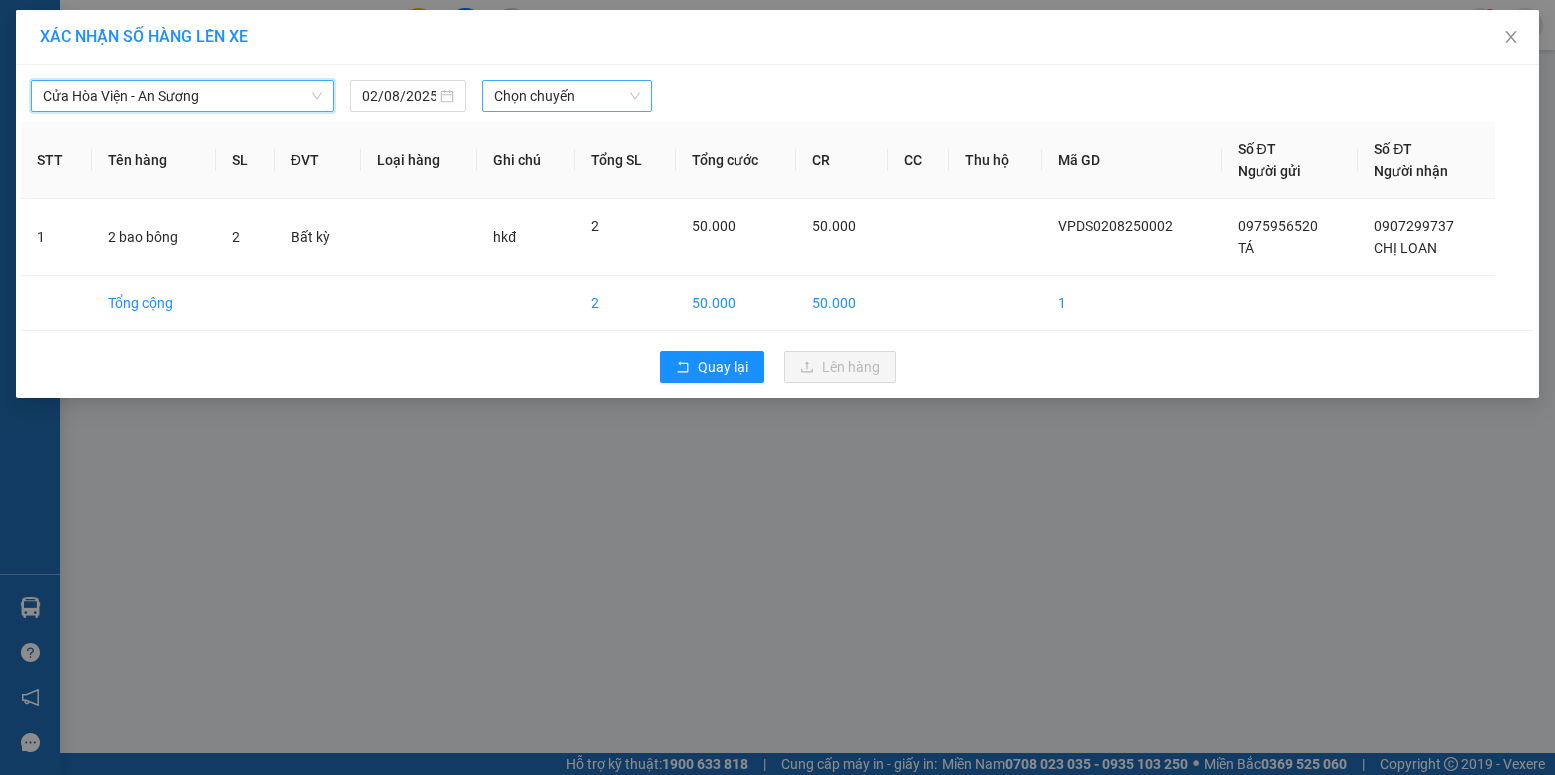 click on "Chọn chuyến" at bounding box center [567, 96] 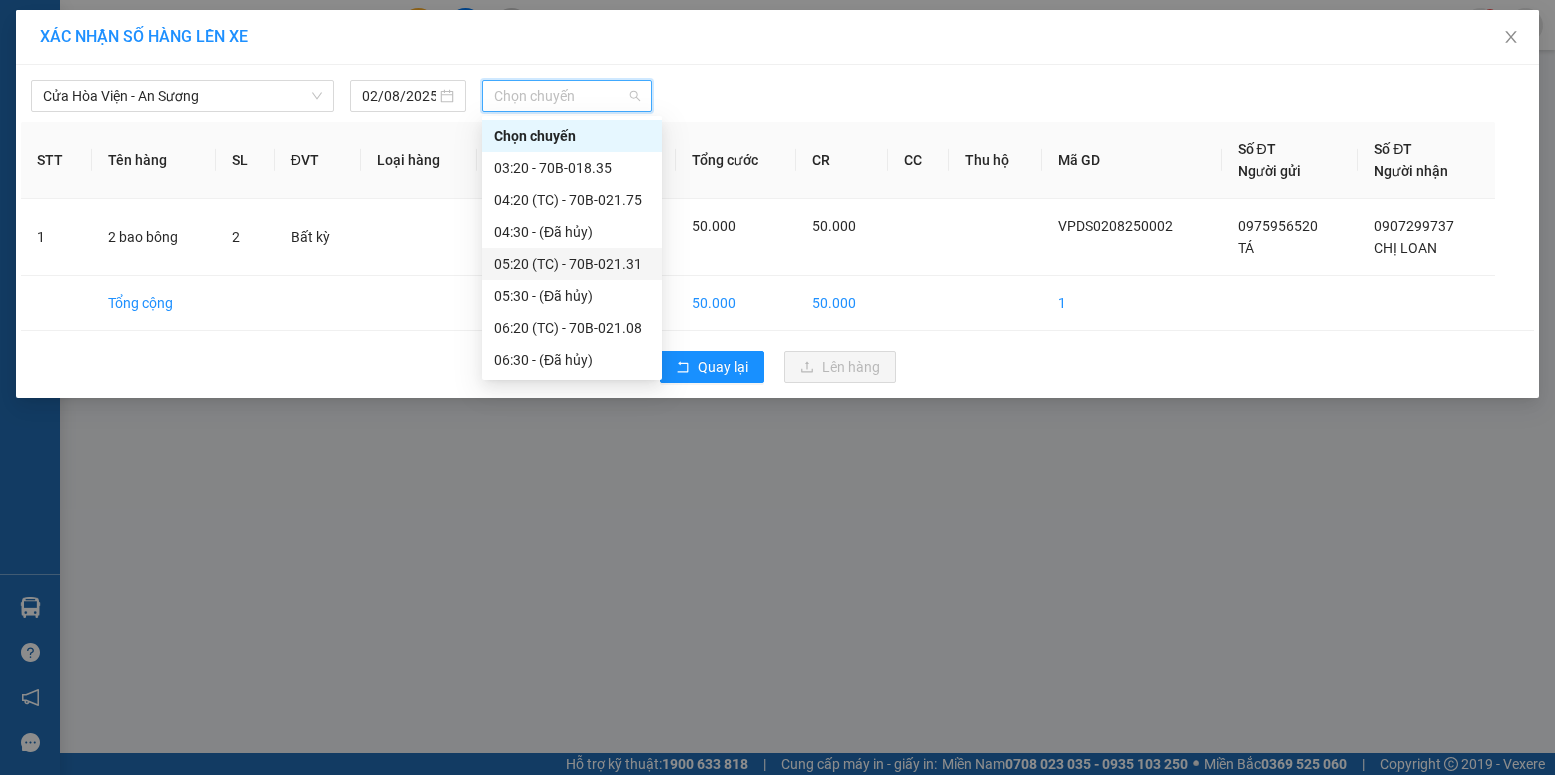 click on "[TIME]   (TC)   - [CODE]" at bounding box center [572, 264] 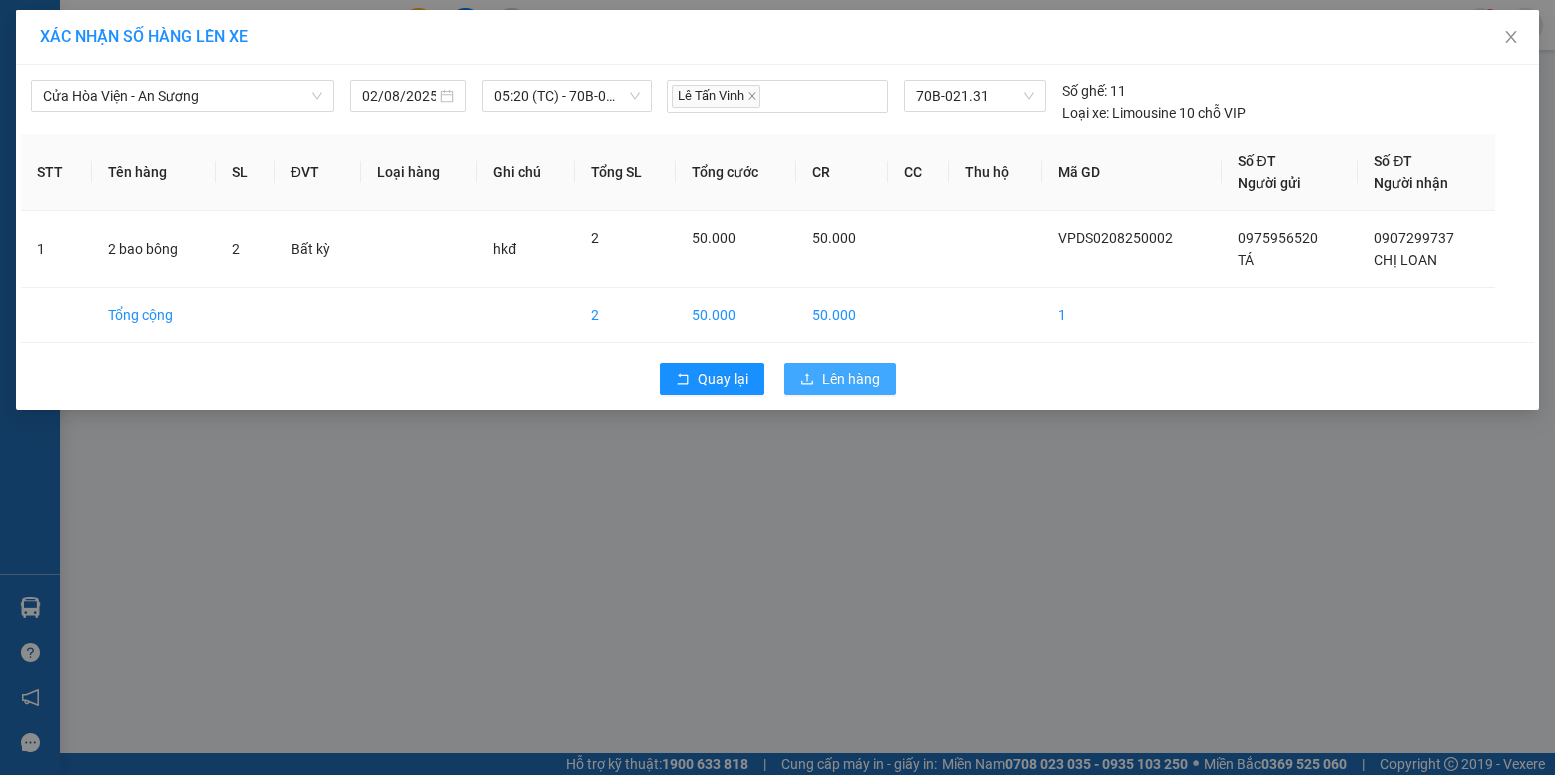 click on "Lên hàng" at bounding box center (851, 379) 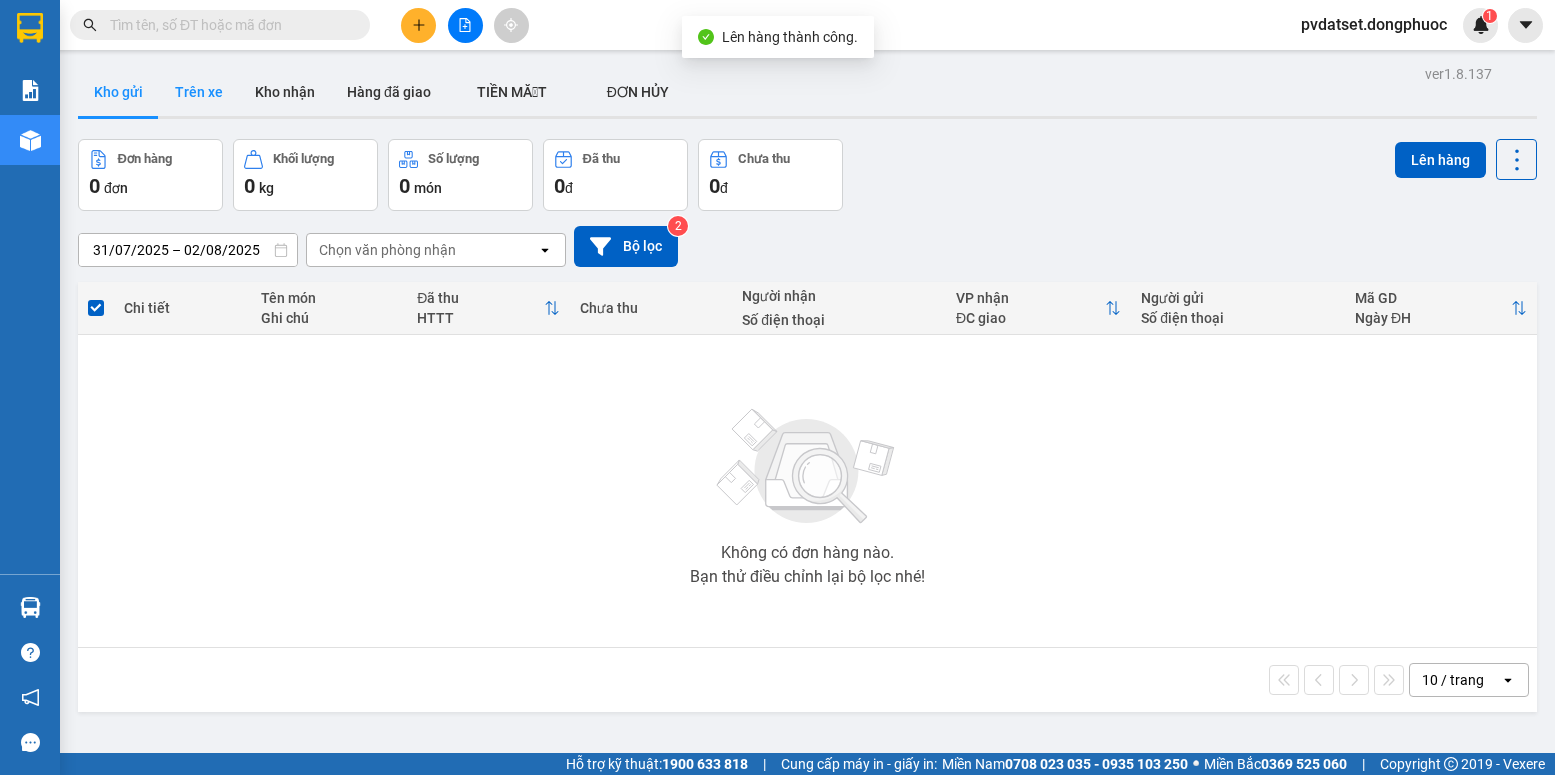 click on "Trên xe" at bounding box center [199, 92] 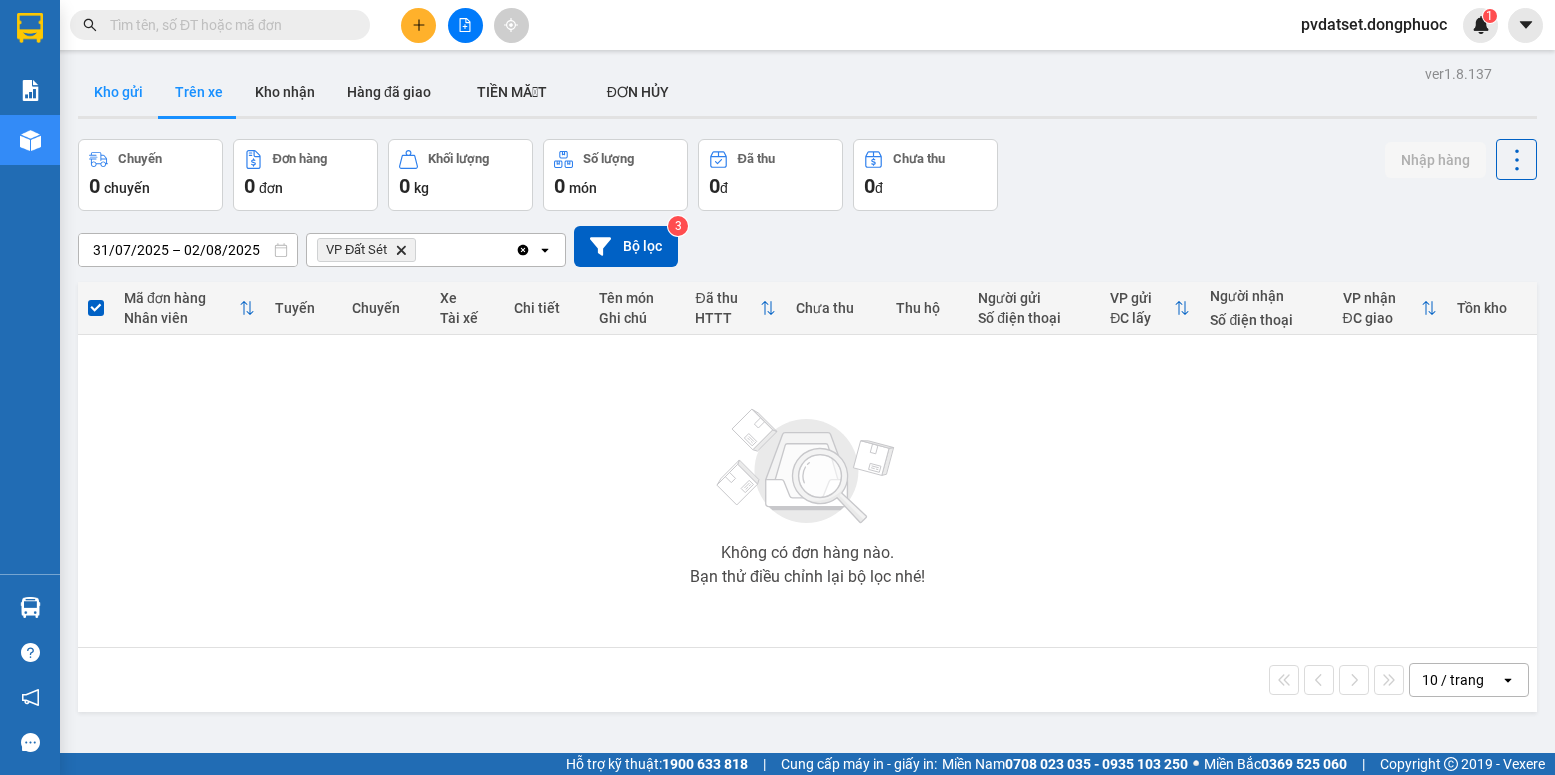 click on "Kho gửi" at bounding box center [118, 92] 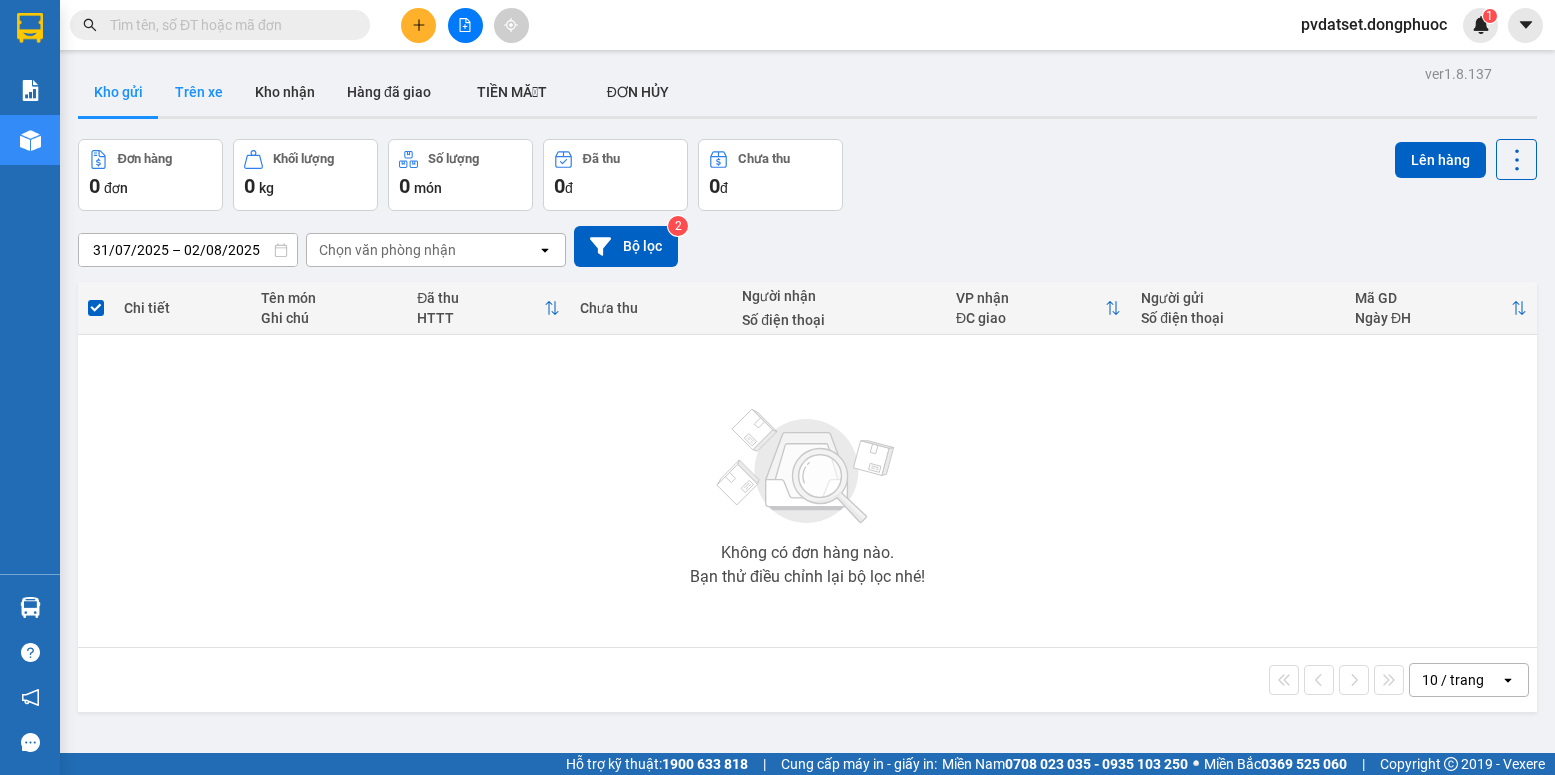 click on "Trên xe" at bounding box center [199, 92] 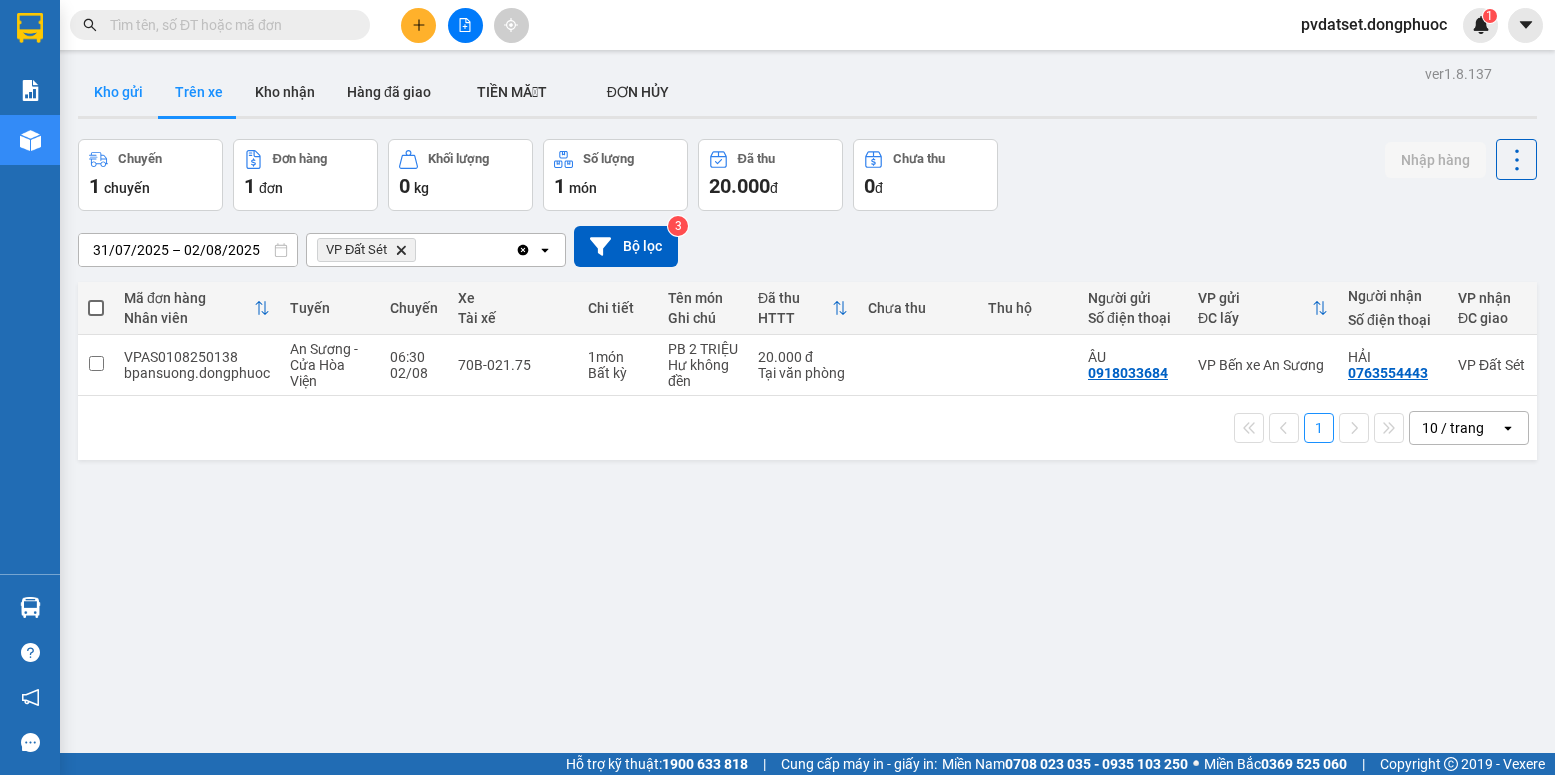 click on "Kho gửi" at bounding box center (118, 92) 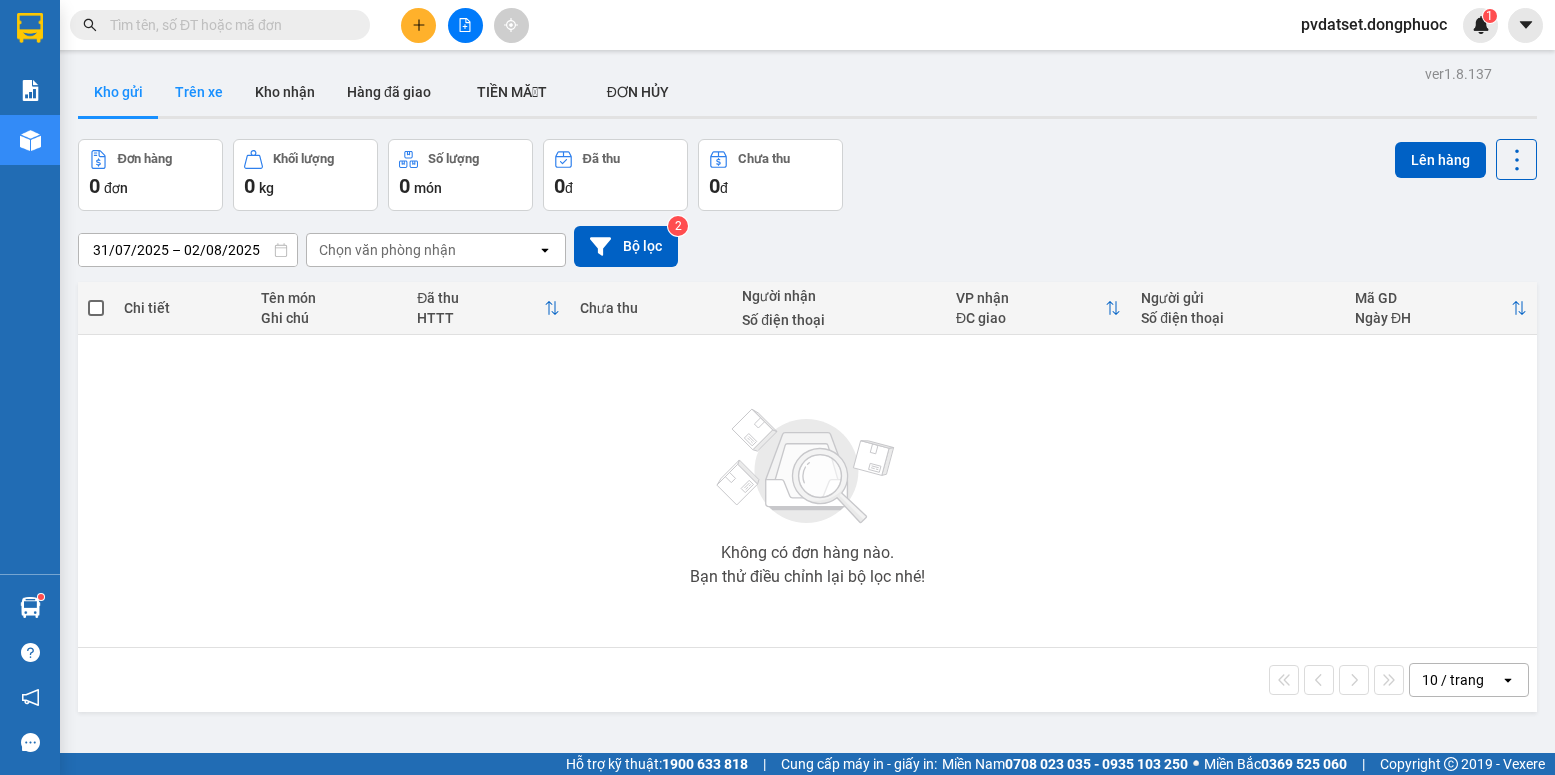 click on "Trên xe" at bounding box center [199, 92] 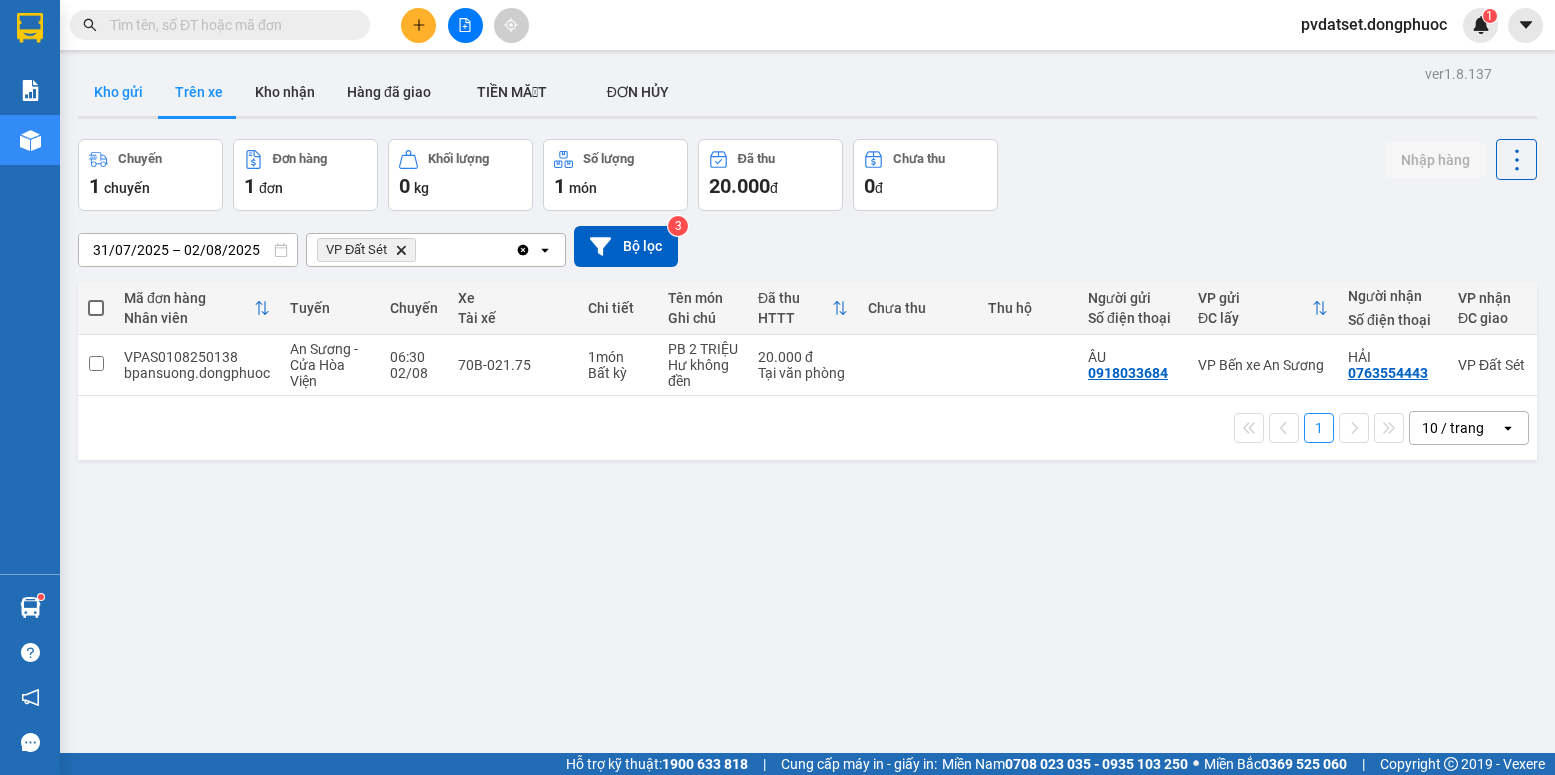 click on "Kho gửi" at bounding box center (118, 92) 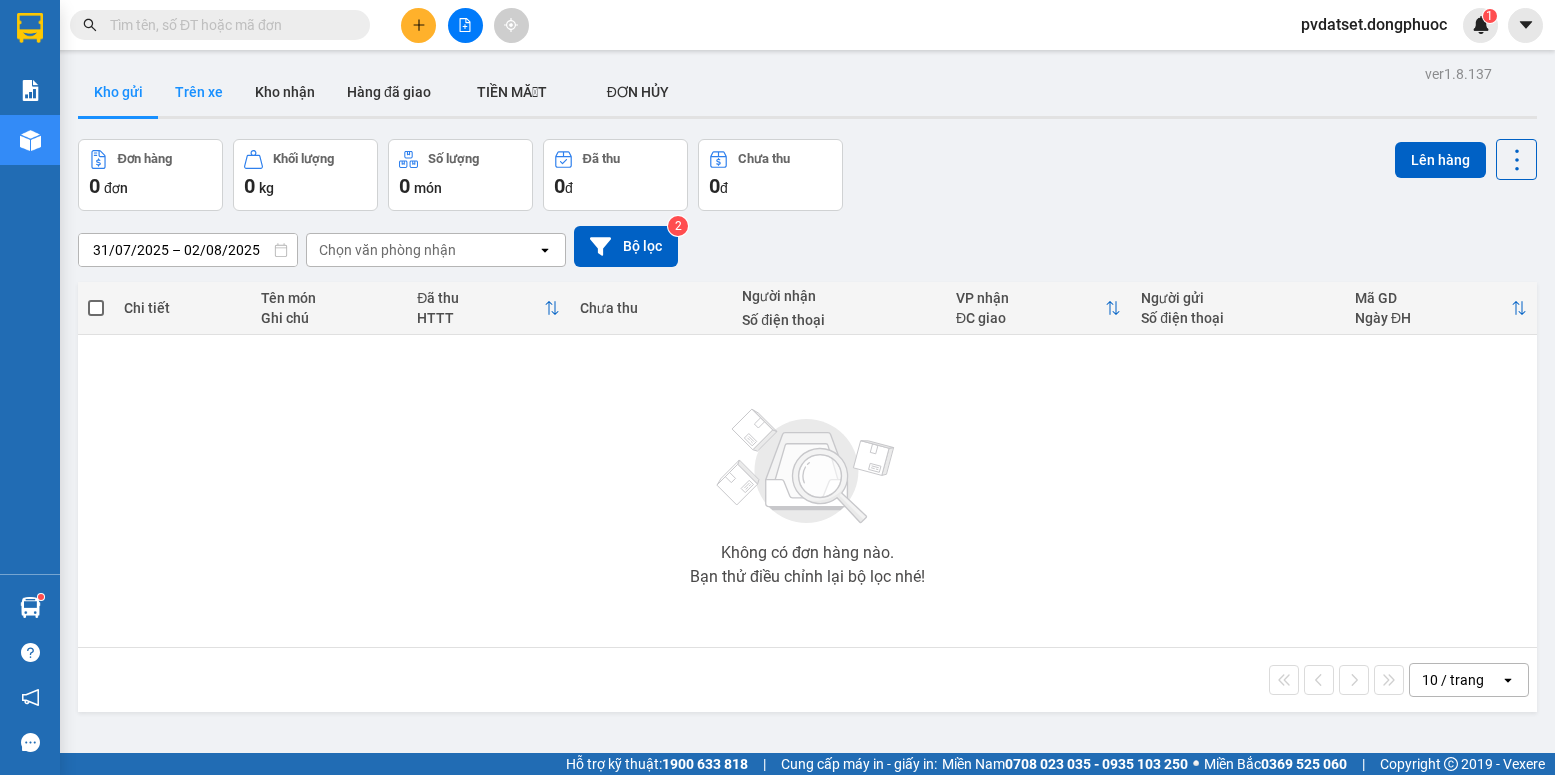 click on "Trên xe" at bounding box center [199, 92] 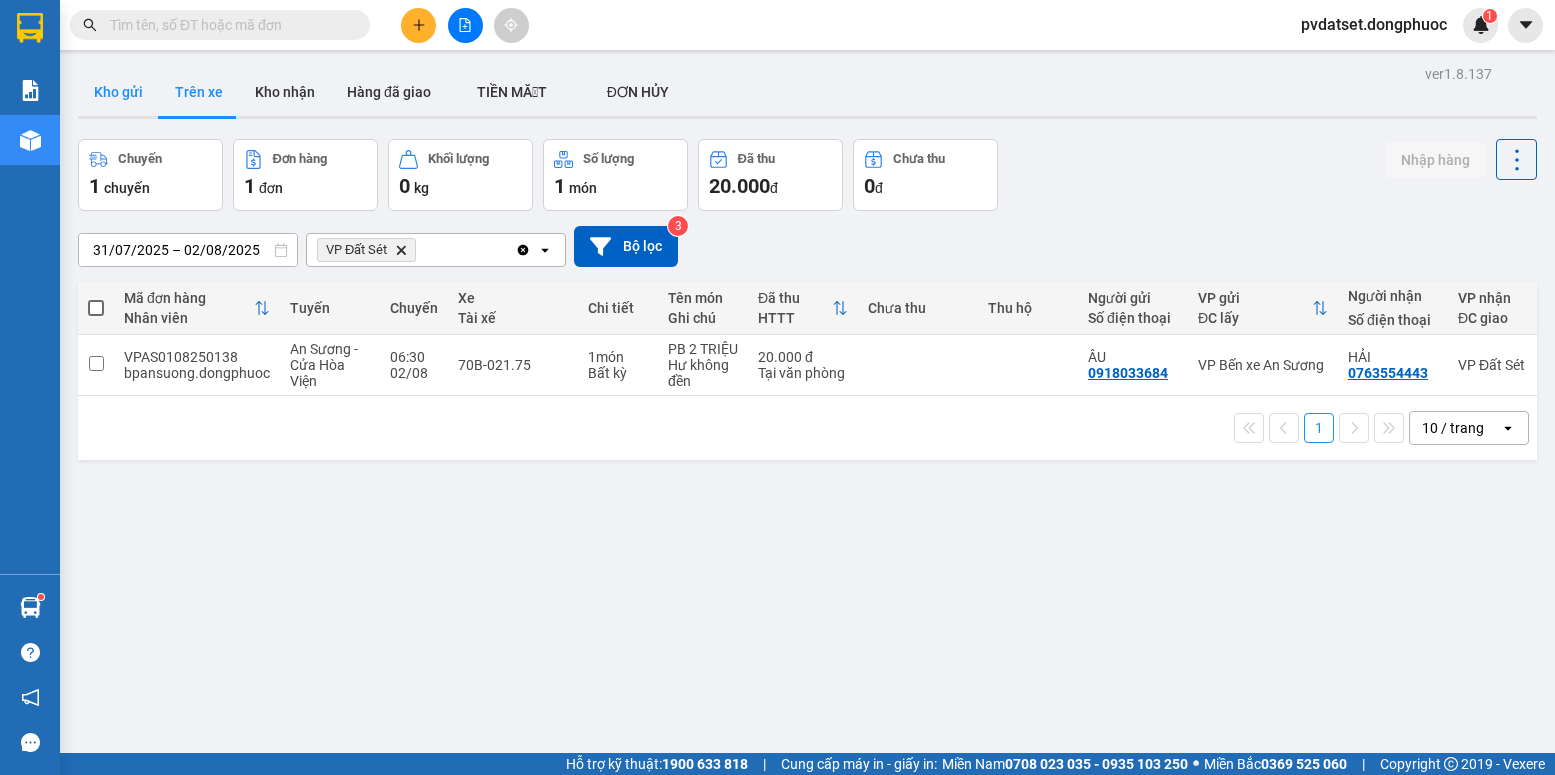 click on "Kho gửi" at bounding box center [118, 92] 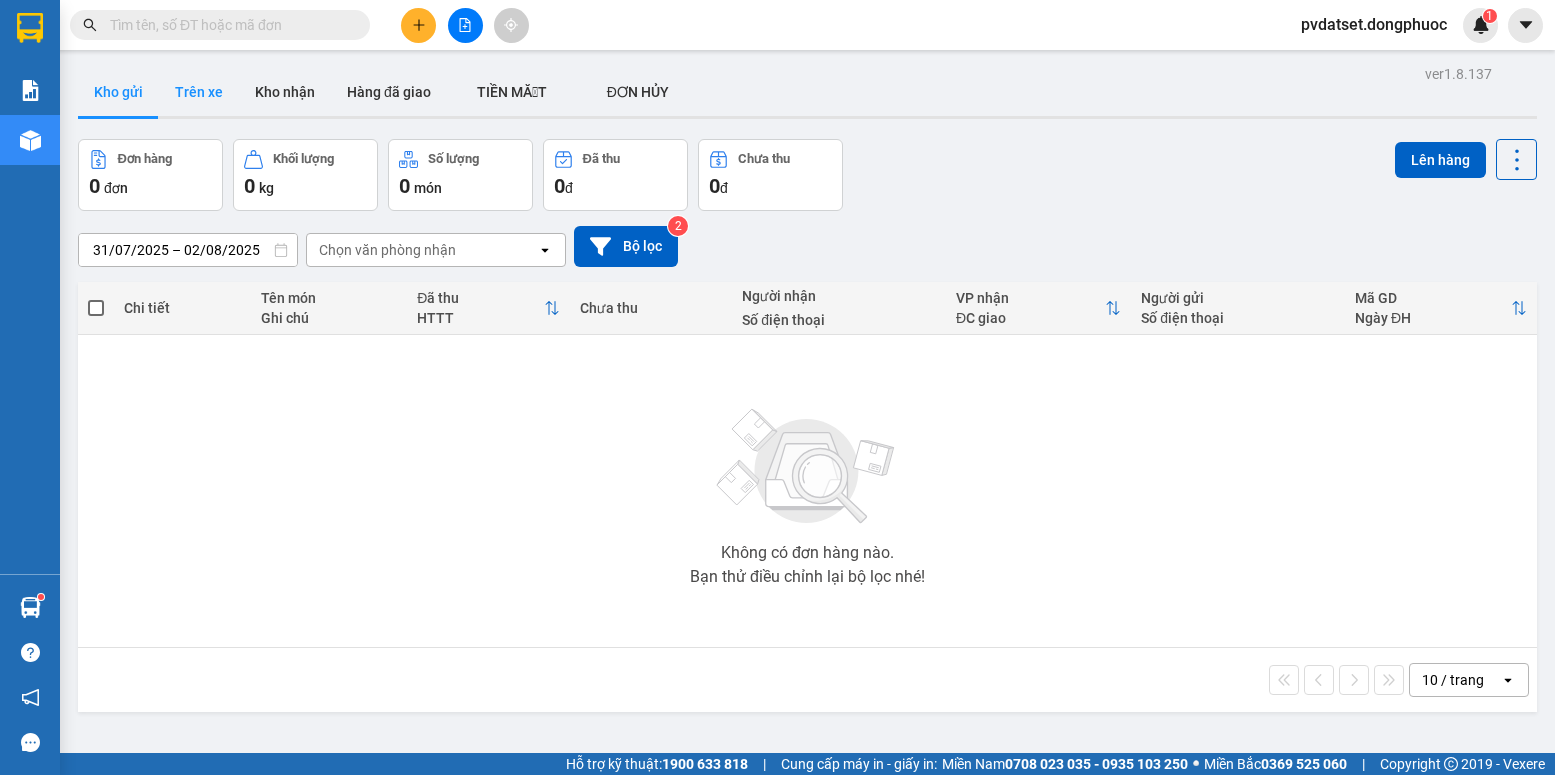 click on "Trên xe" at bounding box center [199, 92] 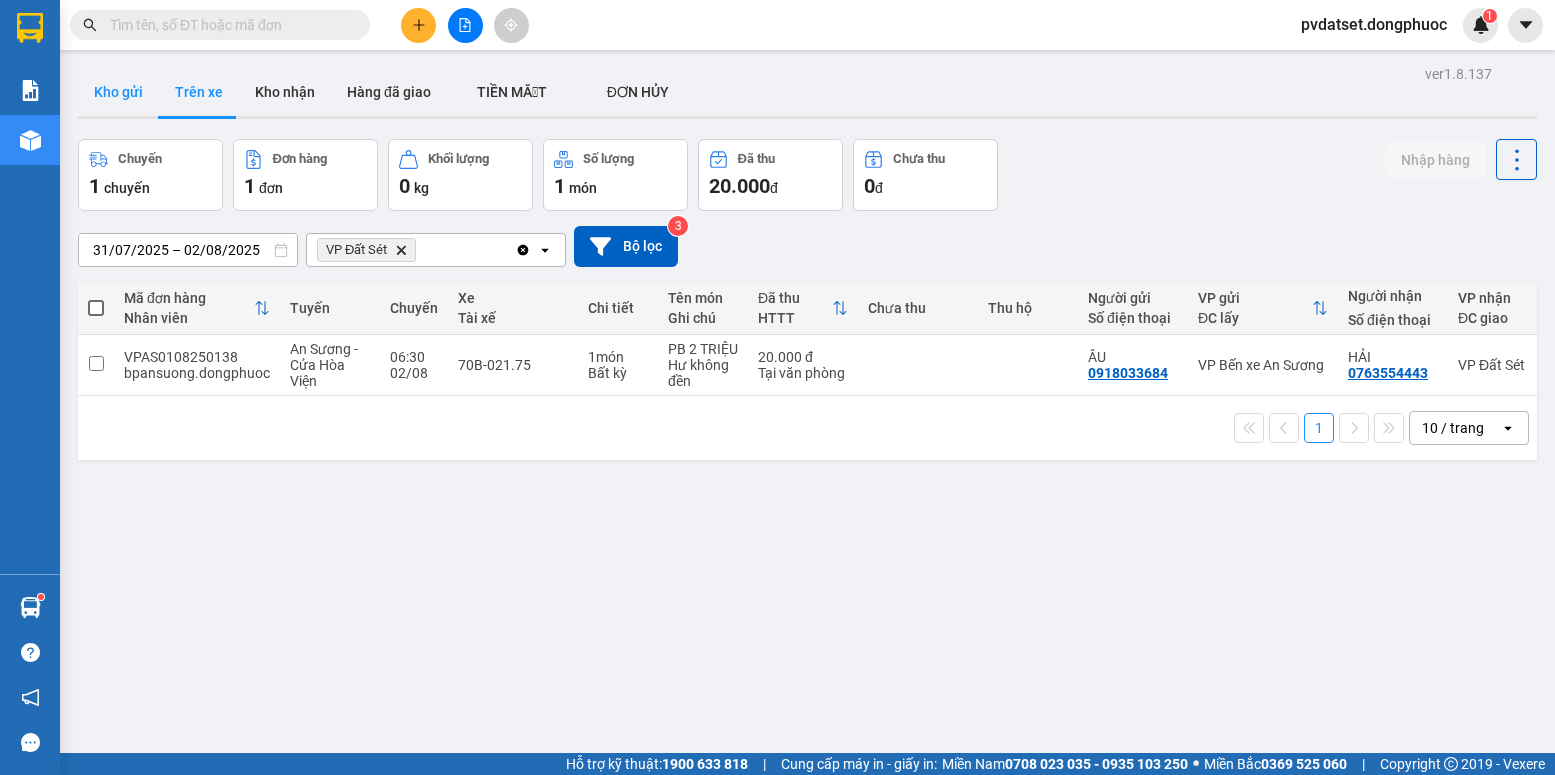 click on "Kho gửi" at bounding box center [118, 92] 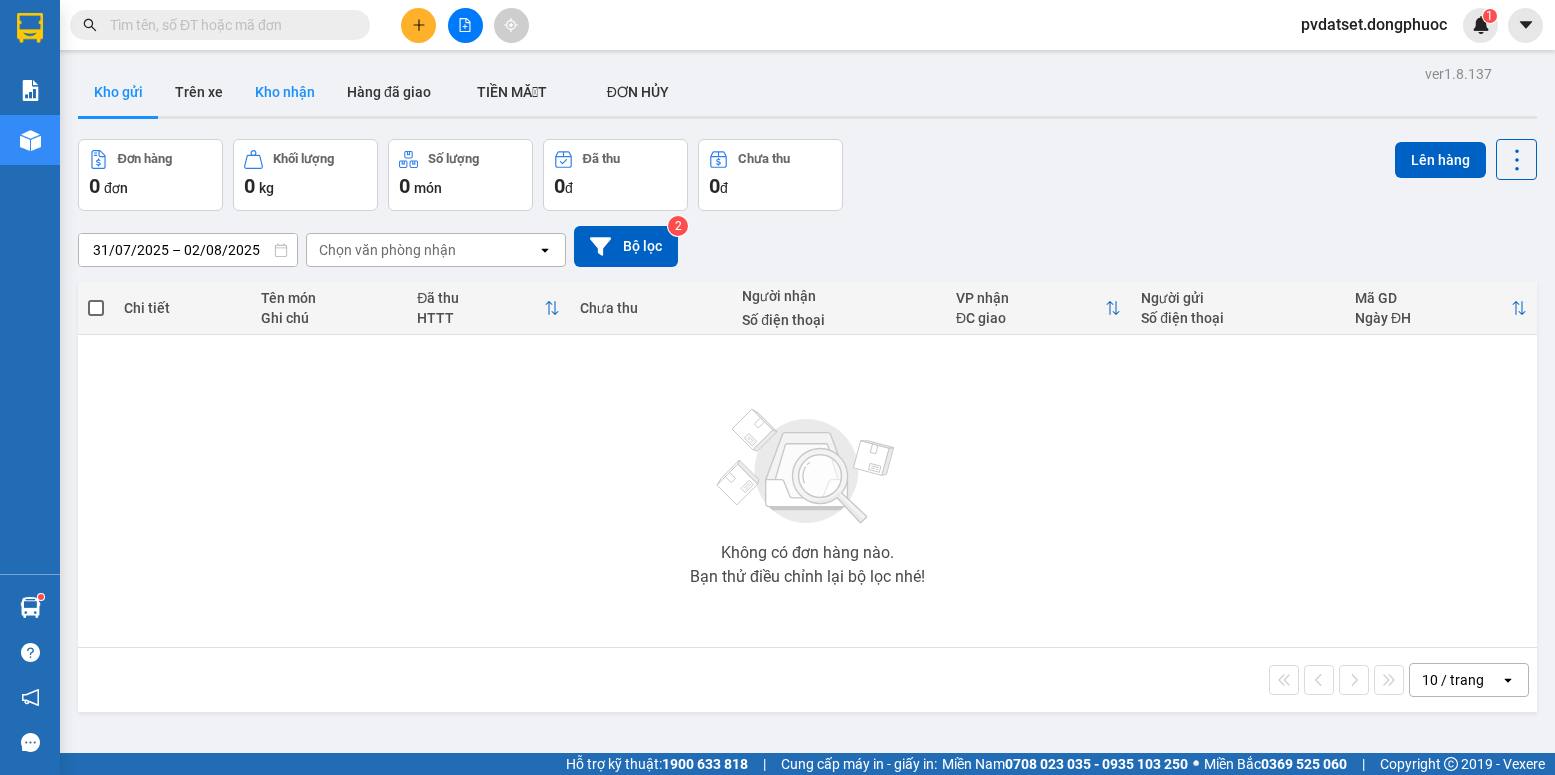 click on "Kho nhận" at bounding box center [285, 92] 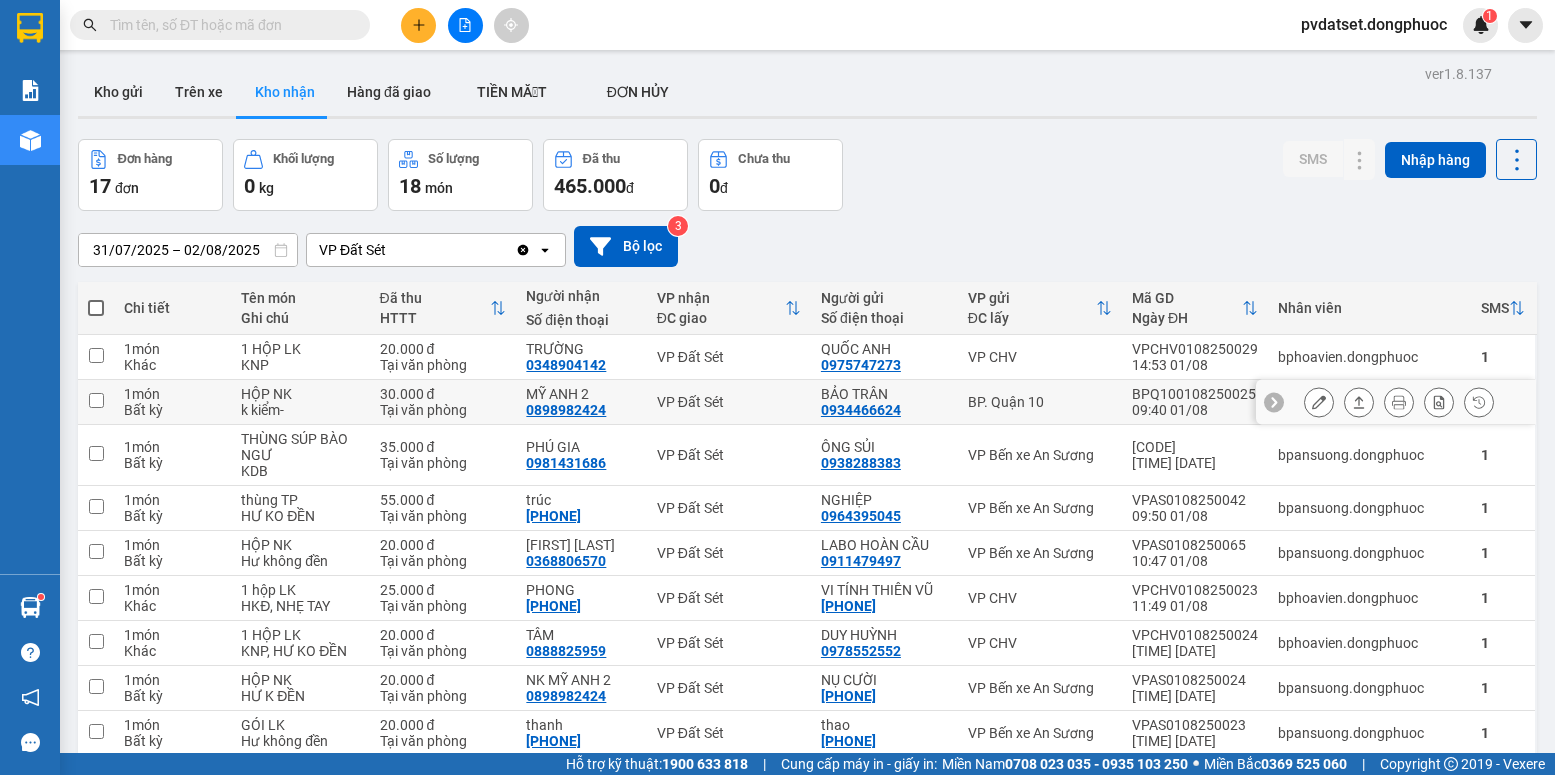 click on "VP Đất Sét" at bounding box center (729, 402) 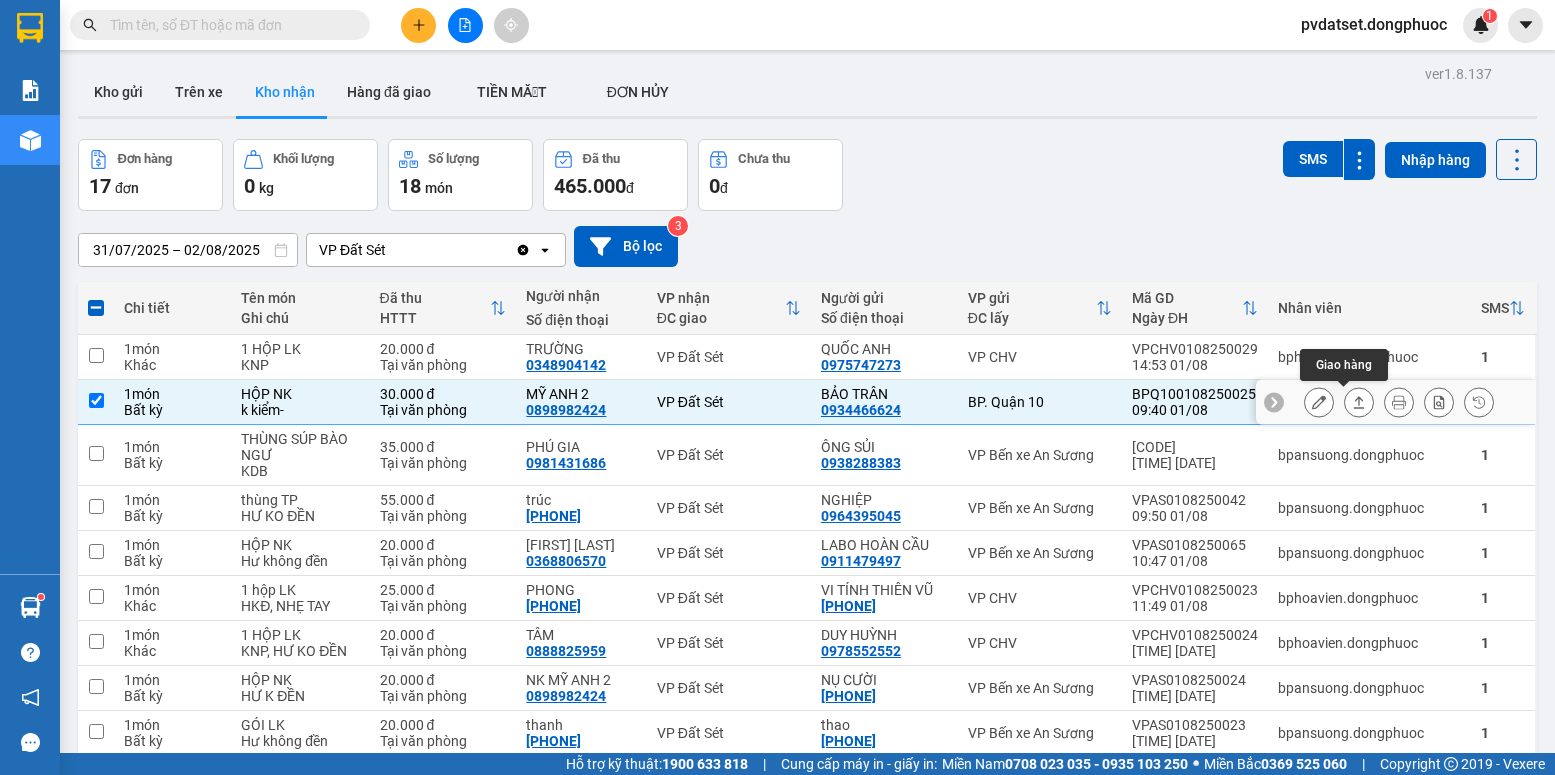 click at bounding box center (1359, 402) 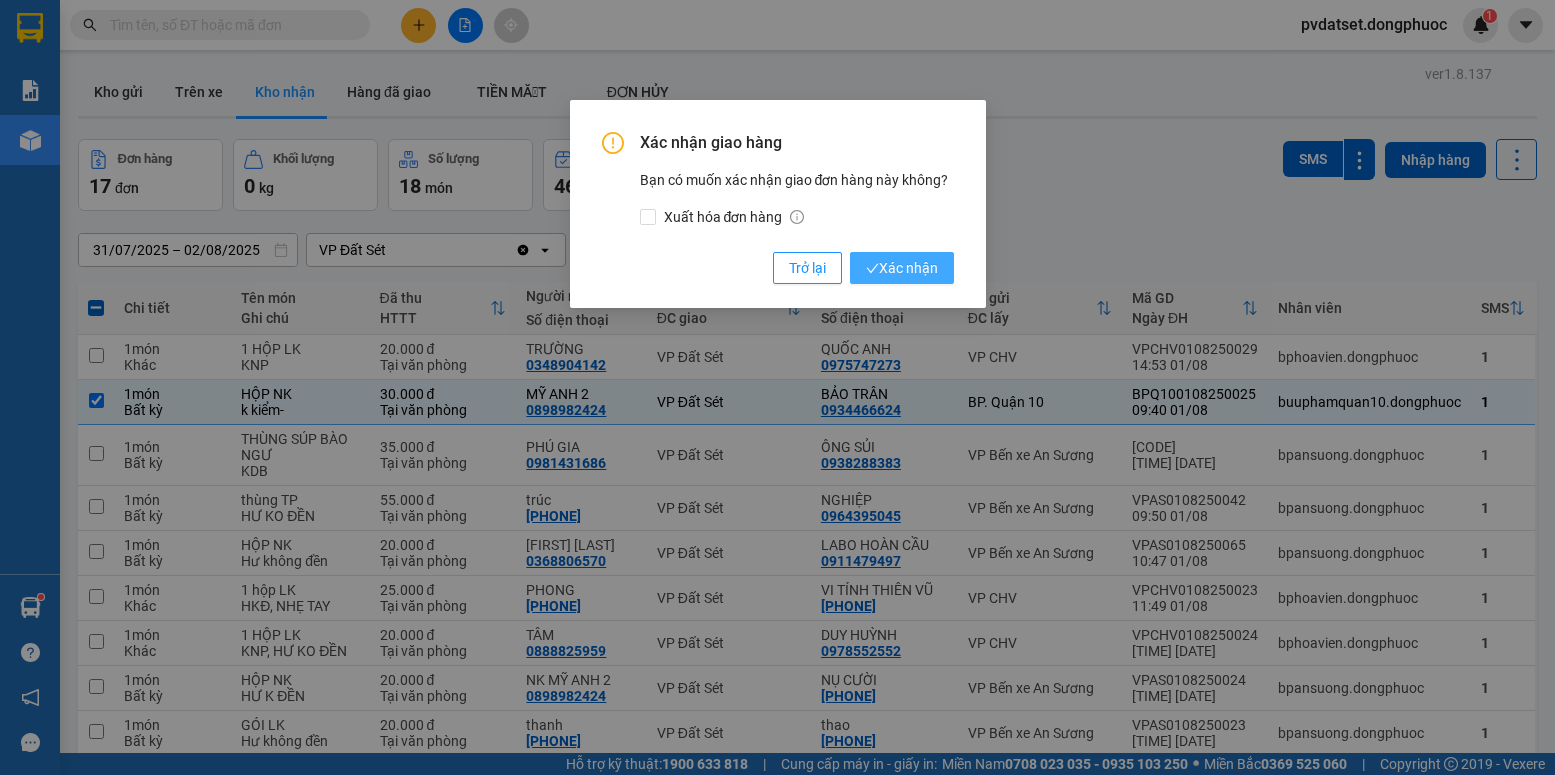 click on "Xác nhận" at bounding box center (902, 268) 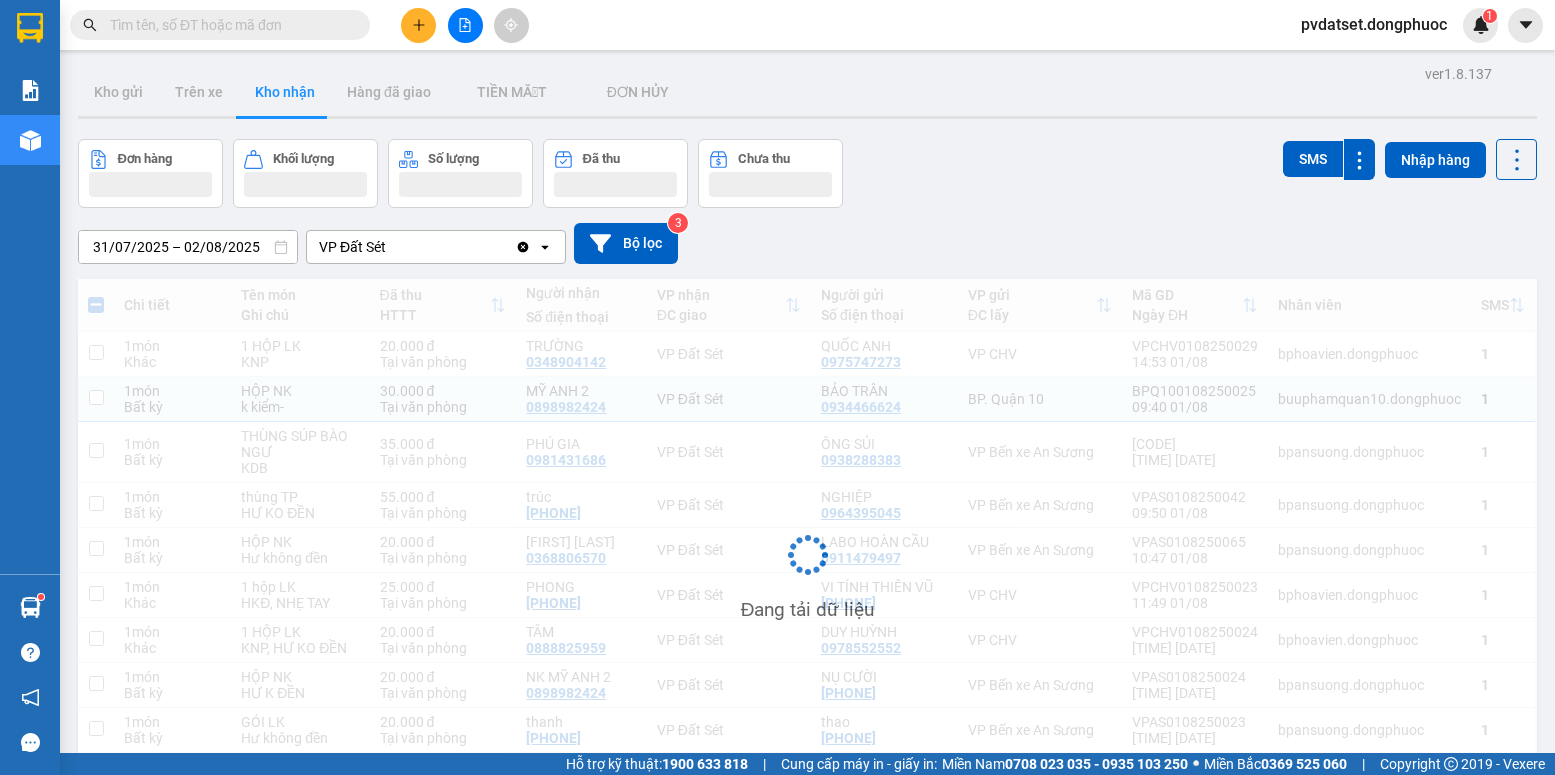 checkbox on "false" 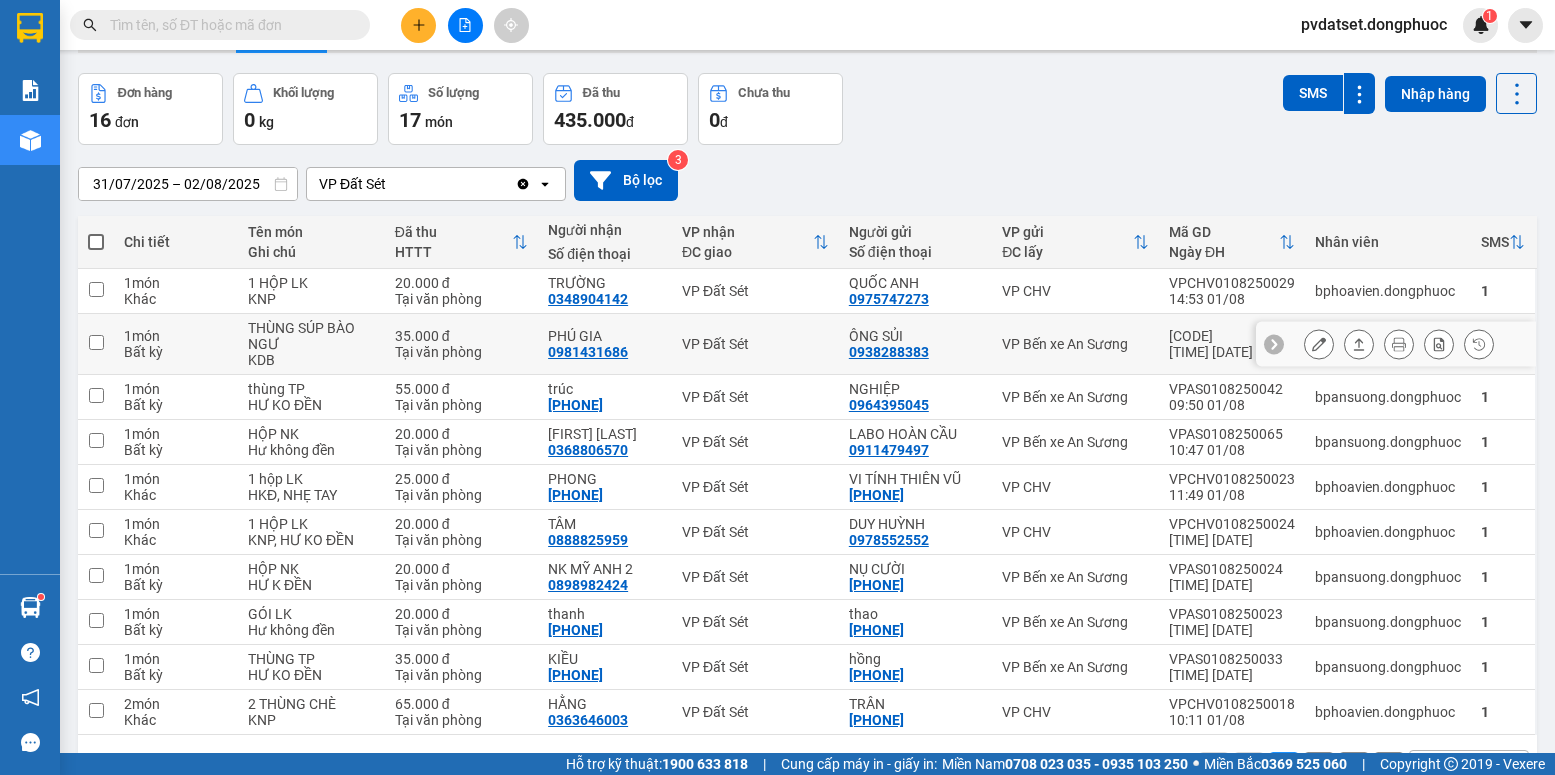 scroll, scrollTop: 0, scrollLeft: 0, axis: both 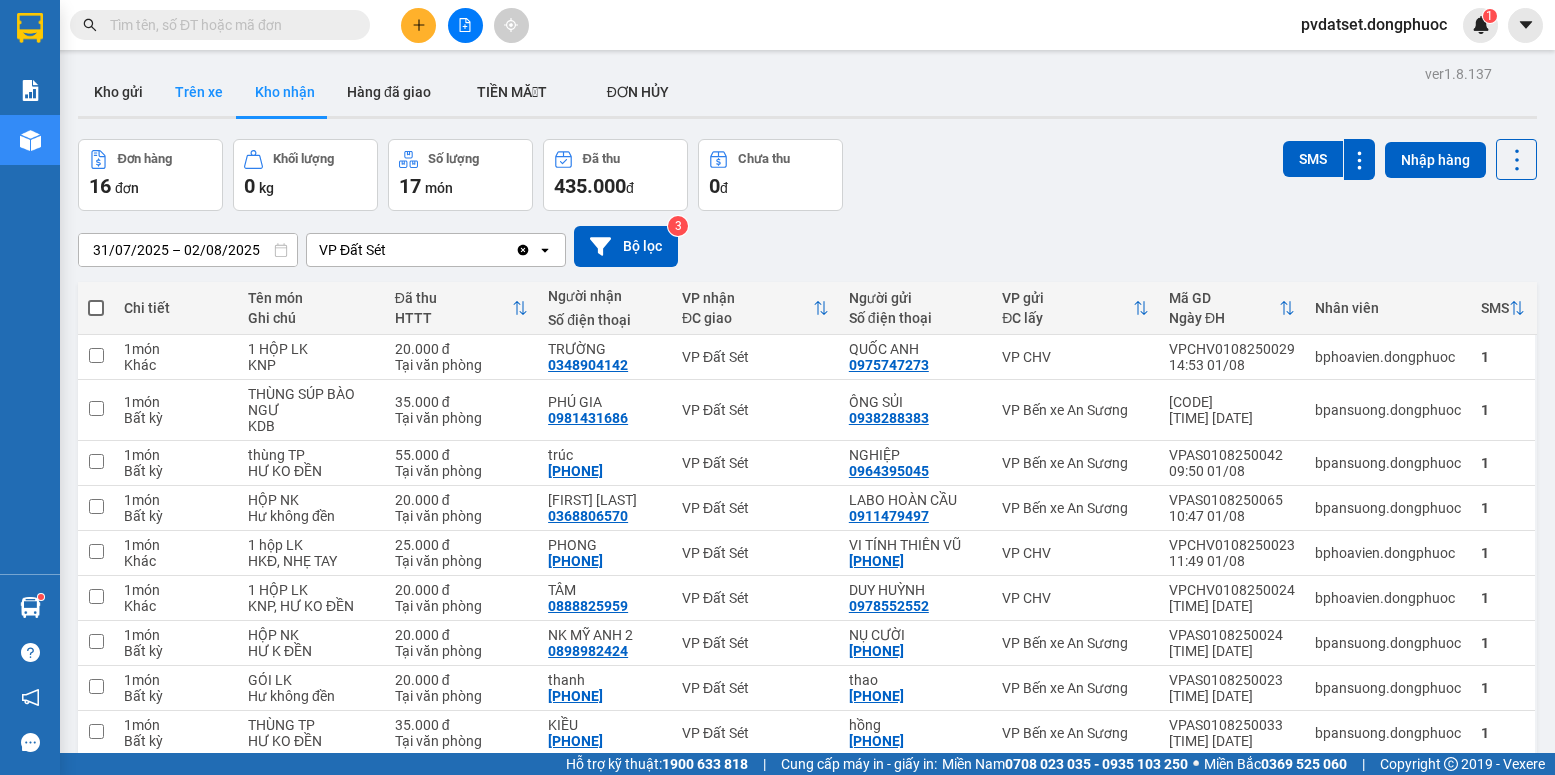 click on "Trên xe" at bounding box center [199, 92] 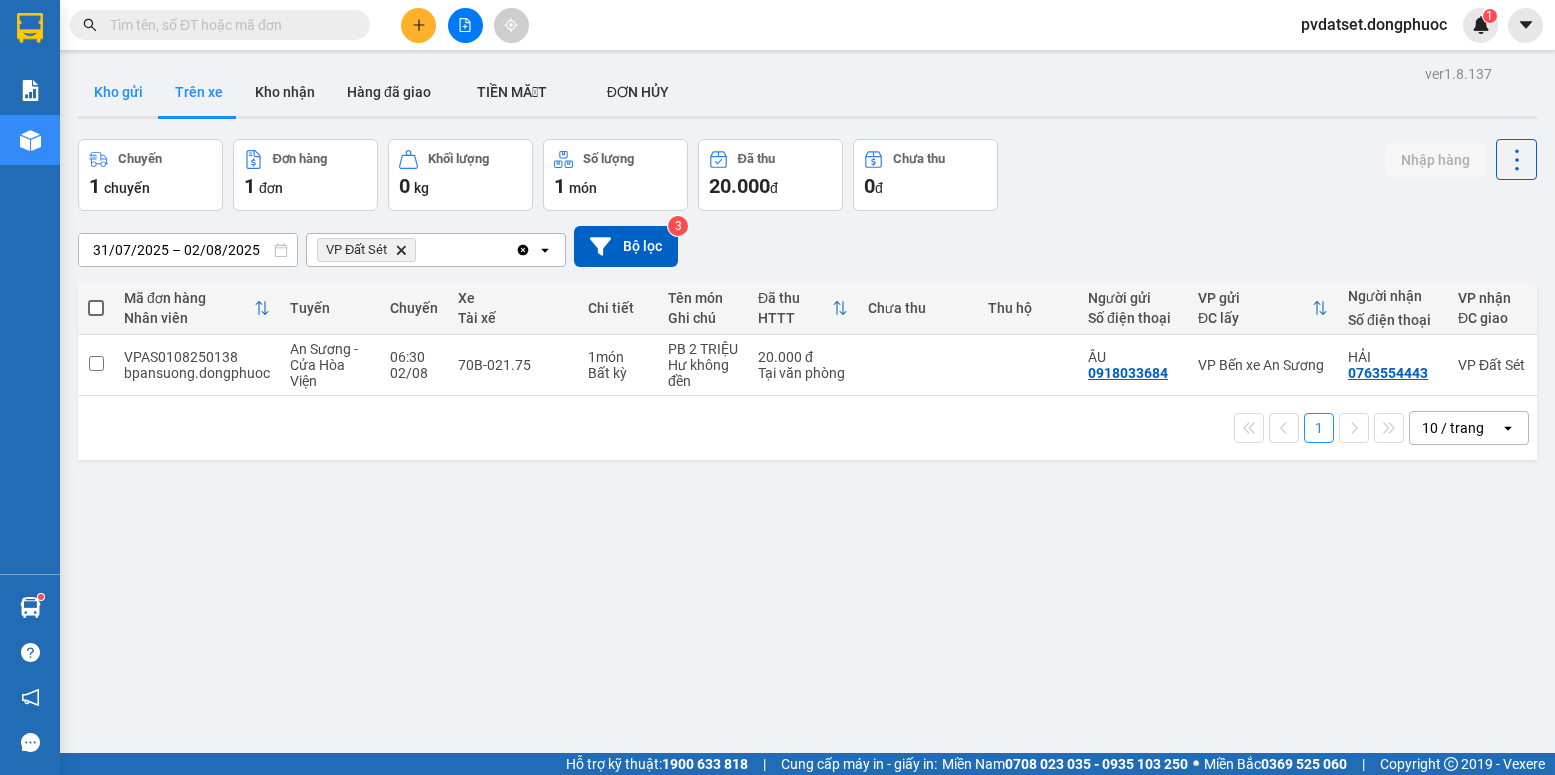 click on "Kho gửi" at bounding box center [118, 92] 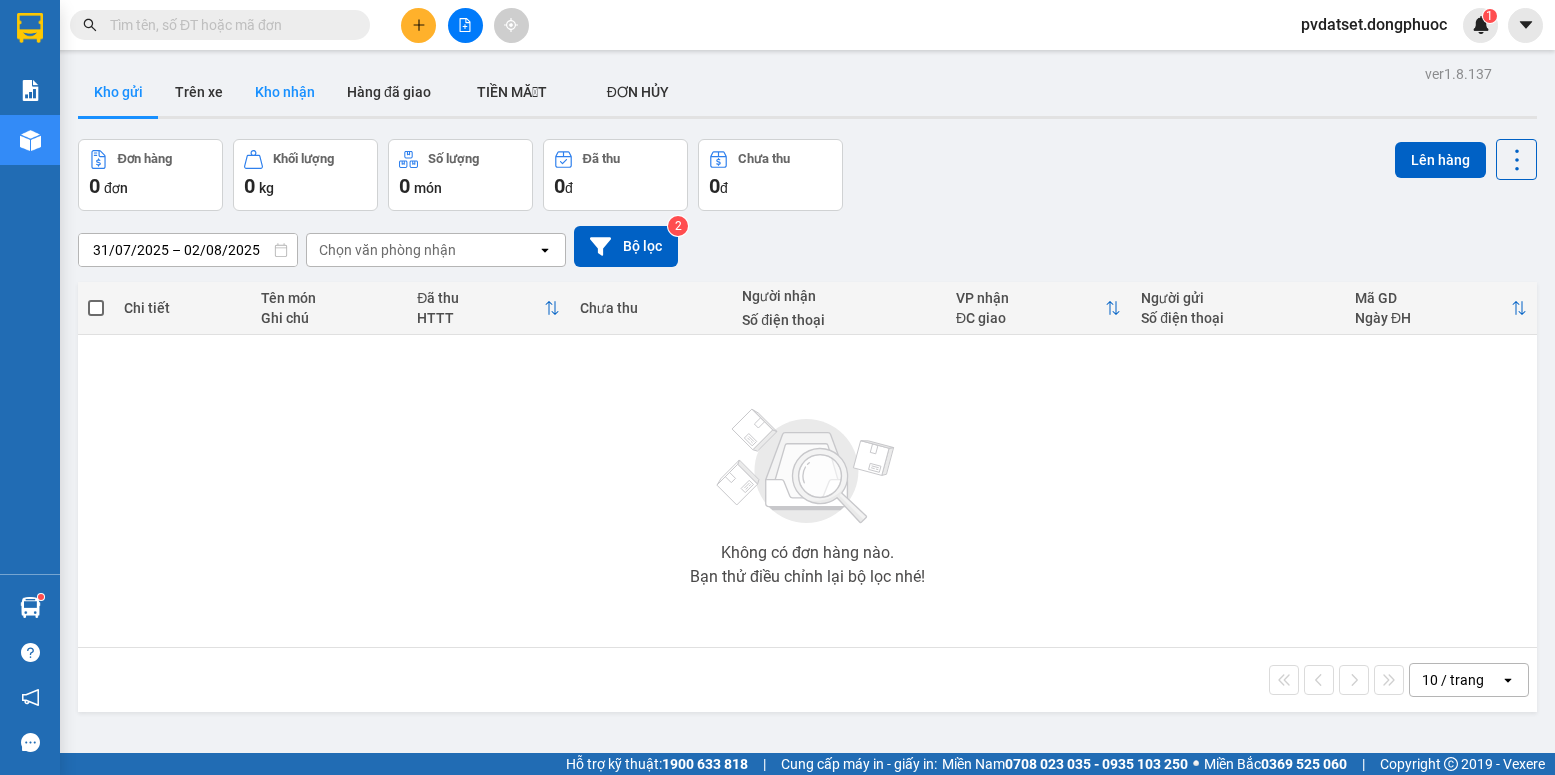 click on "Kho nhận" at bounding box center (285, 92) 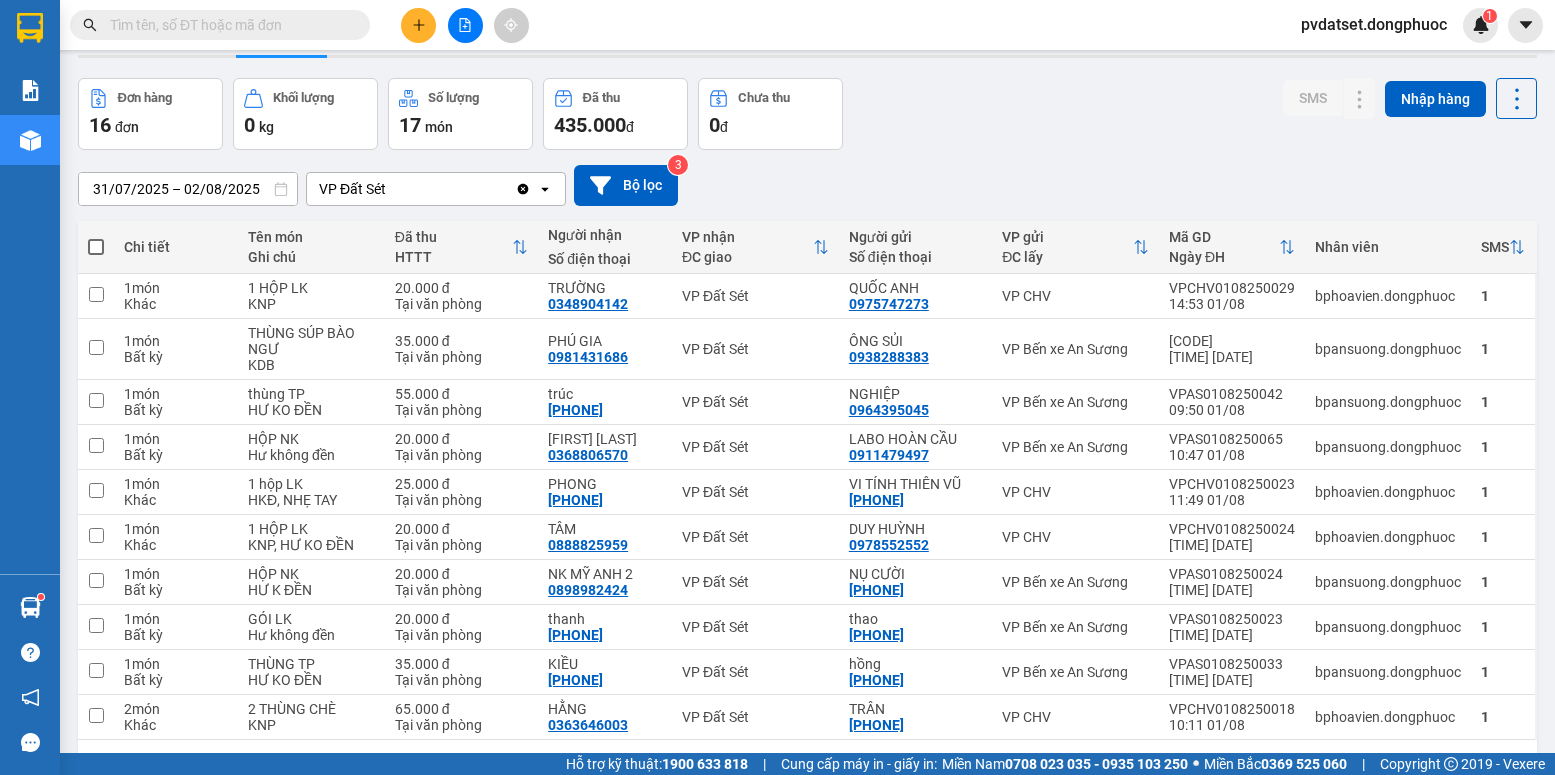 scroll, scrollTop: 130, scrollLeft: 0, axis: vertical 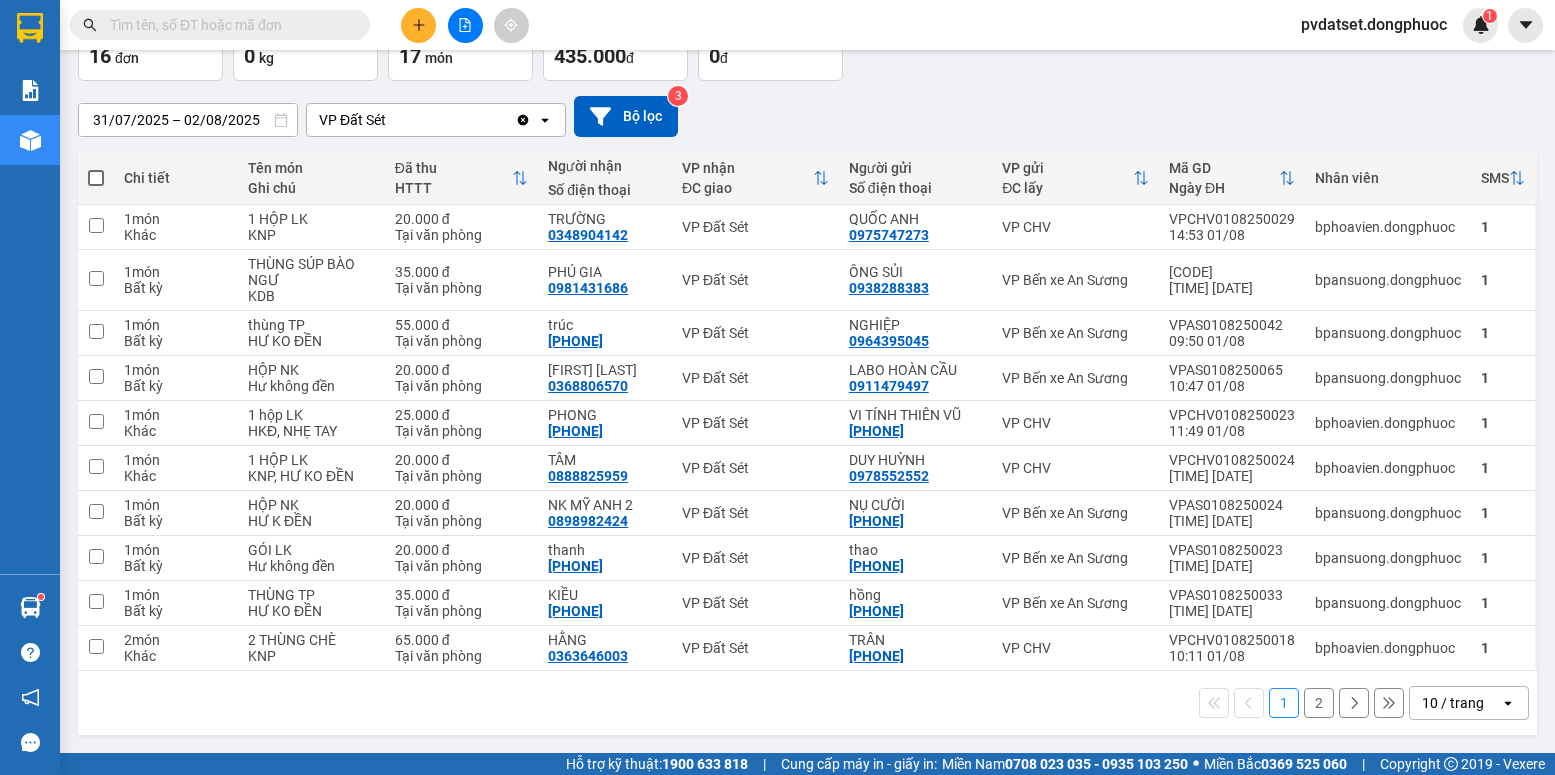 click on "2" at bounding box center [1319, 703] 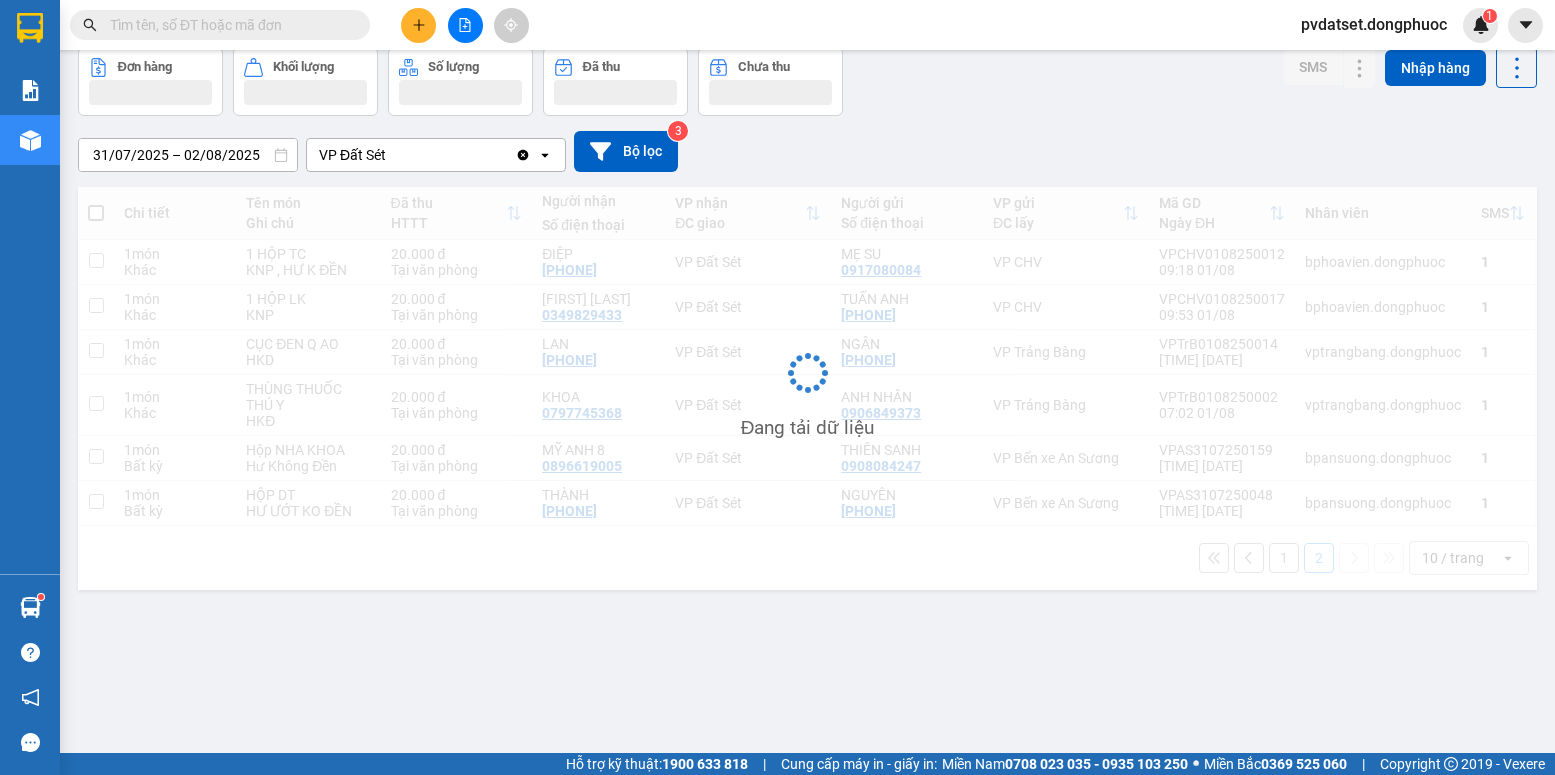 scroll, scrollTop: 92, scrollLeft: 0, axis: vertical 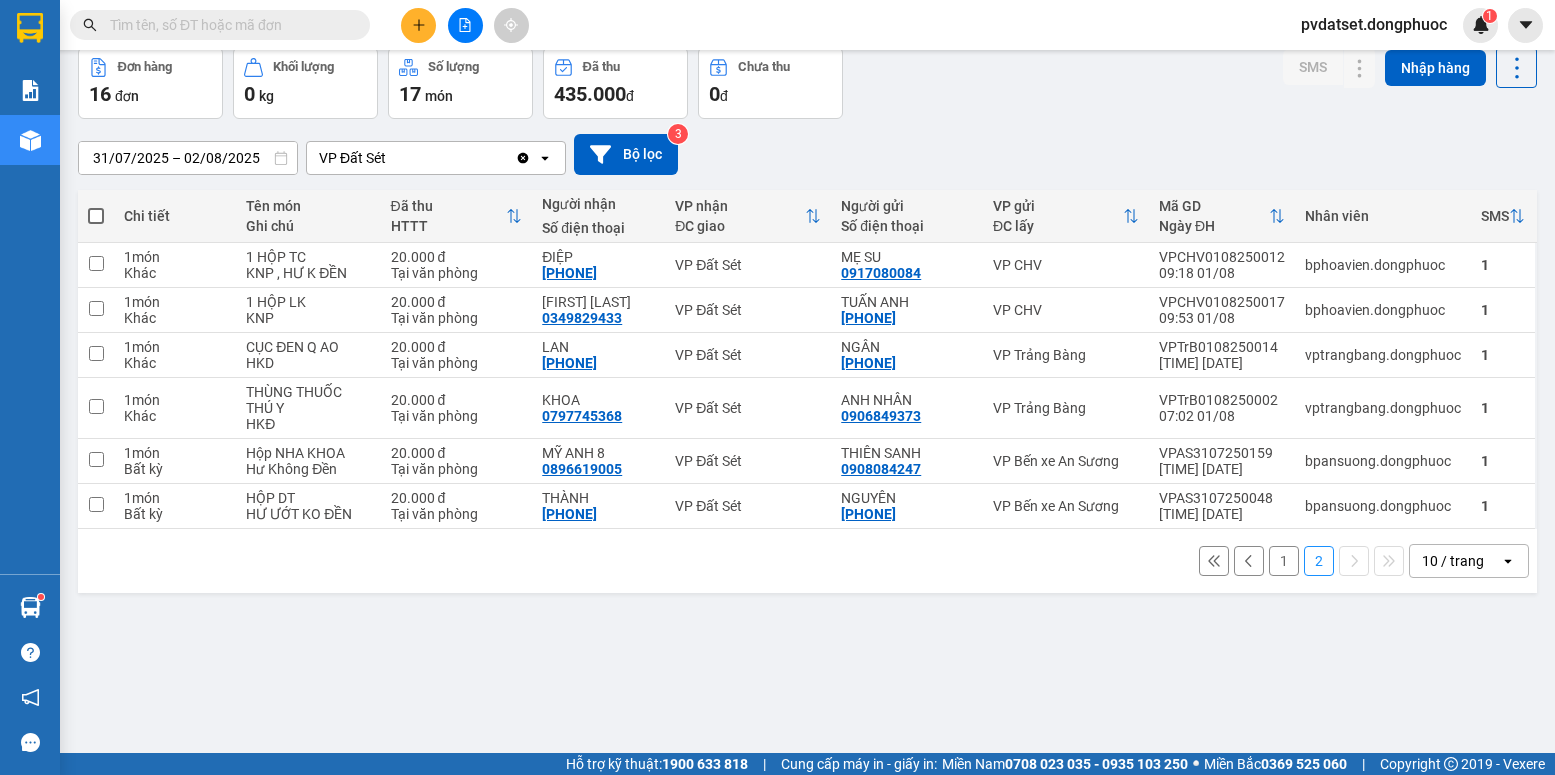 click on "1" at bounding box center (1284, 561) 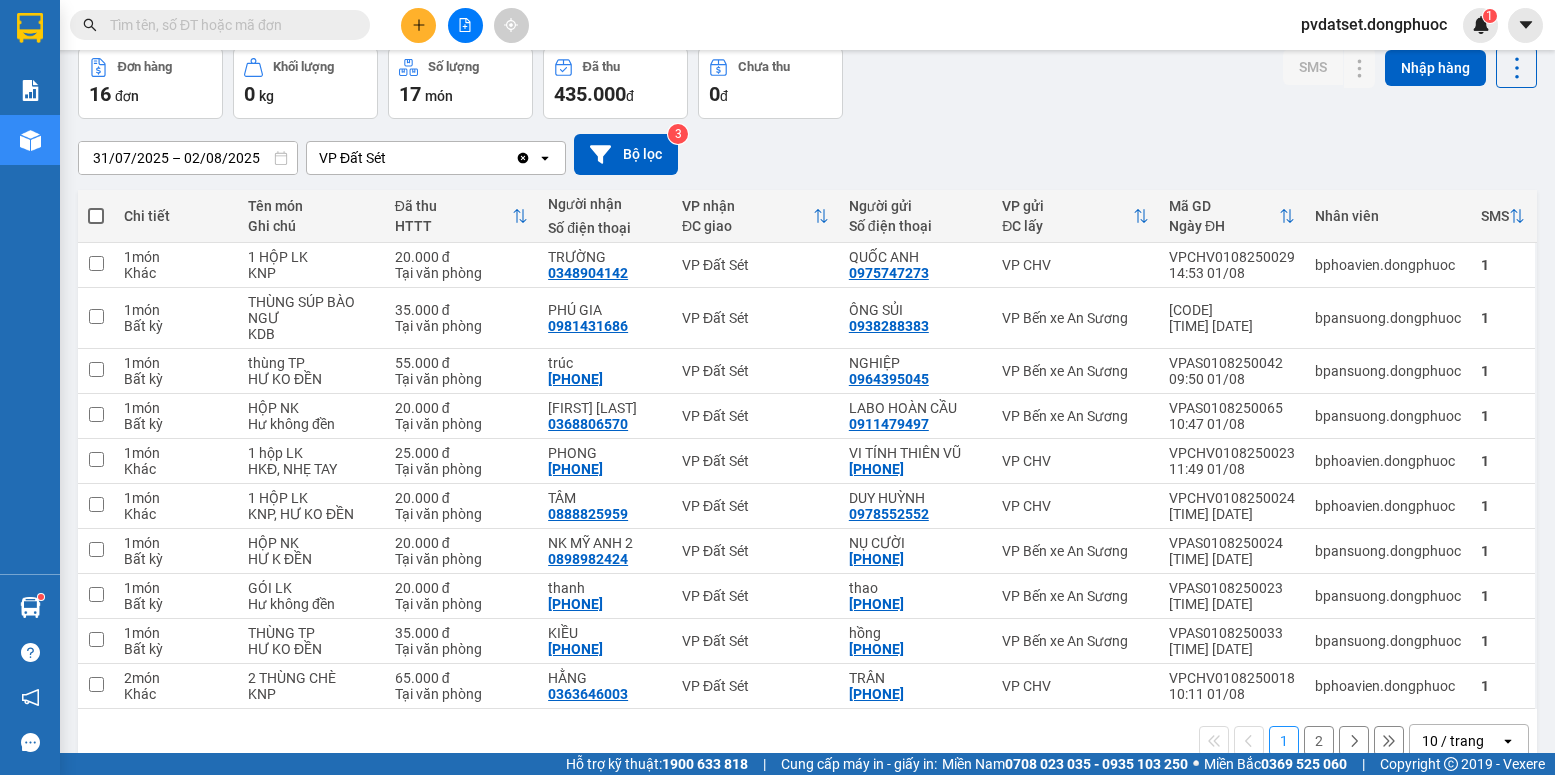 scroll, scrollTop: 0, scrollLeft: 0, axis: both 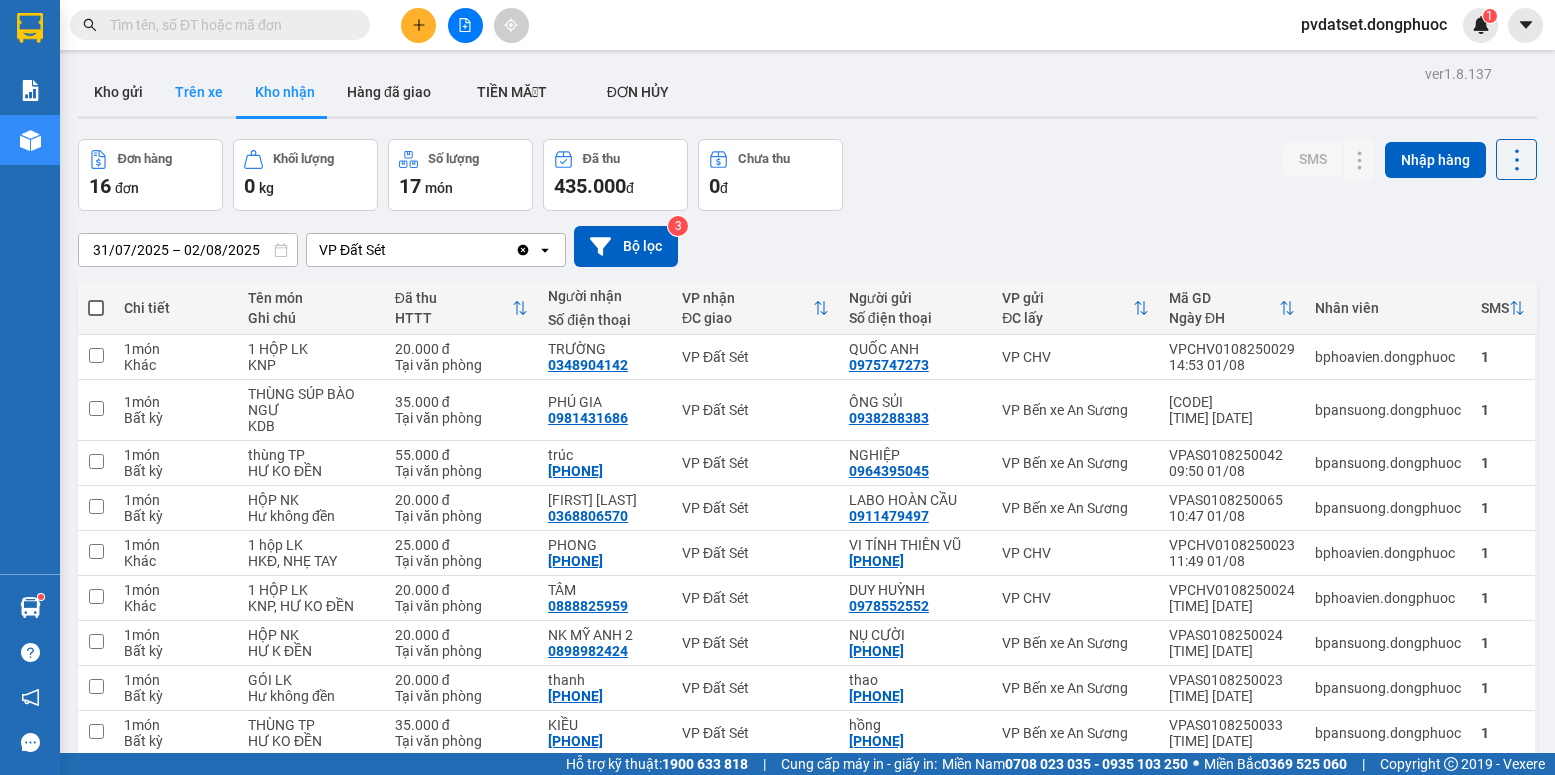 click on "Trên xe" at bounding box center (199, 92) 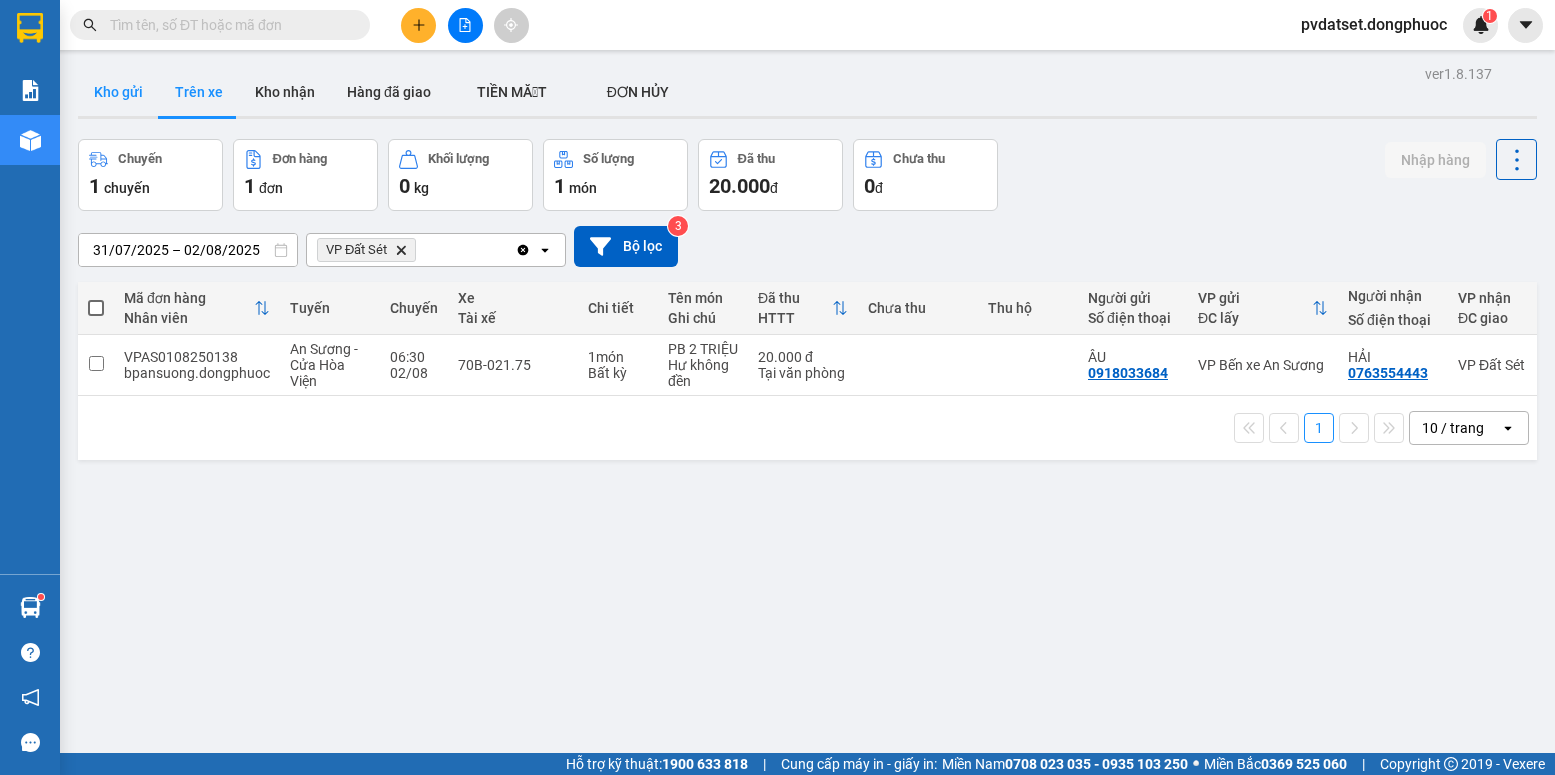 click on "Kho gửi" at bounding box center (118, 92) 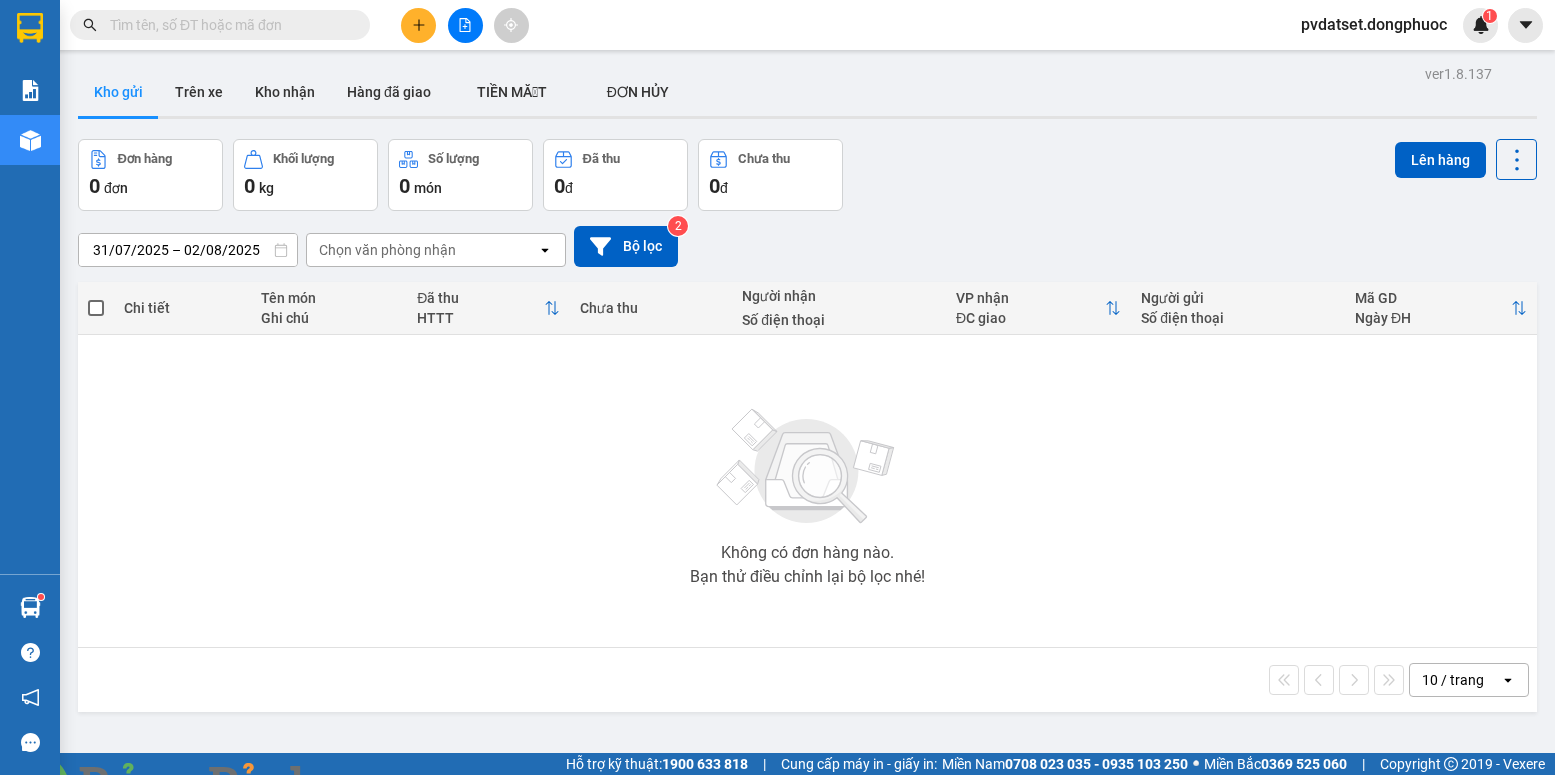 click at bounding box center [344, 787] 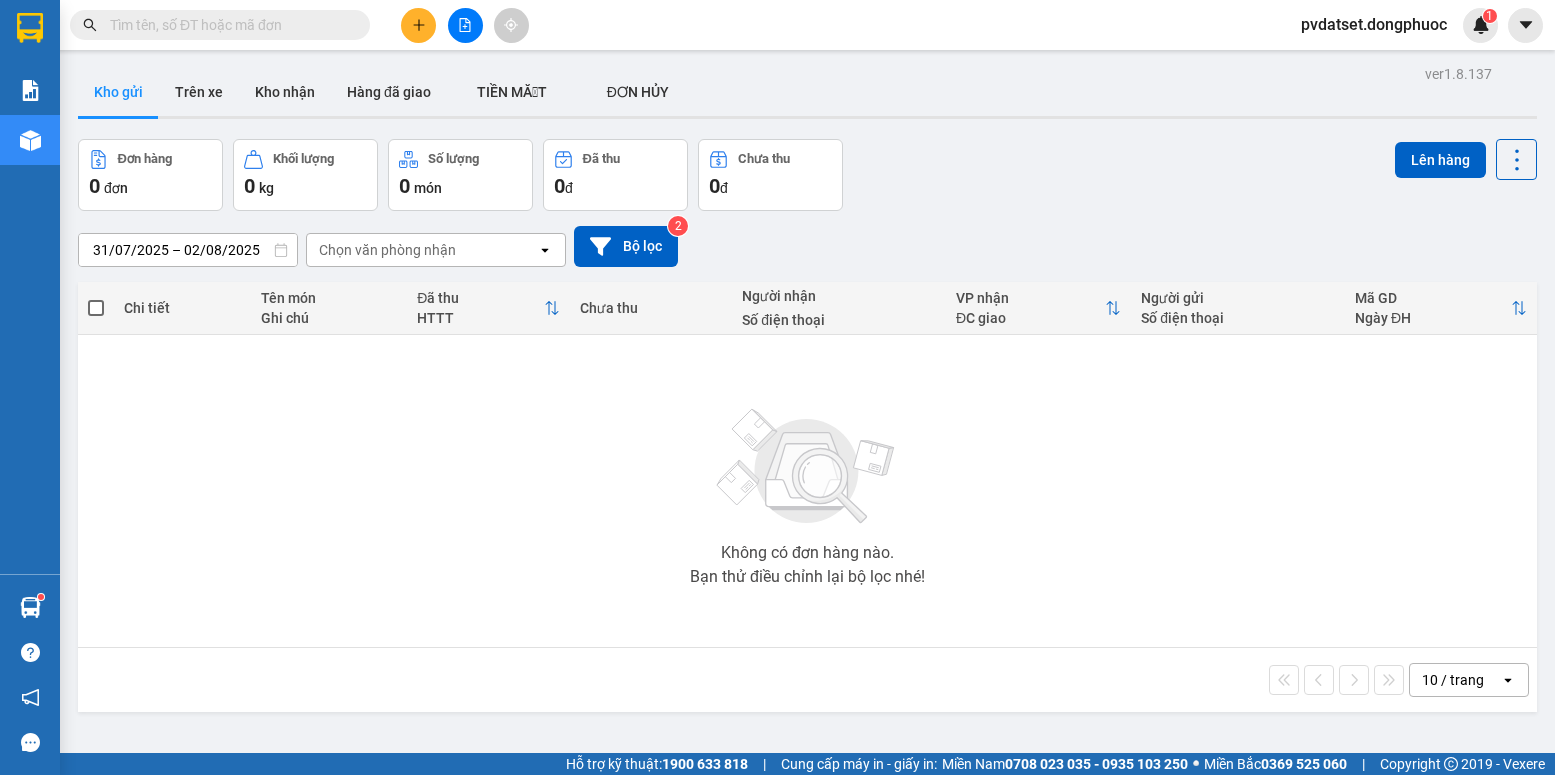 click 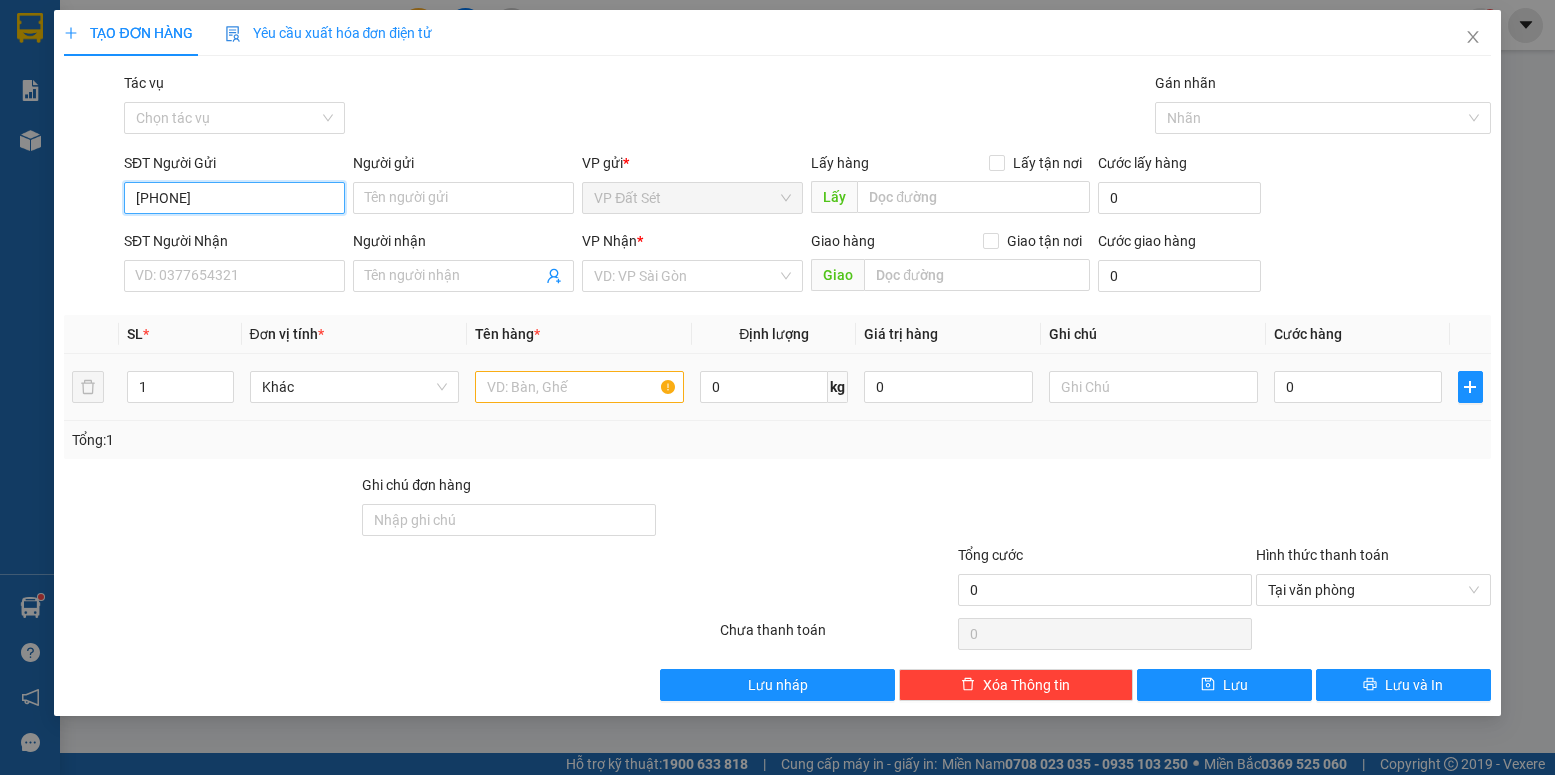 type on "[PHONE]" 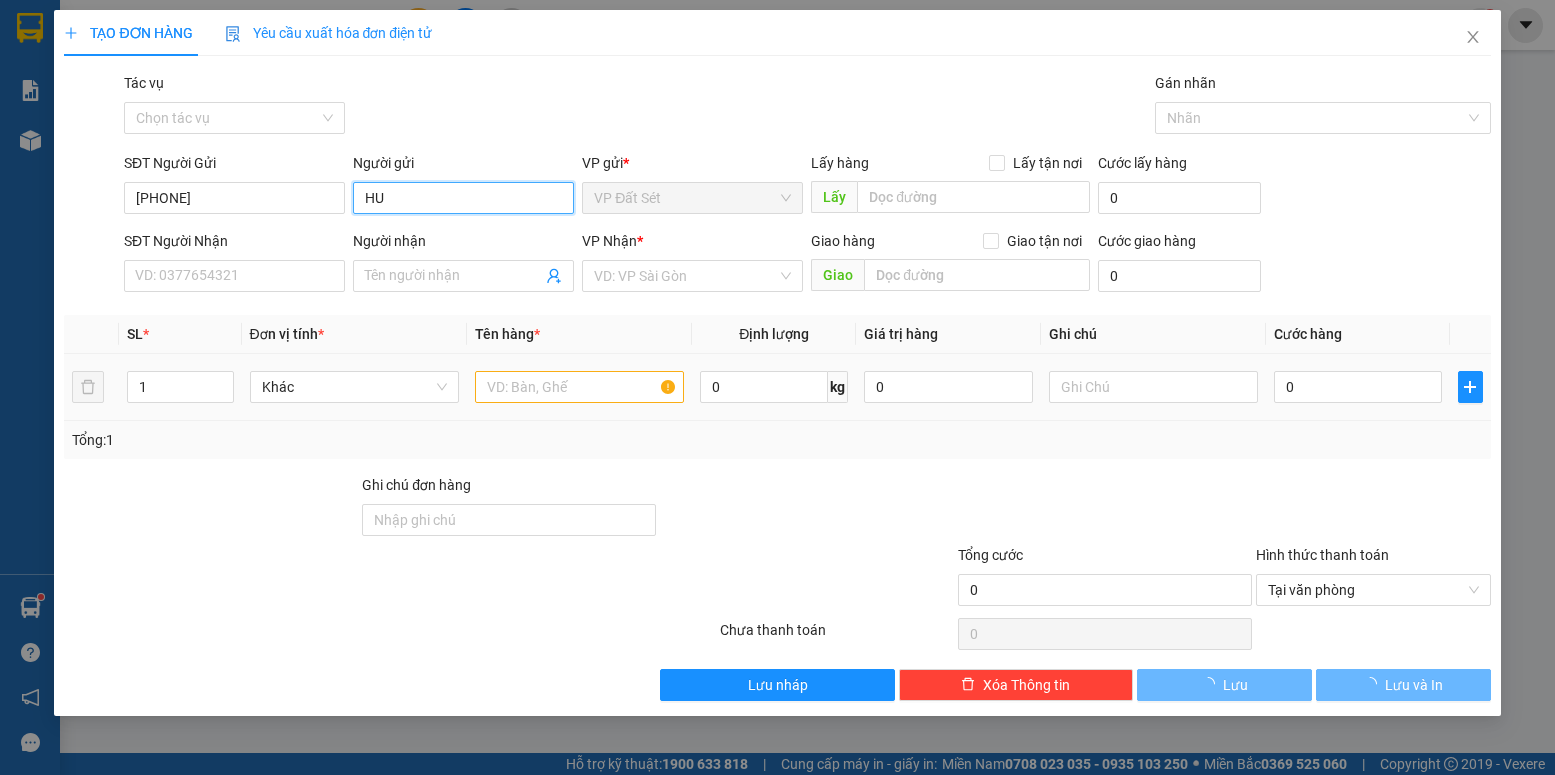 type on "H" 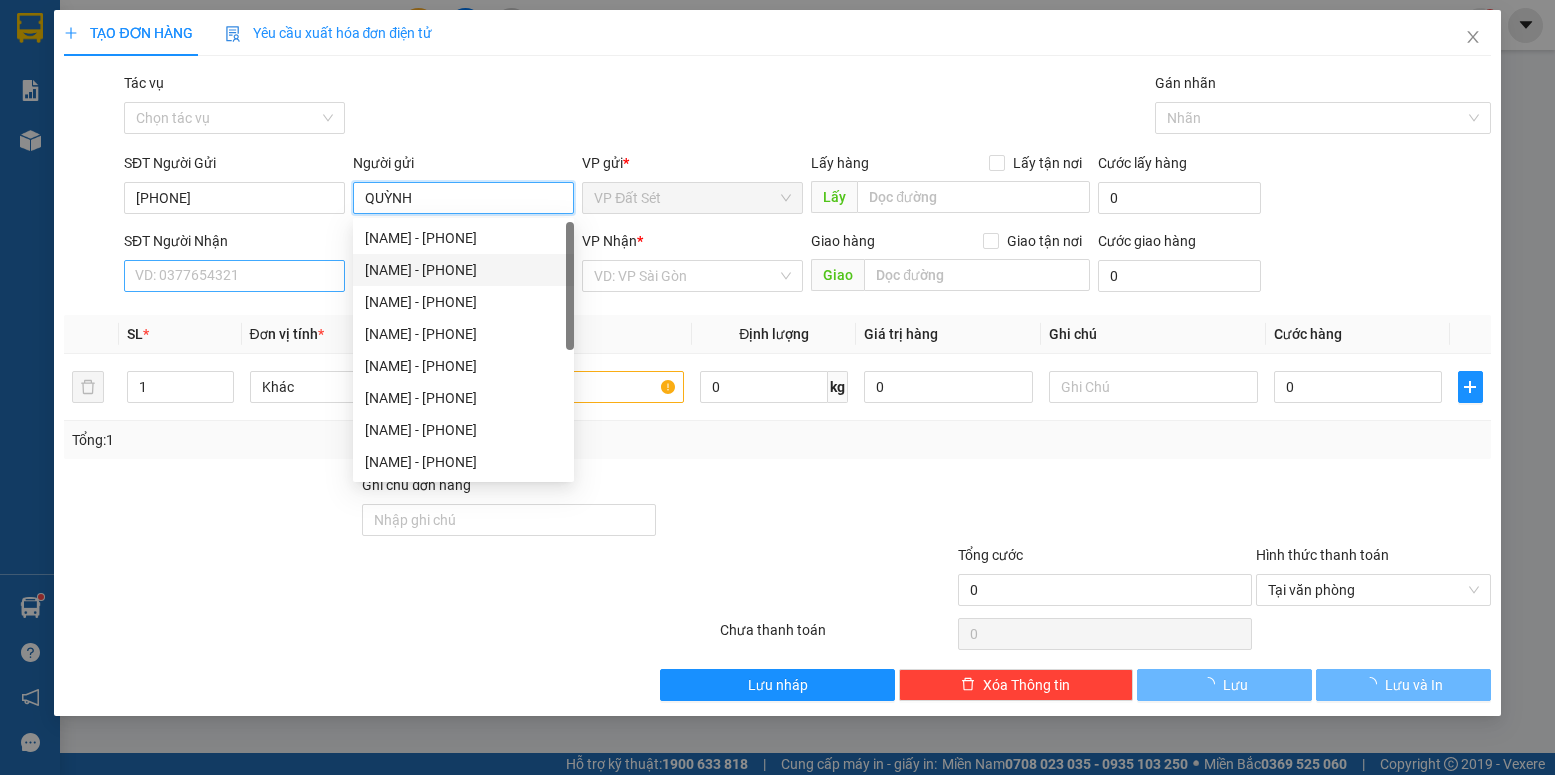 type on "QUỲNH" 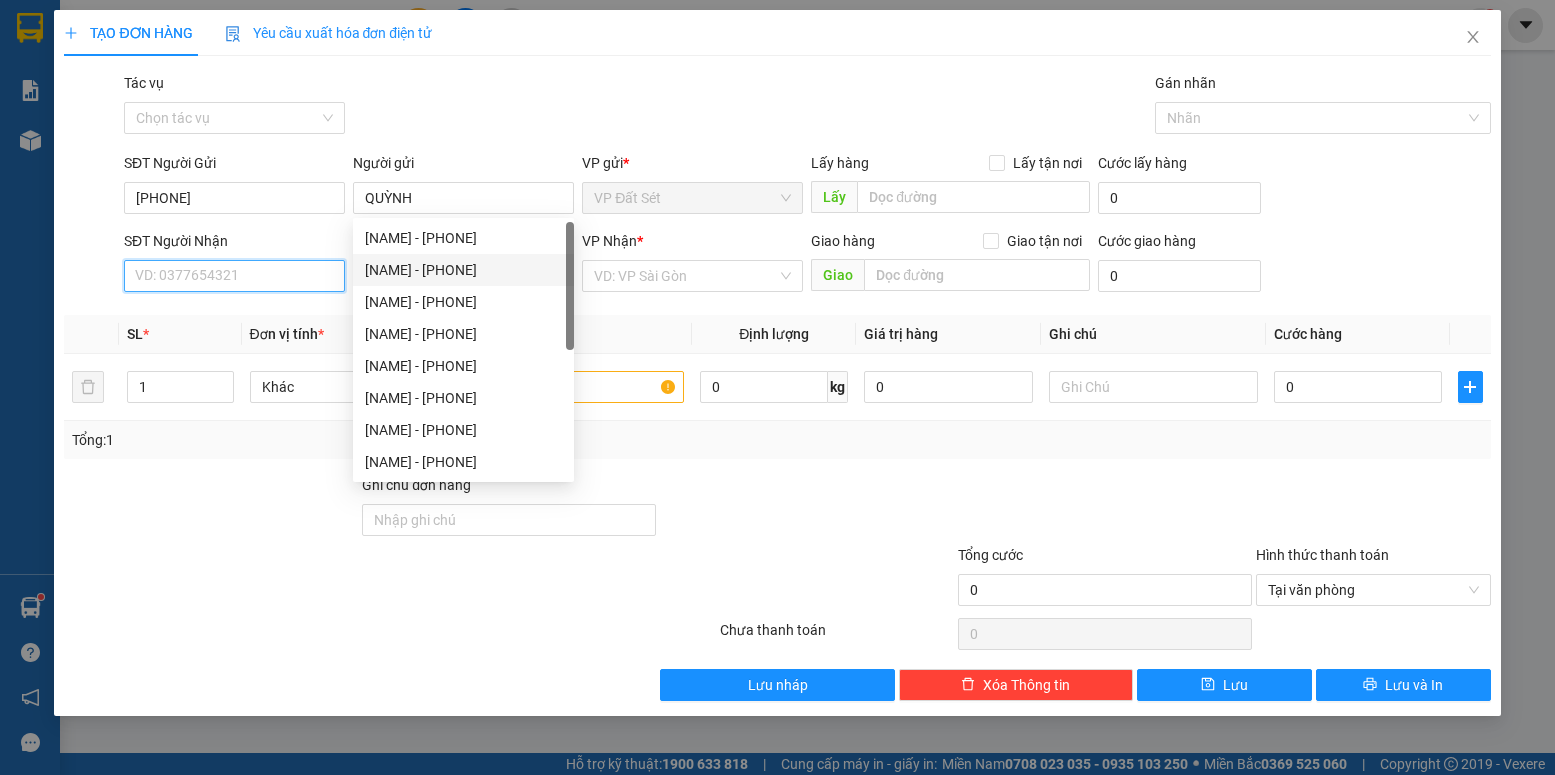 click on "SĐT Người Nhận" at bounding box center [234, 276] 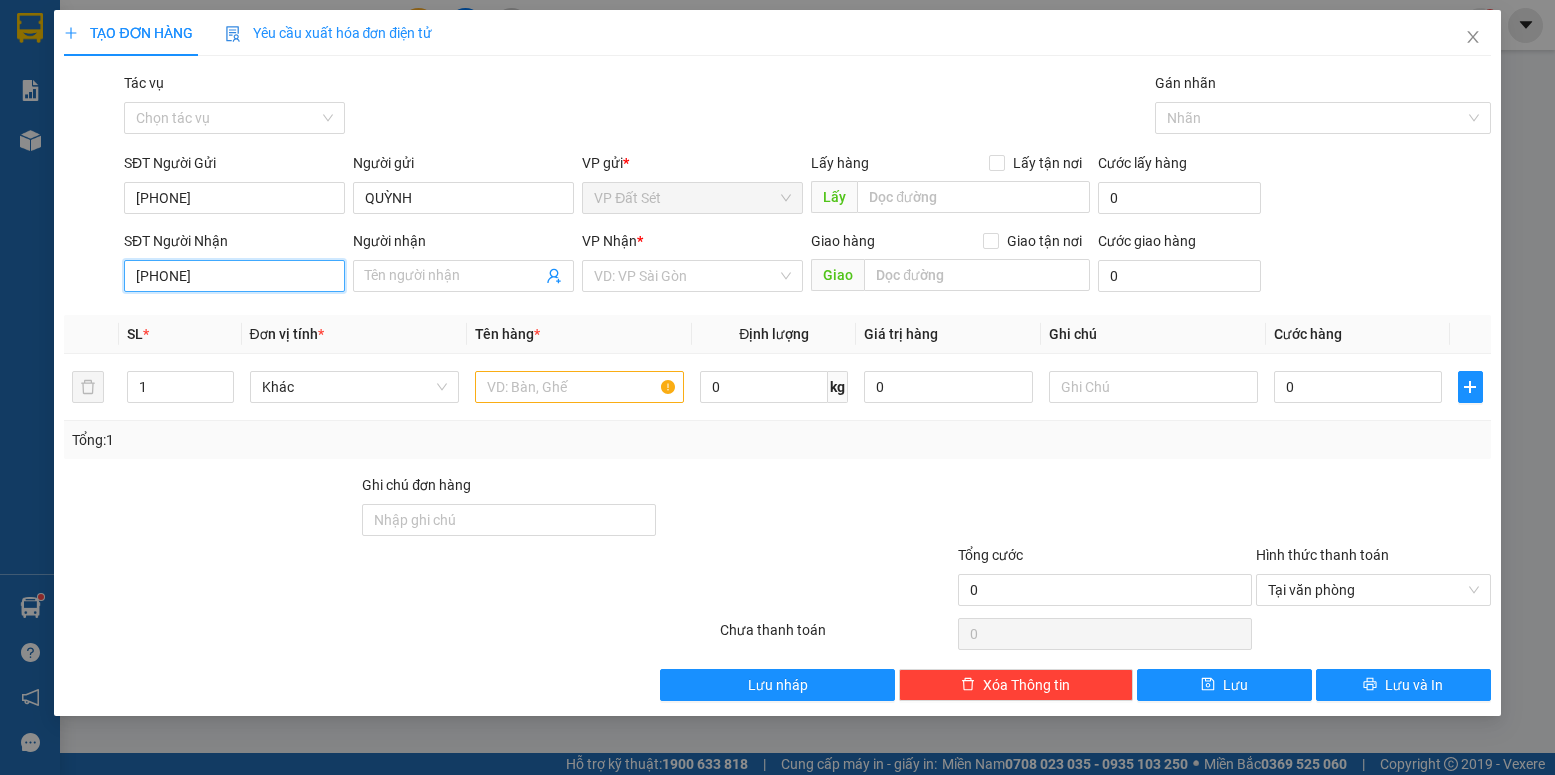 click on "[PHONE]" at bounding box center (234, 276) 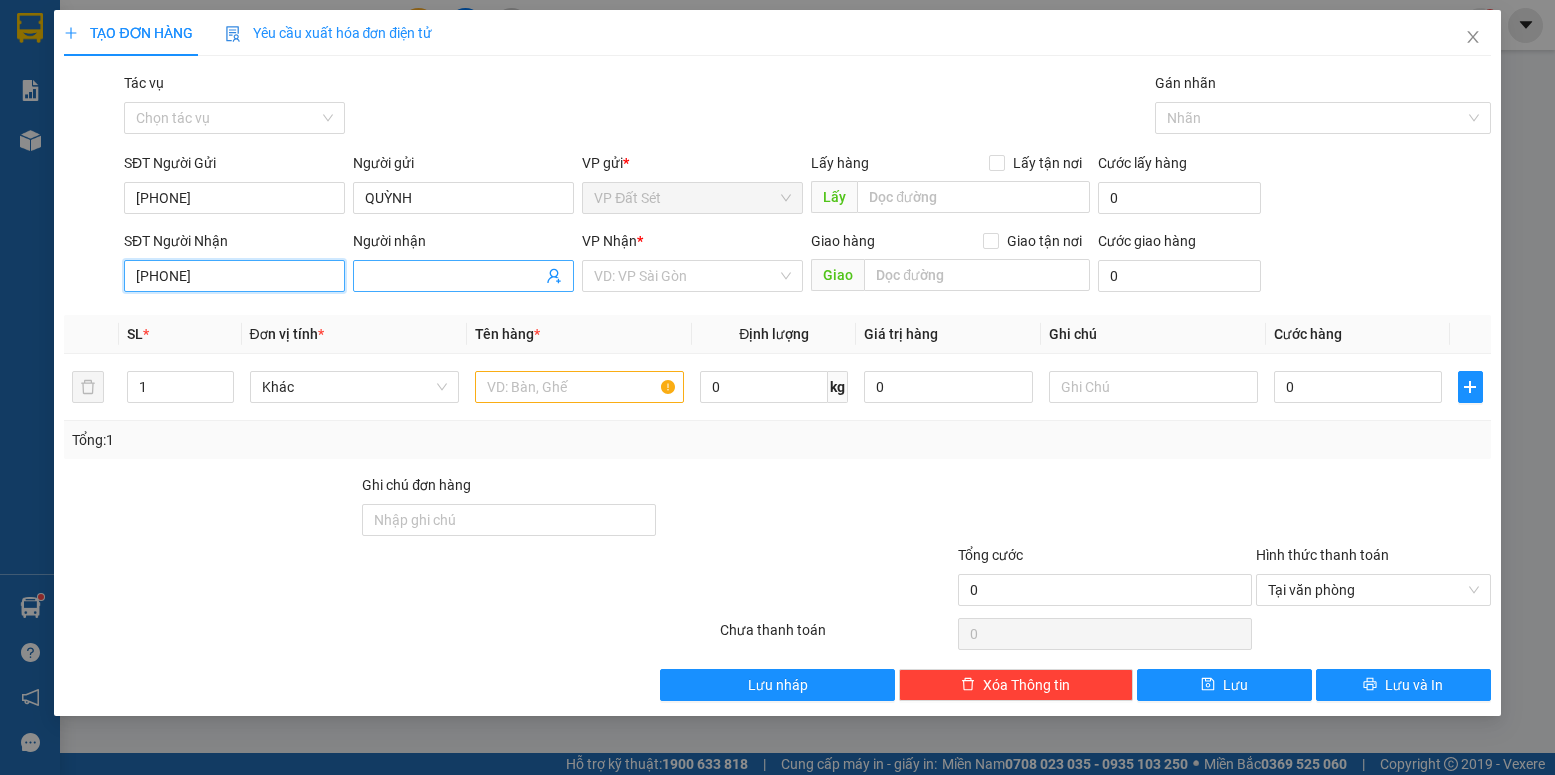 type on "[PHONE]" 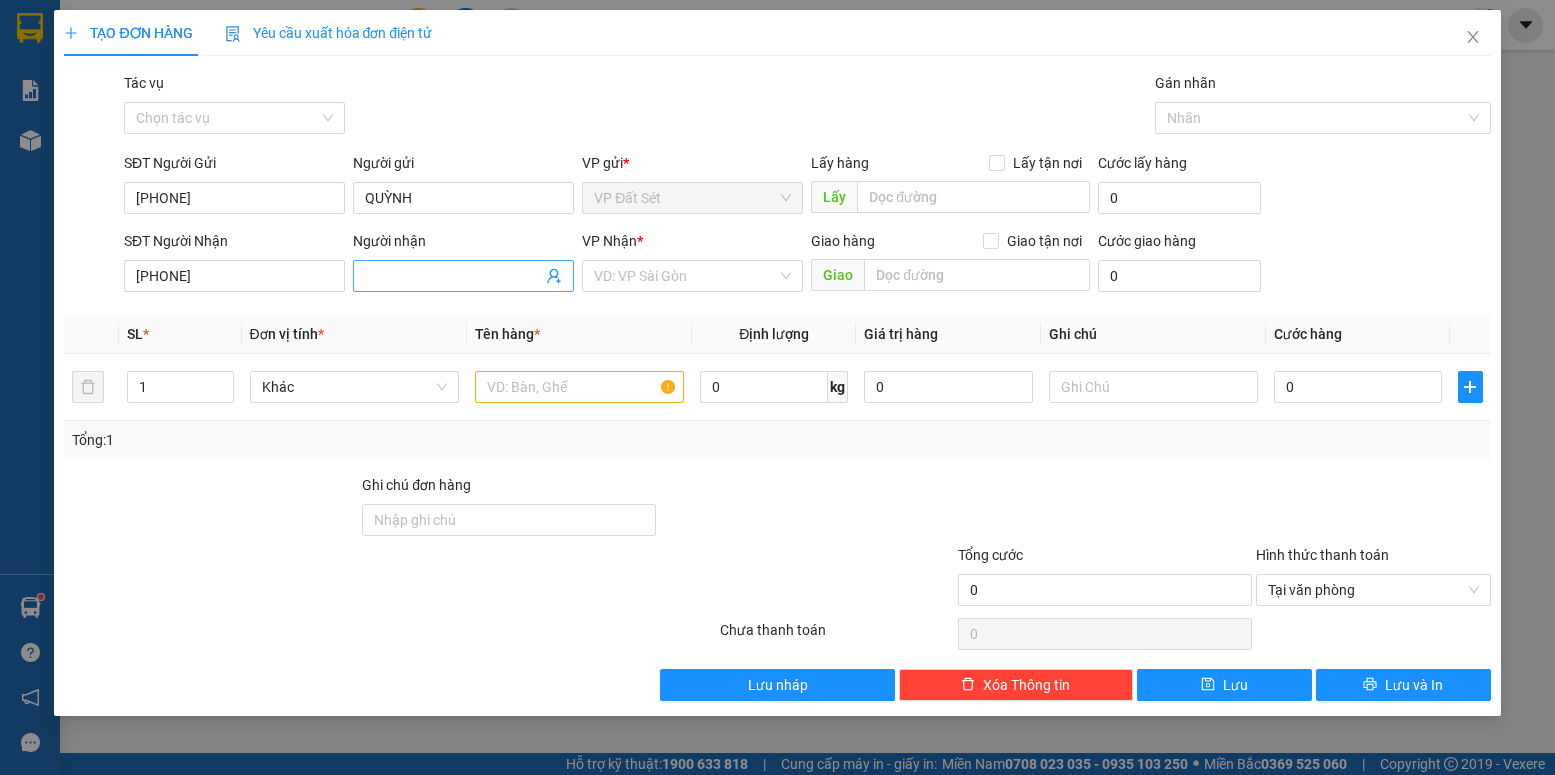 click on "Người nhận" at bounding box center [453, 276] 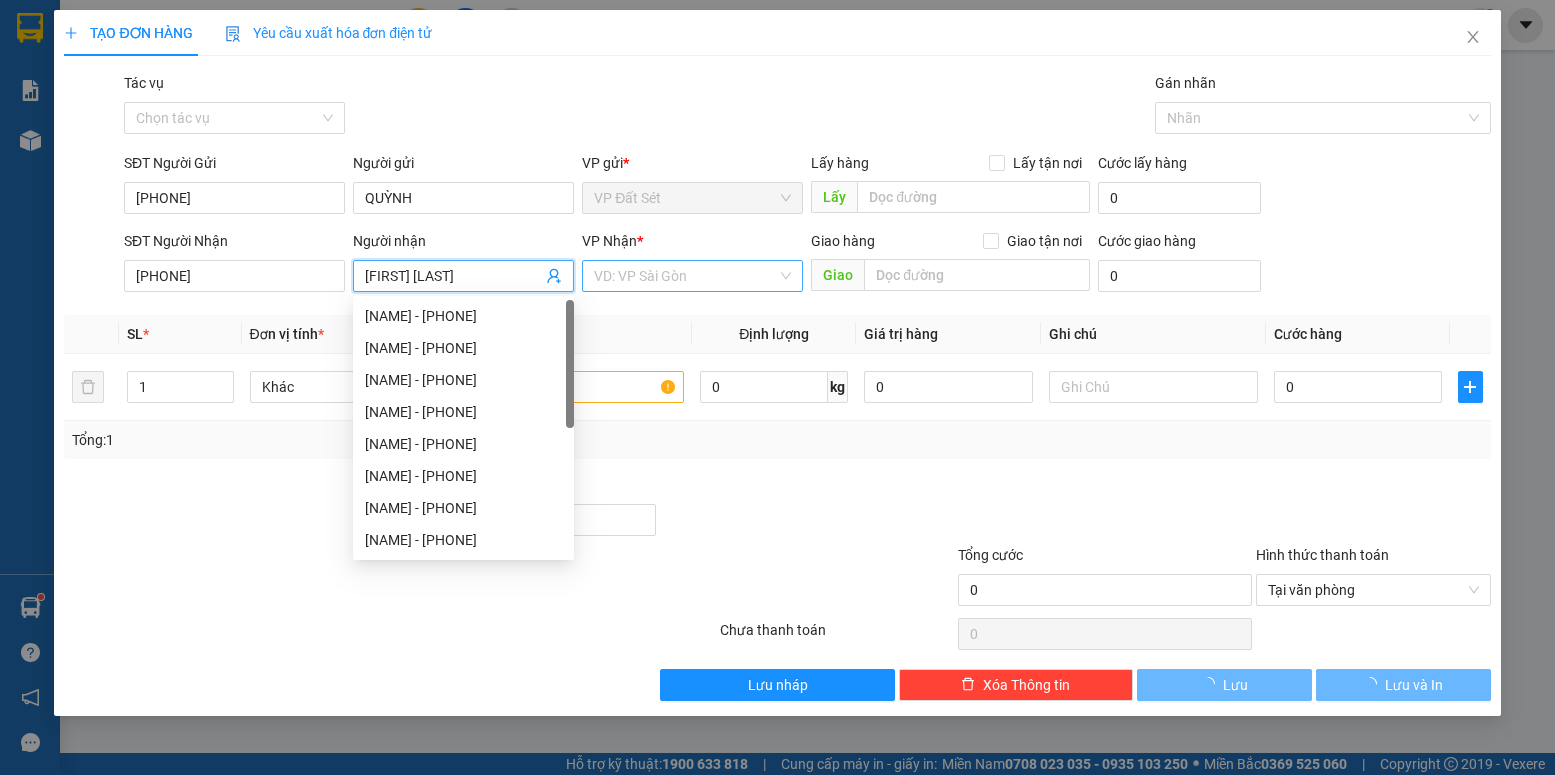 type on "[FIRST] [LAST]" 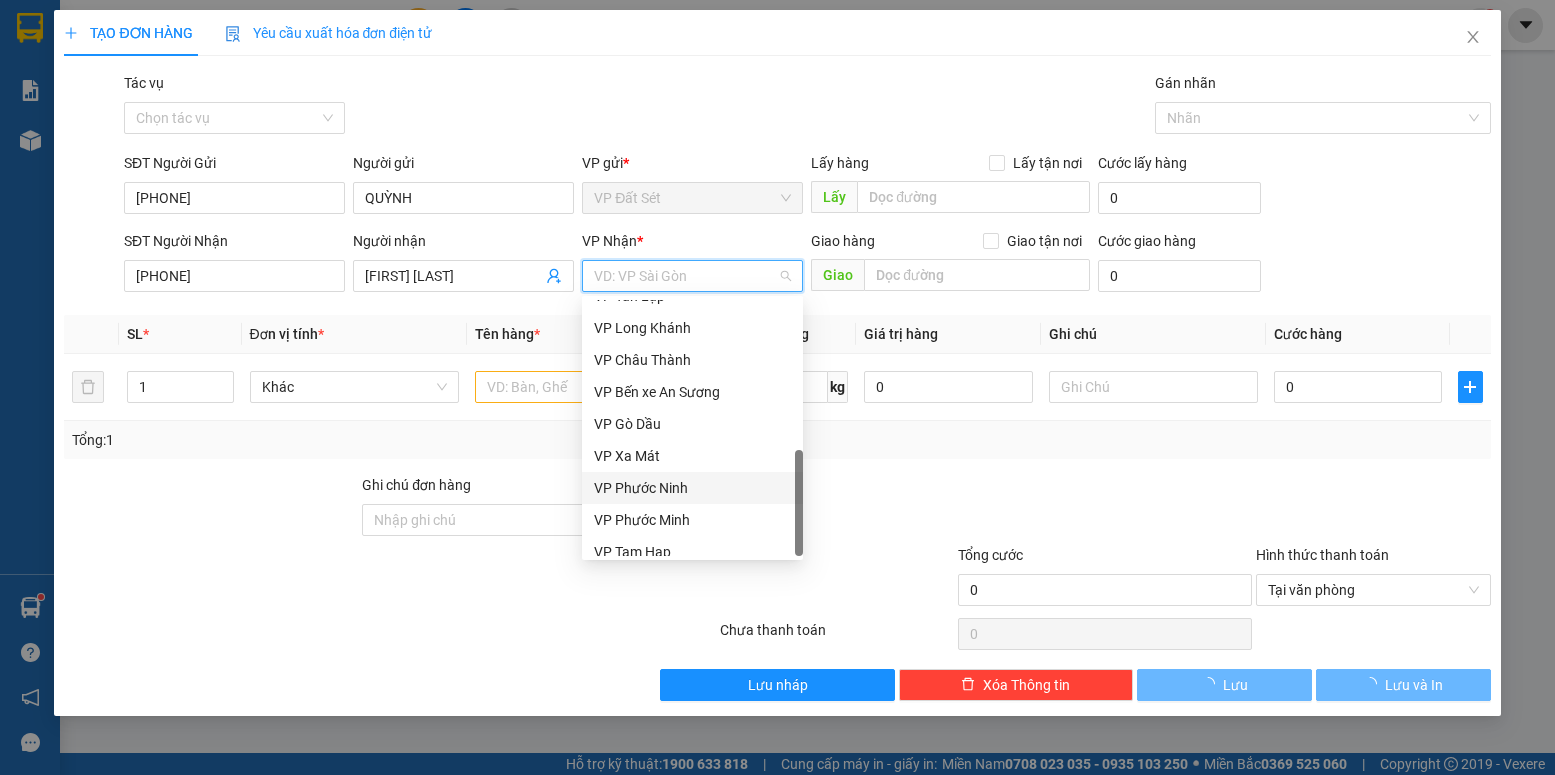 scroll, scrollTop: 512, scrollLeft: 0, axis: vertical 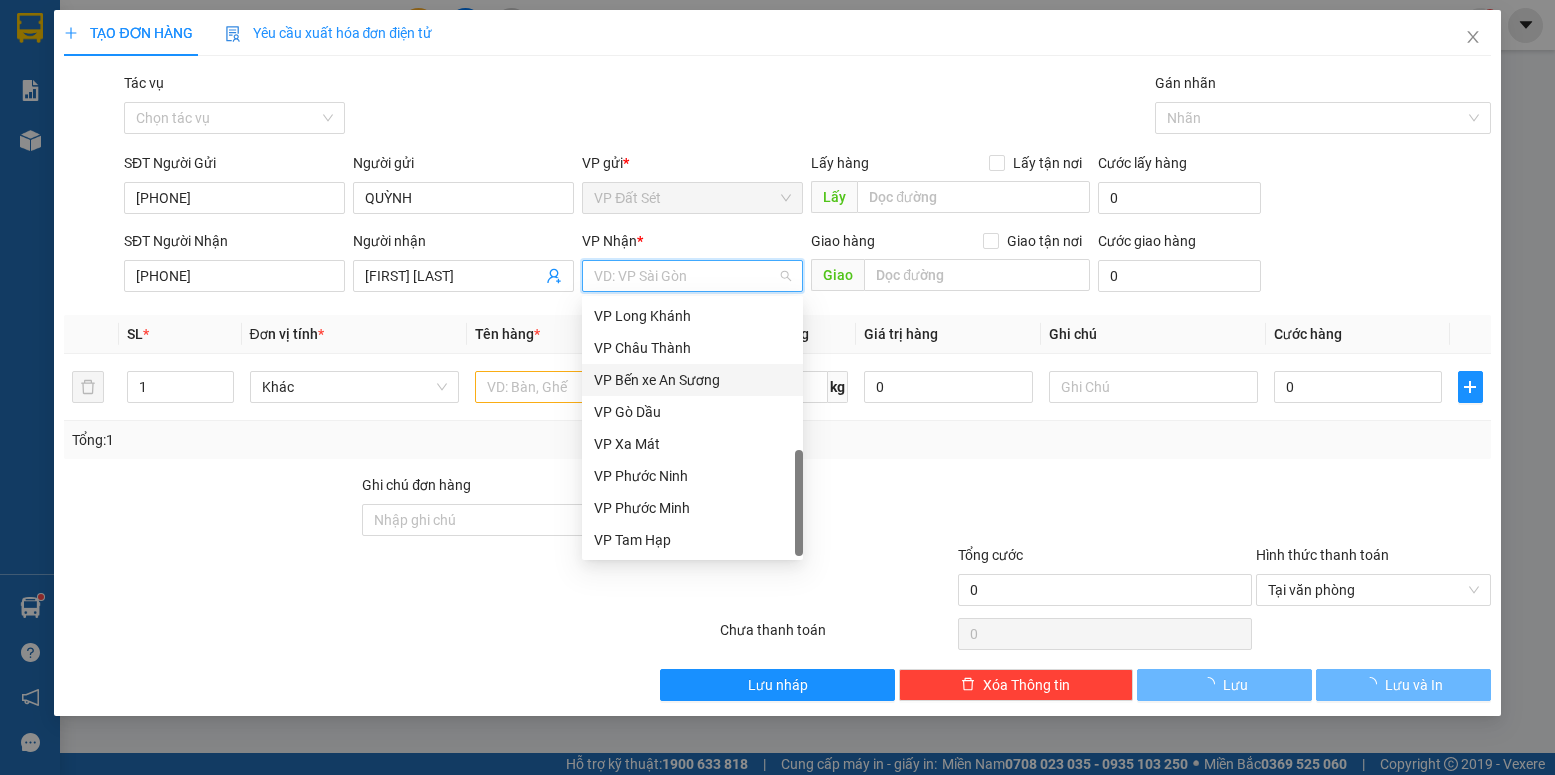 click on "VP Bến xe An Sương" at bounding box center [692, 380] 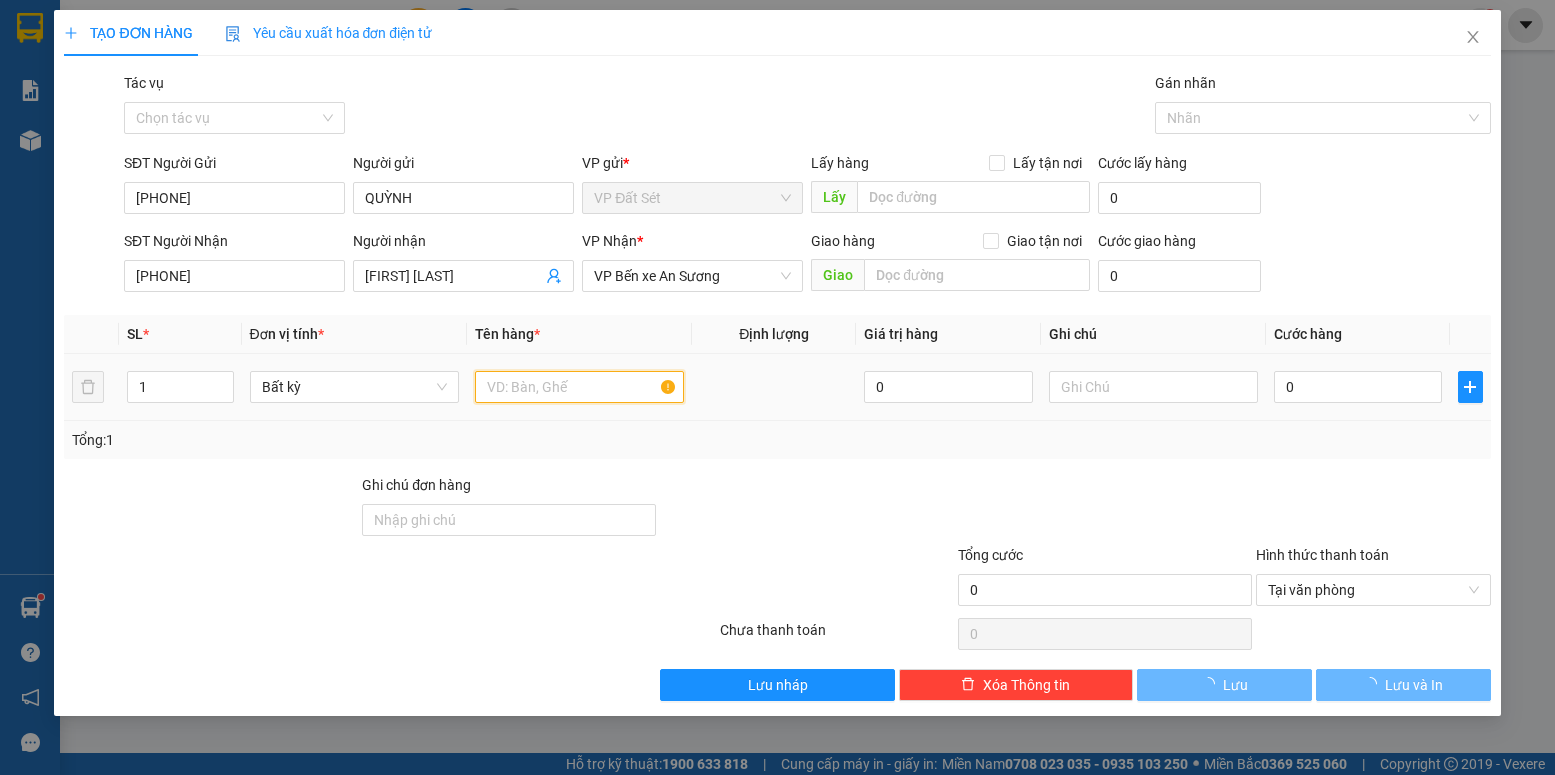 click at bounding box center [579, 387] 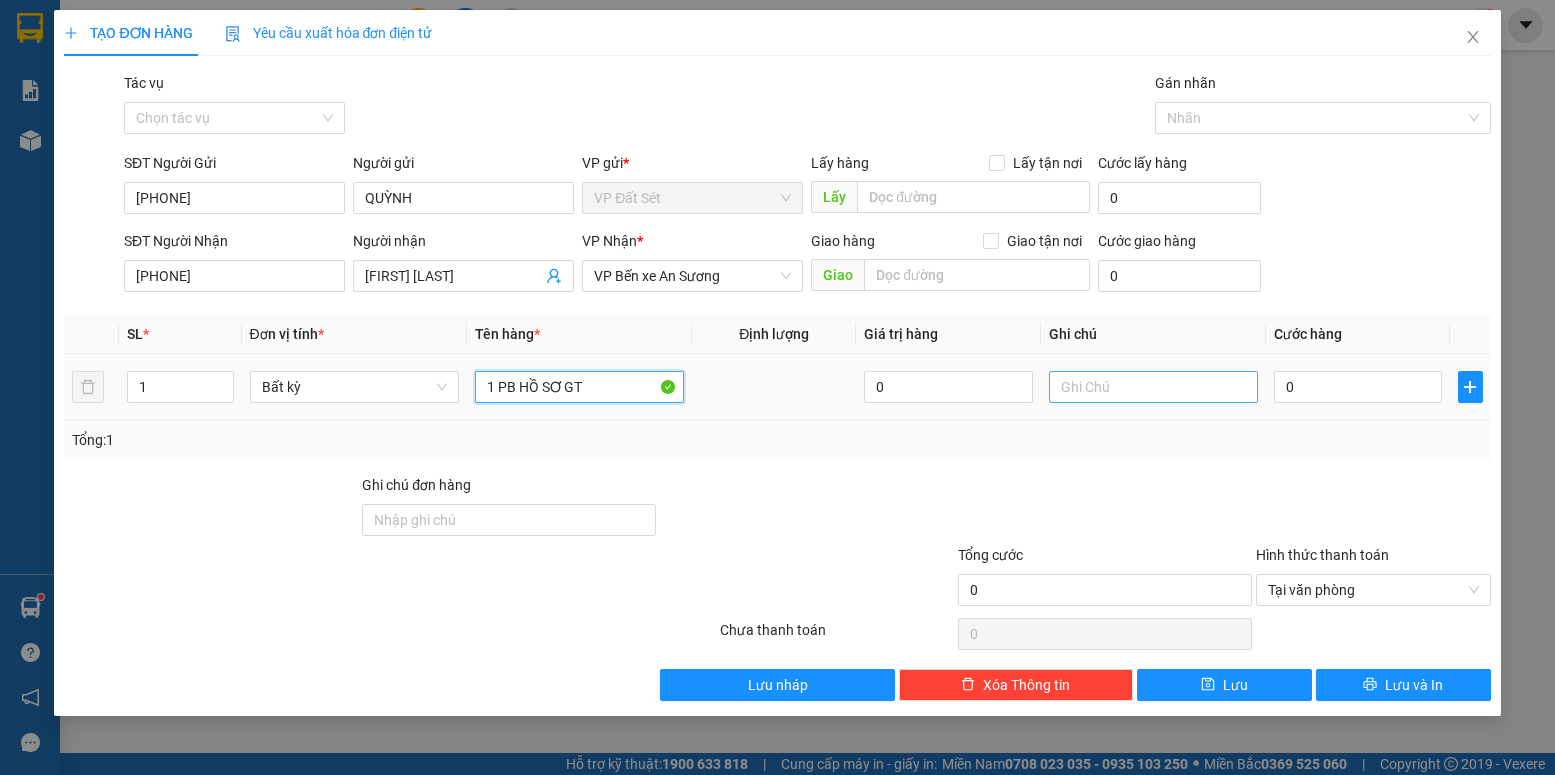 type on "1 PB HỒ SƠ GT" 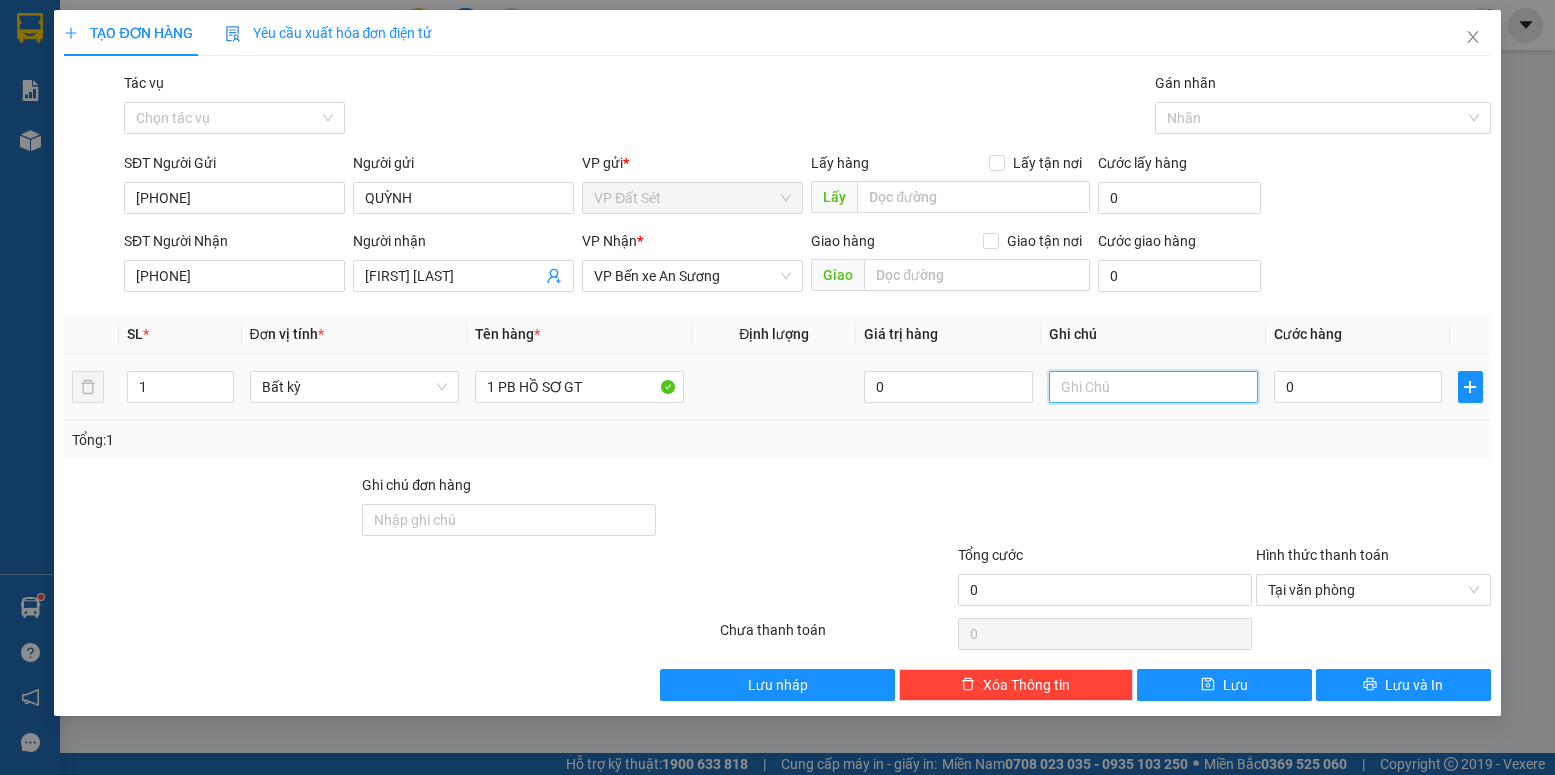 click at bounding box center (1153, 387) 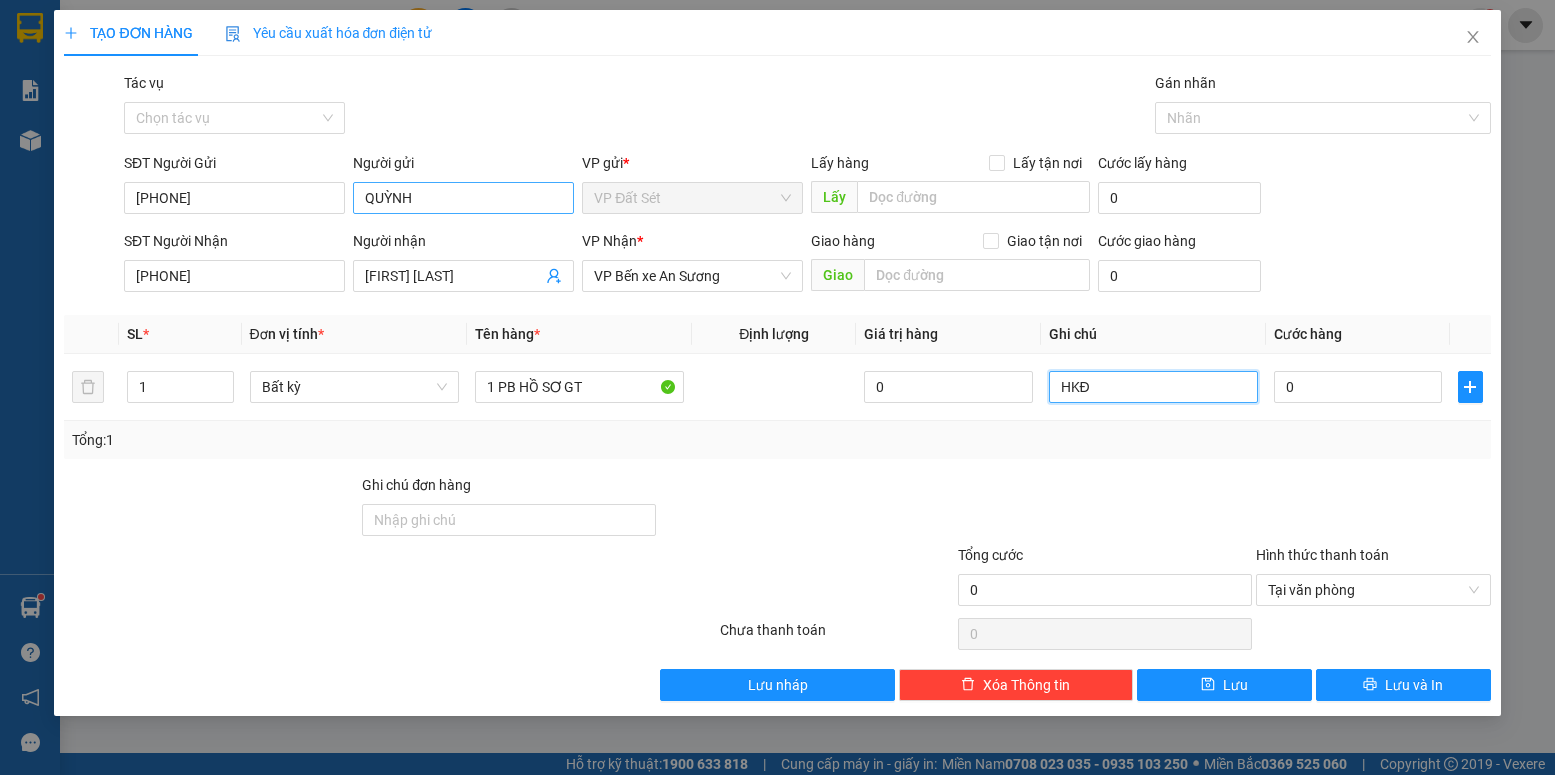 type on "HKĐ" 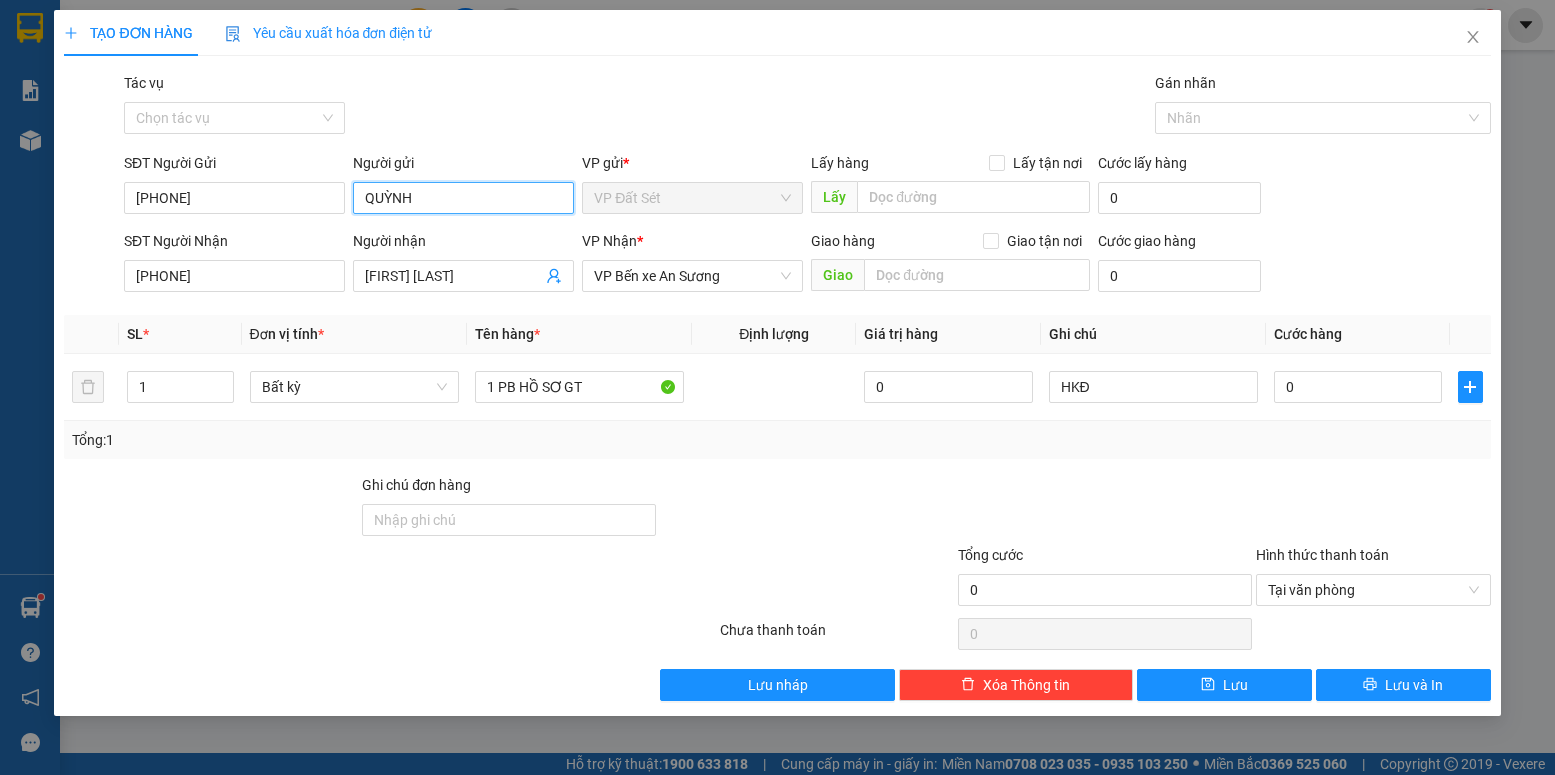 click on "QUỲNH" at bounding box center (463, 198) 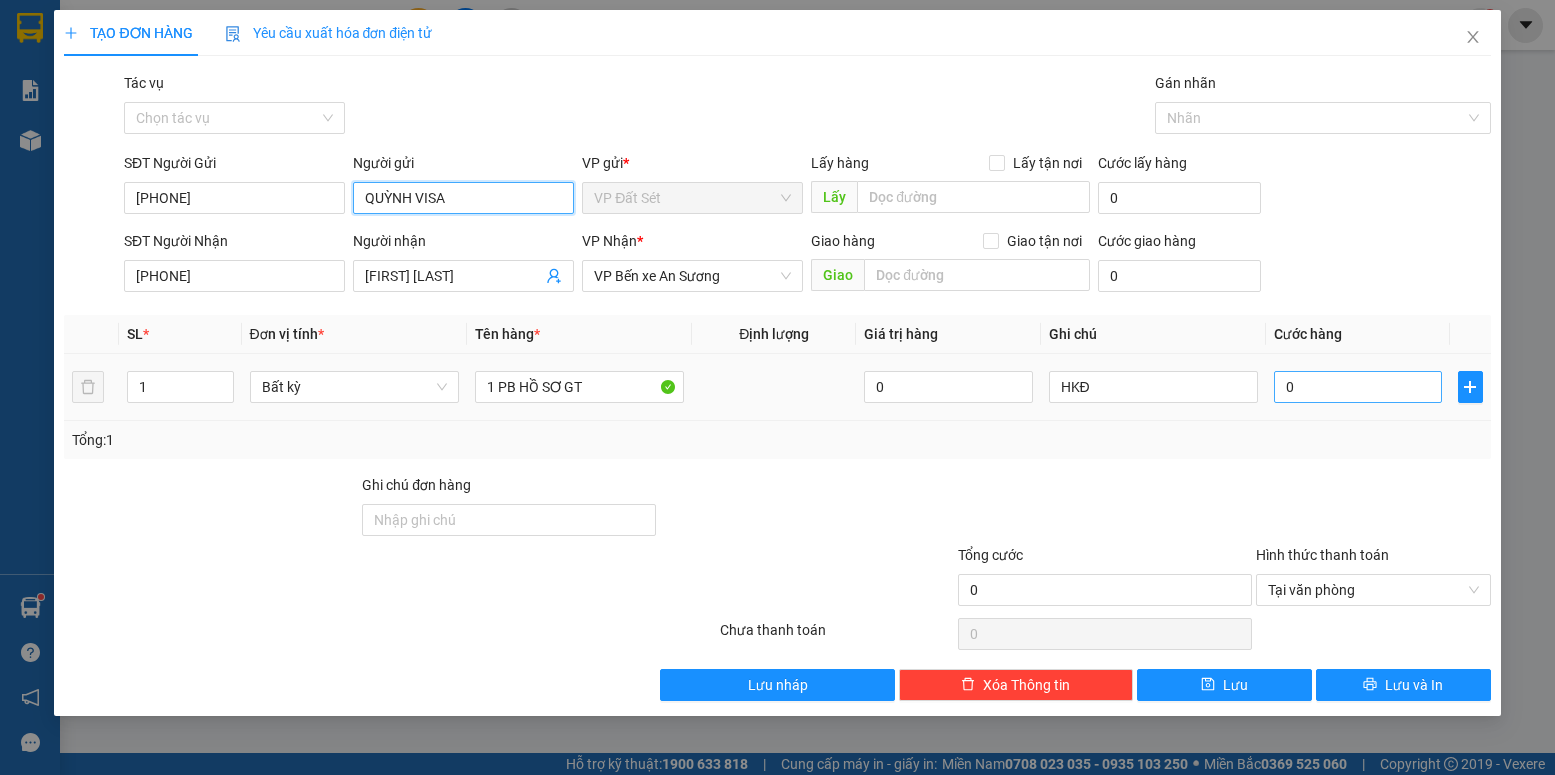type on "QUỲNH VISA" 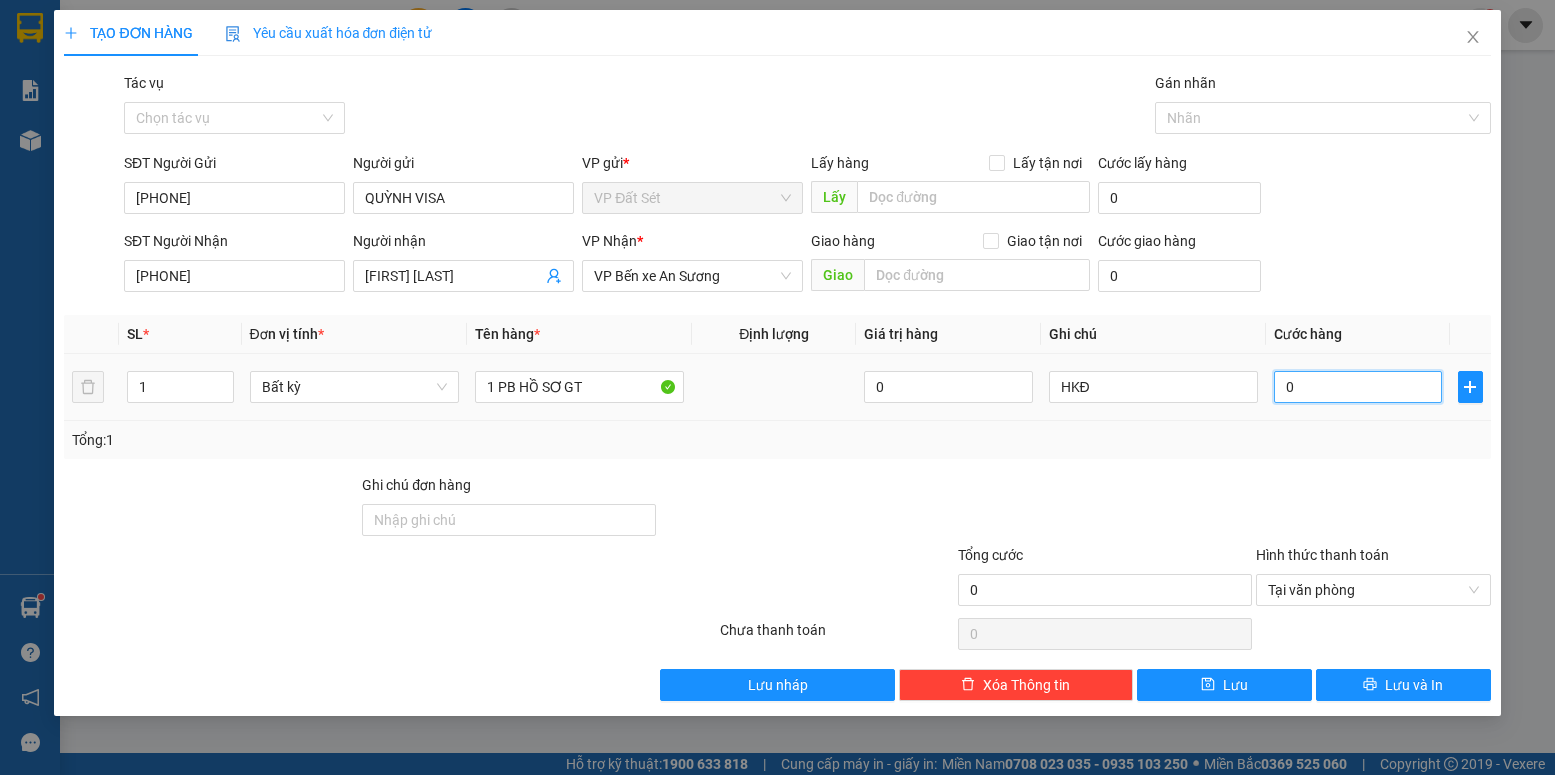 click on "0" at bounding box center [1358, 387] 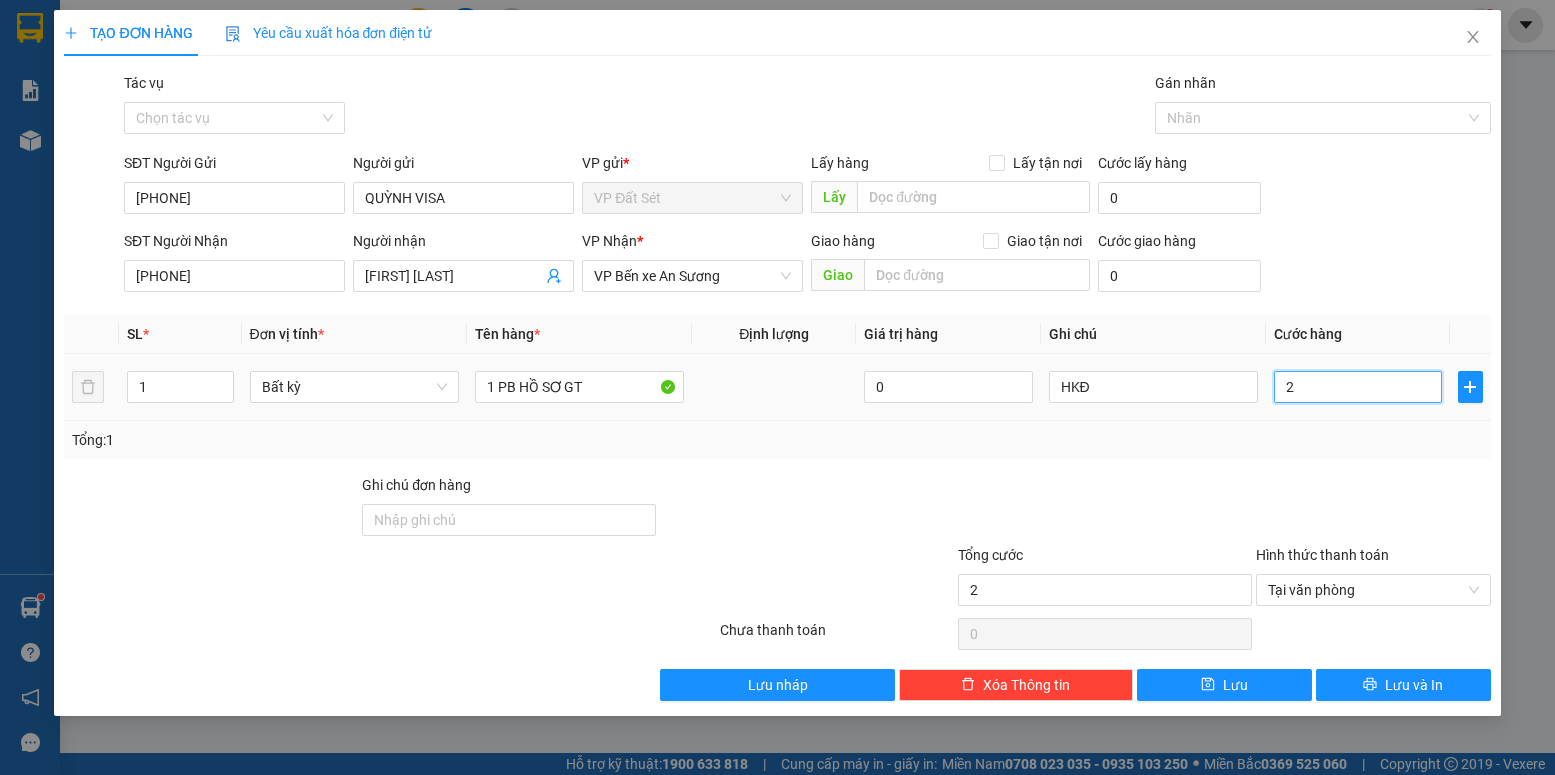 type on "20" 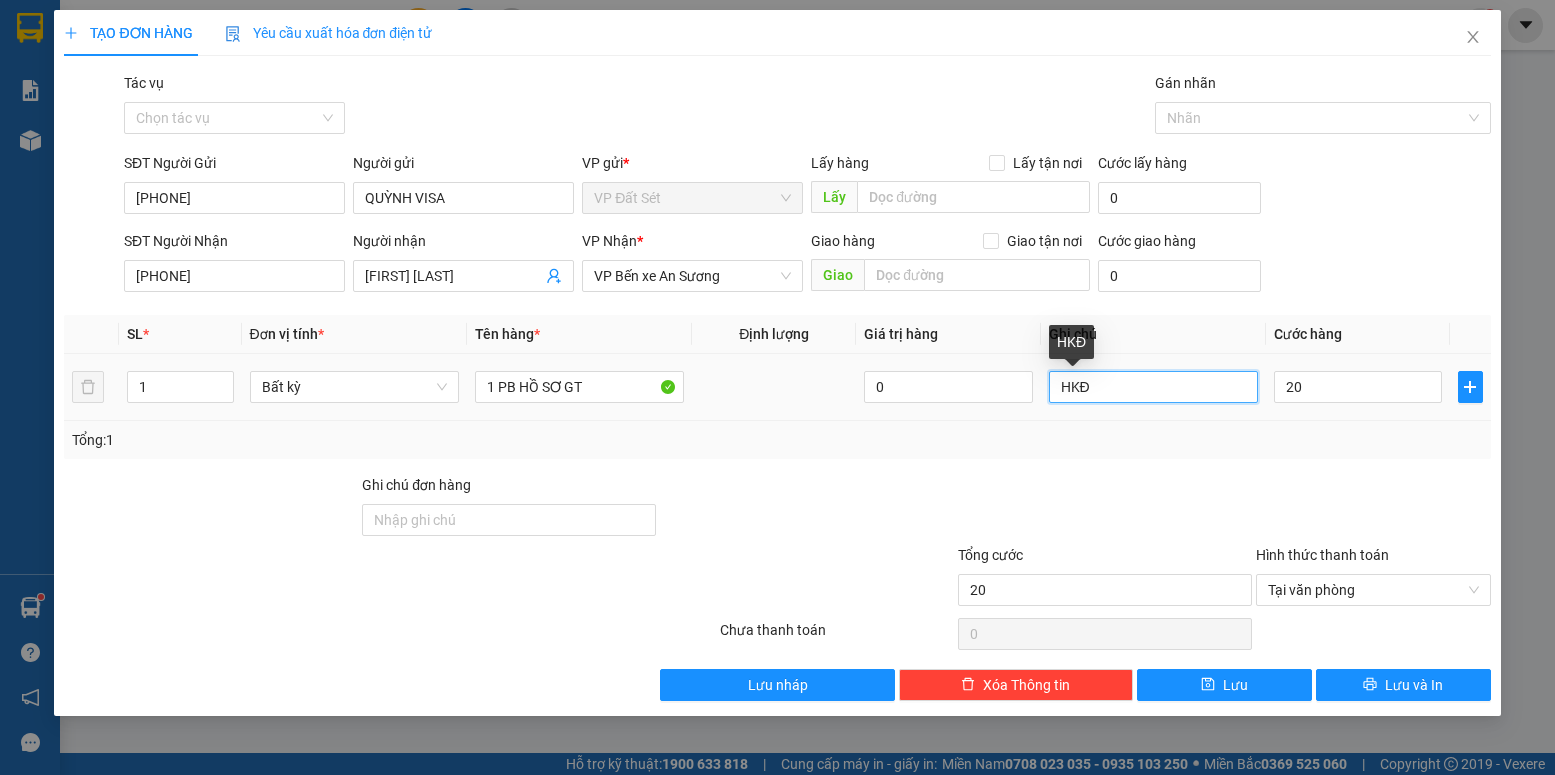 type on "20.000" 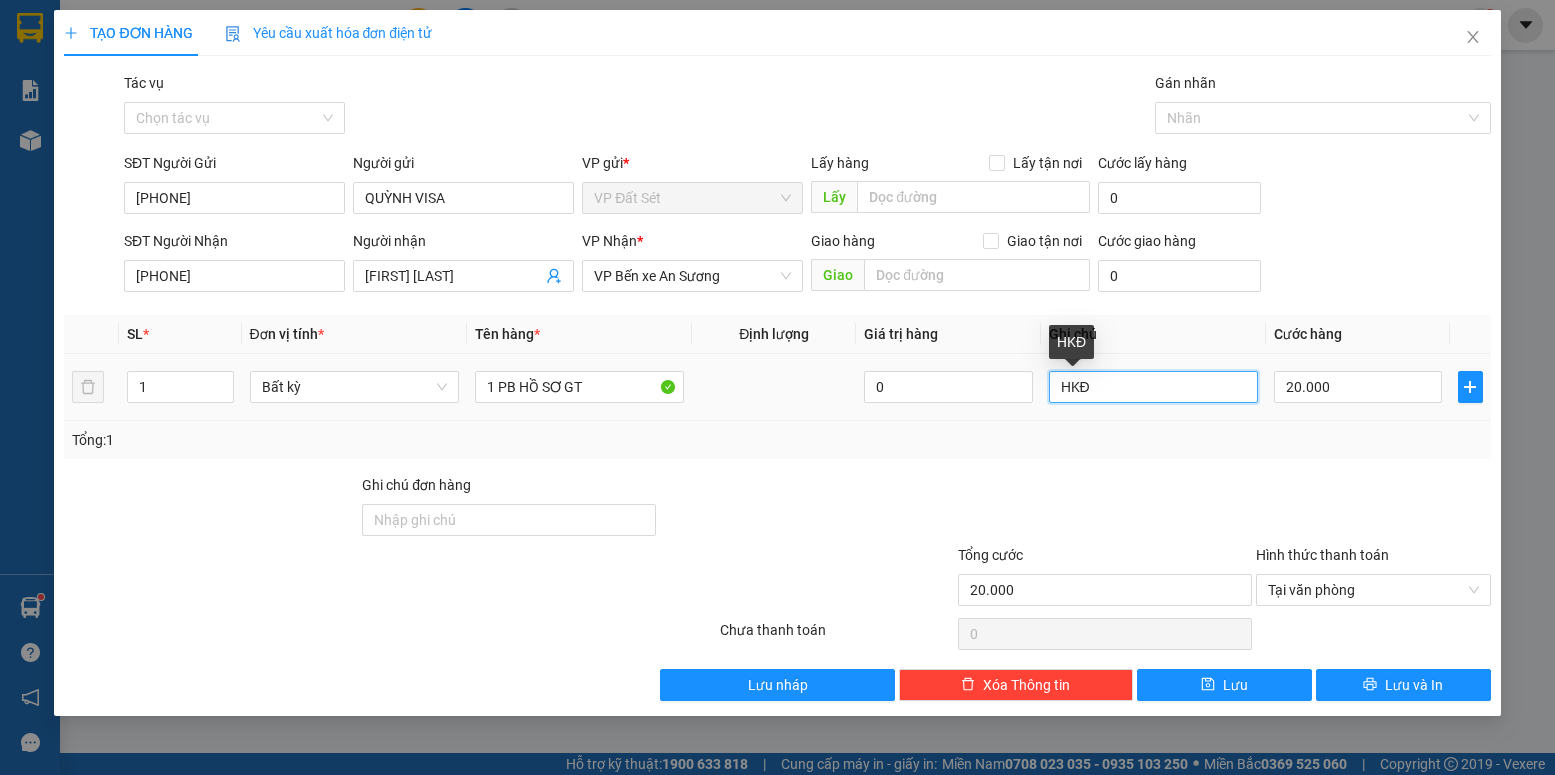 click on "HKĐ" at bounding box center [1153, 387] 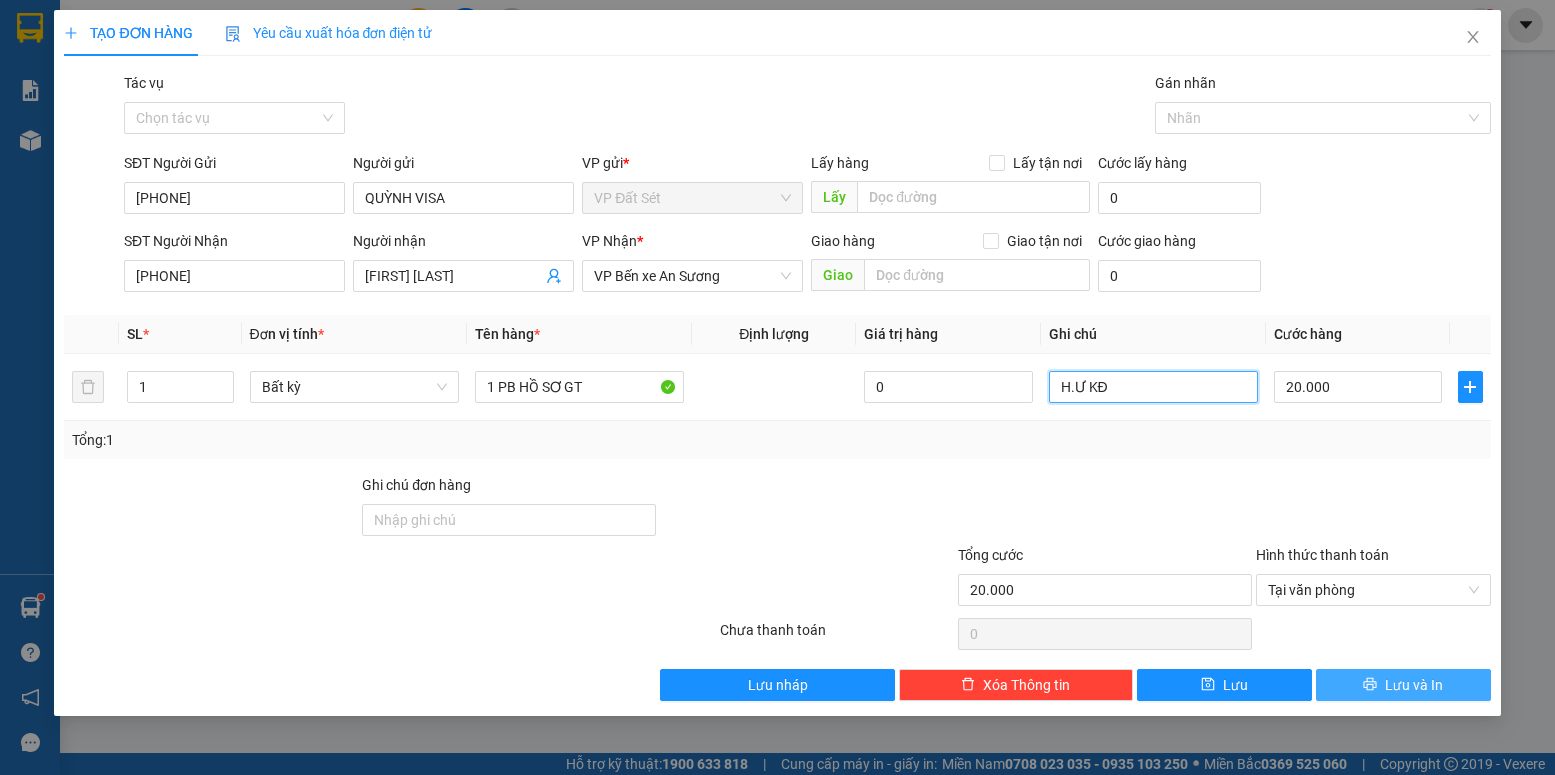 type on "H.Ư KĐ" 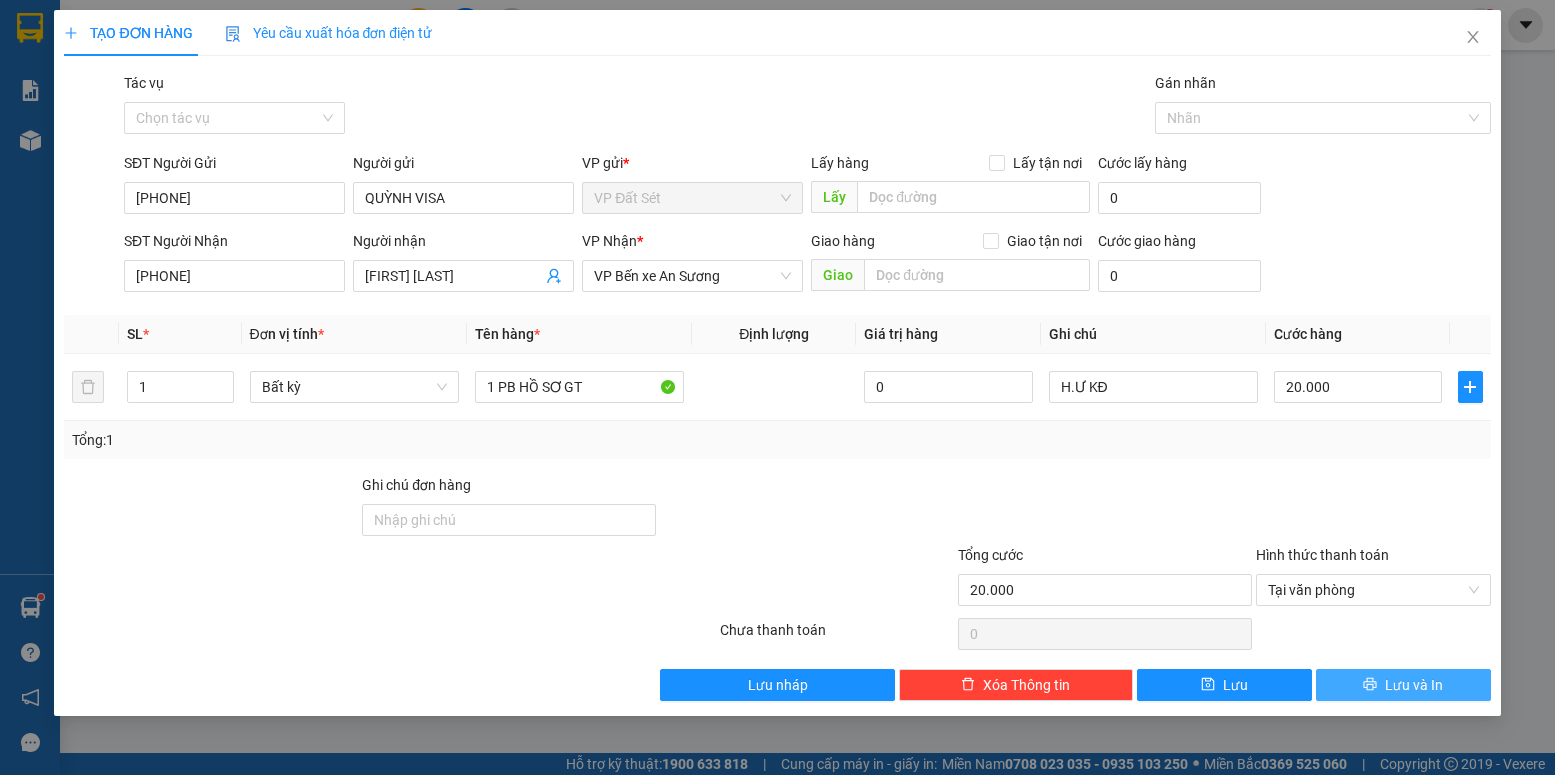 click on "Lưu và In" at bounding box center (1414, 685) 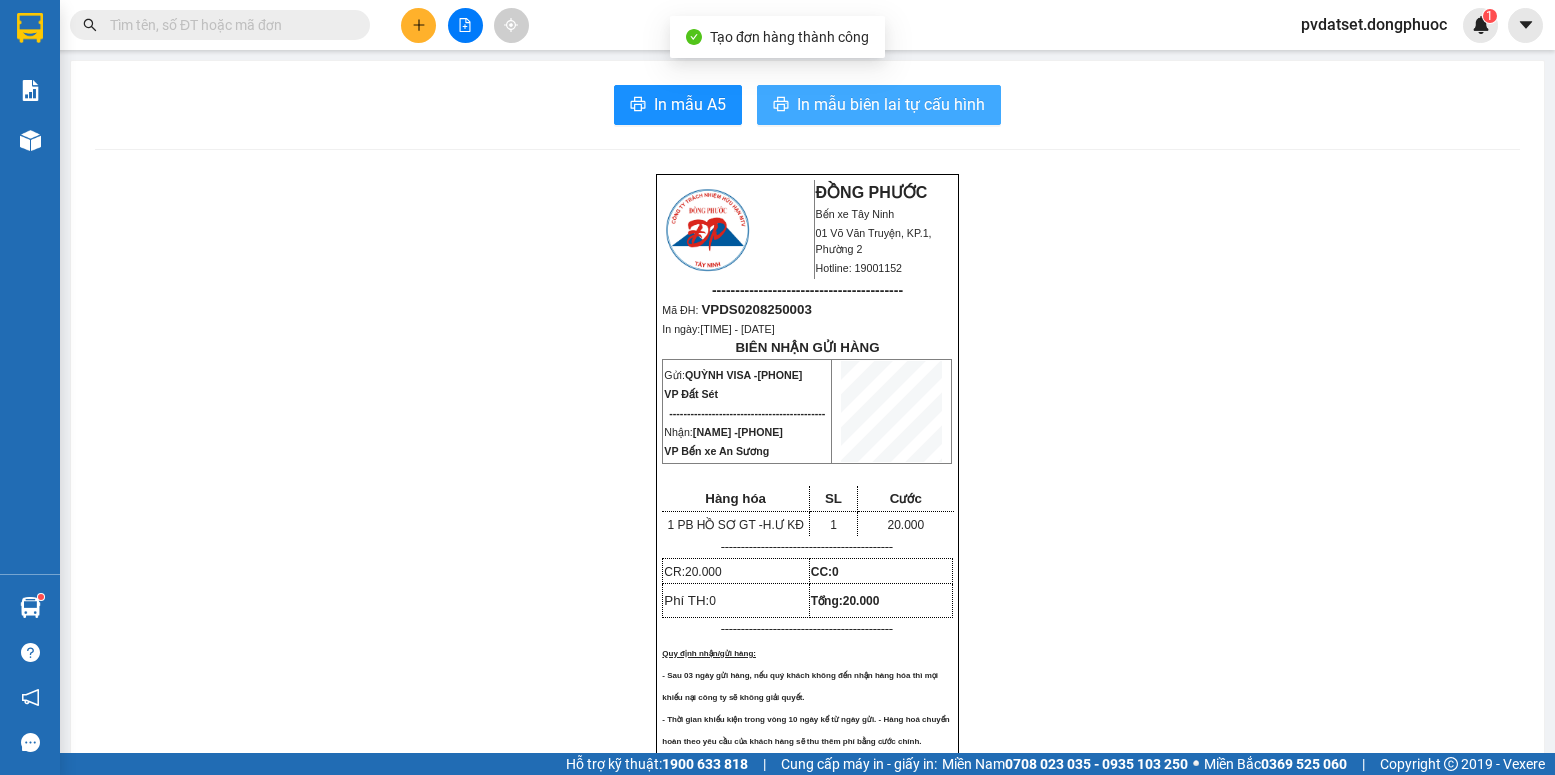 drag, startPoint x: 930, startPoint y: 90, endPoint x: 919, endPoint y: 99, distance: 14.21267 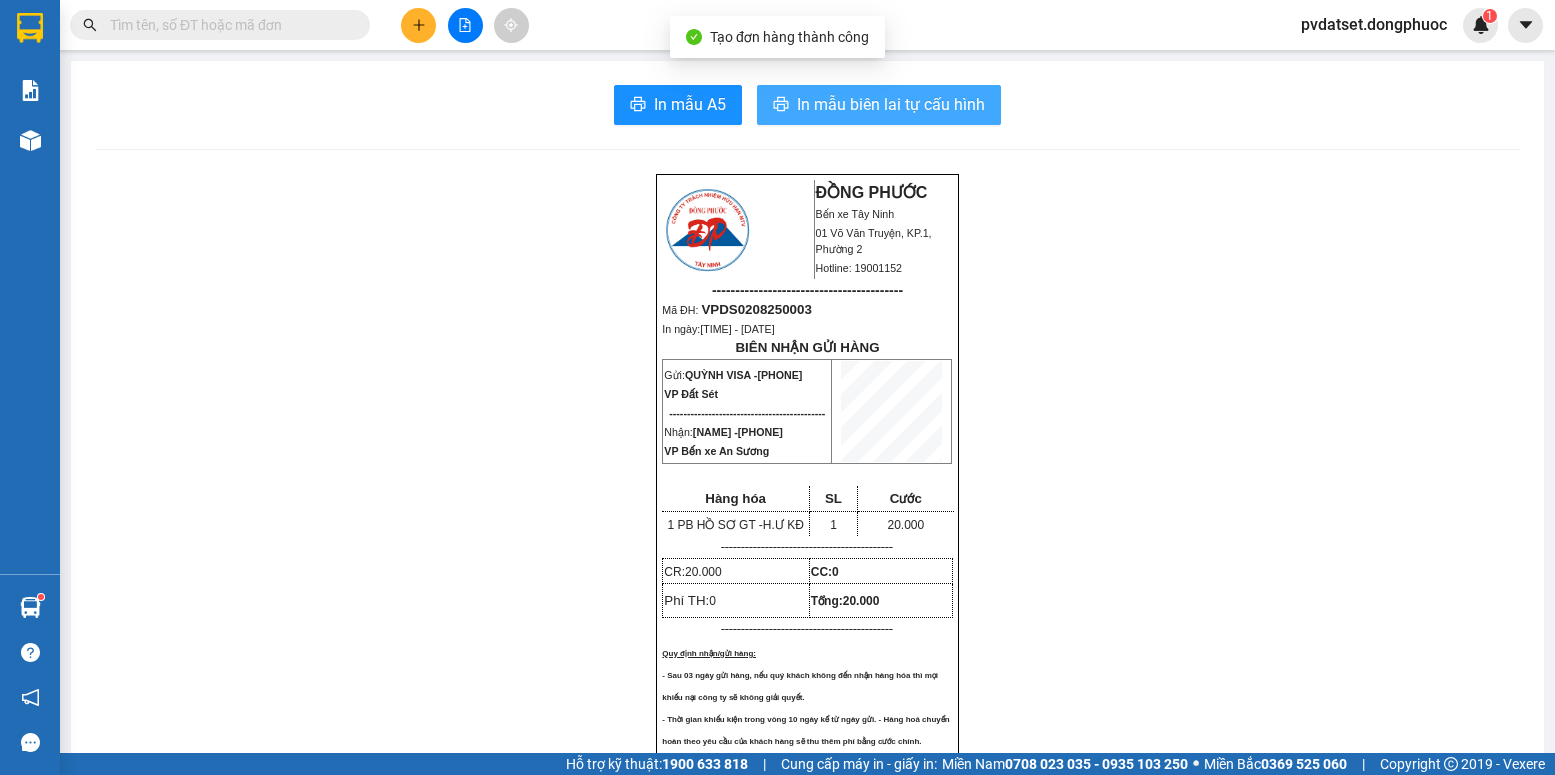 scroll, scrollTop: 0, scrollLeft: 0, axis: both 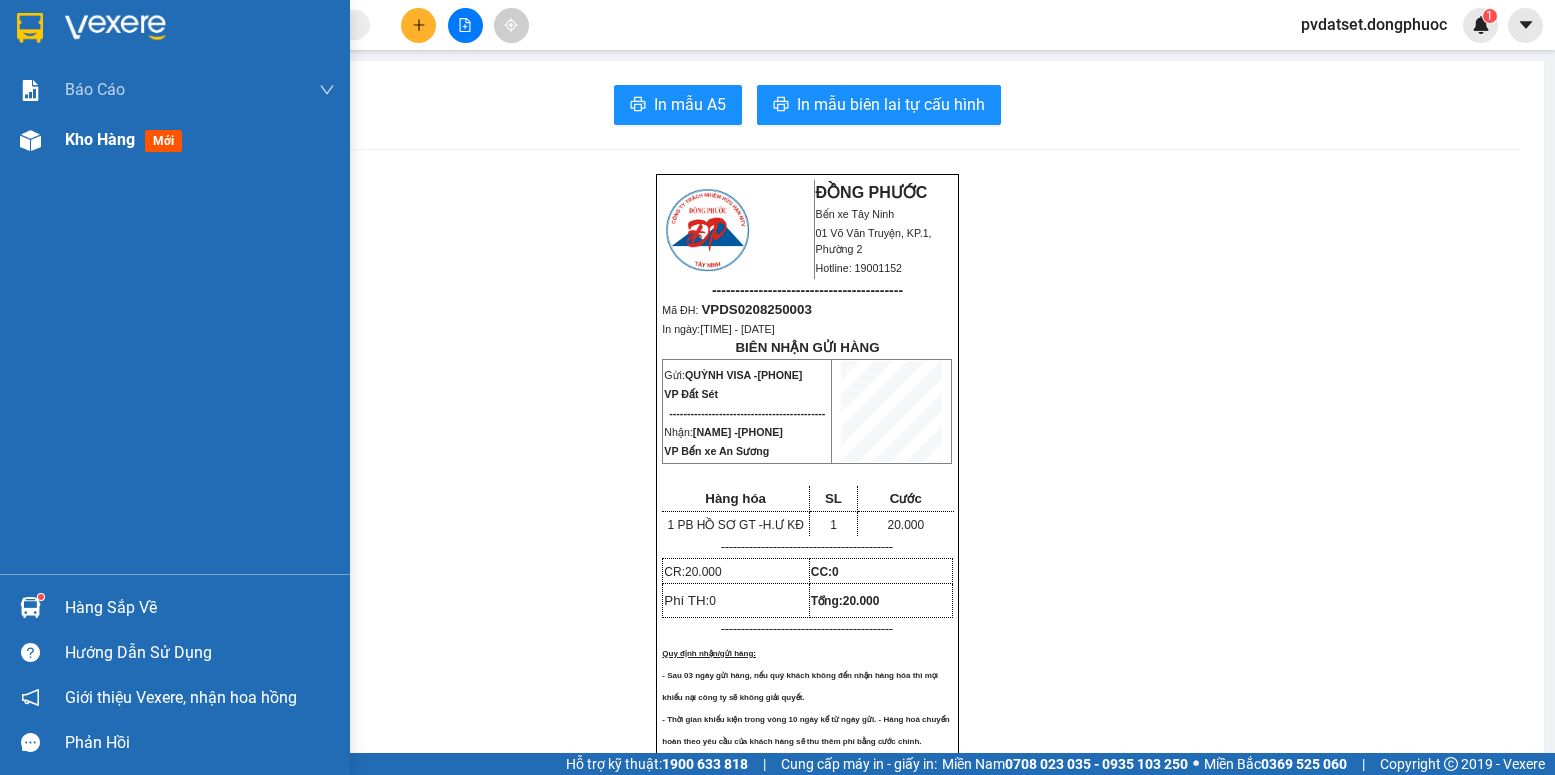 click on "Kho hàng mới" at bounding box center [175, 140] 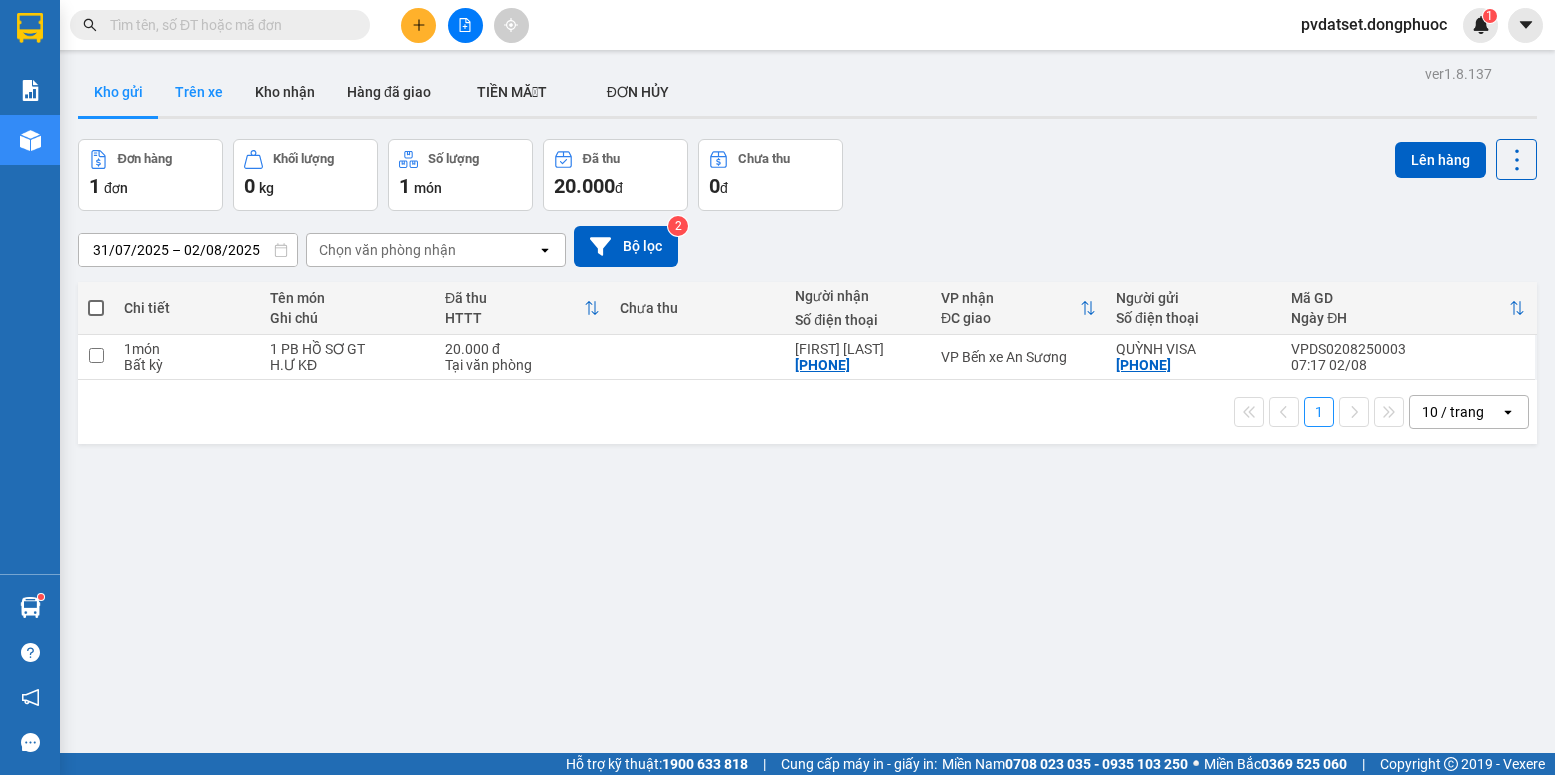 click on "Trên xe" at bounding box center [199, 92] 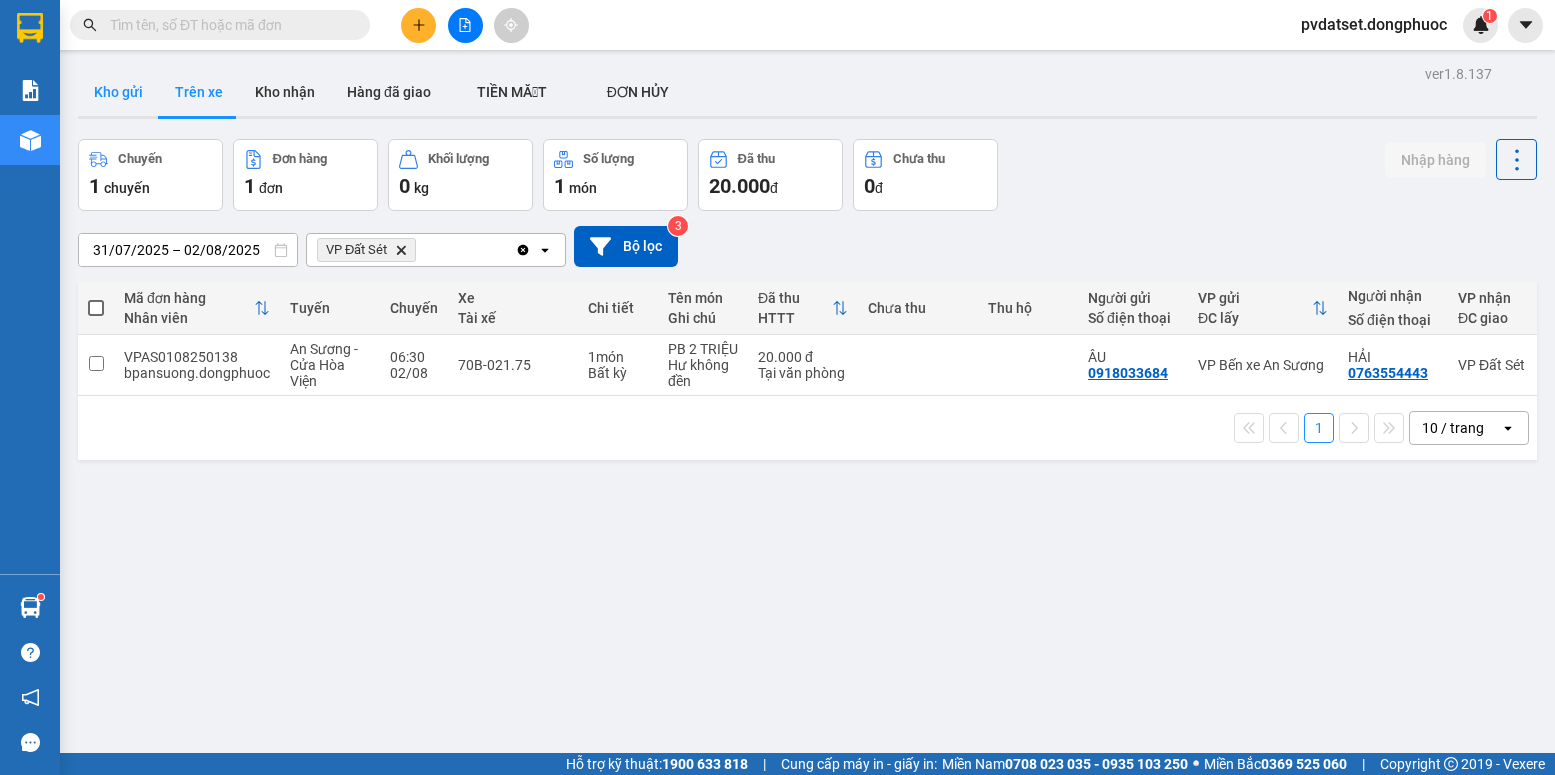 click on "Kho gửi" at bounding box center (118, 92) 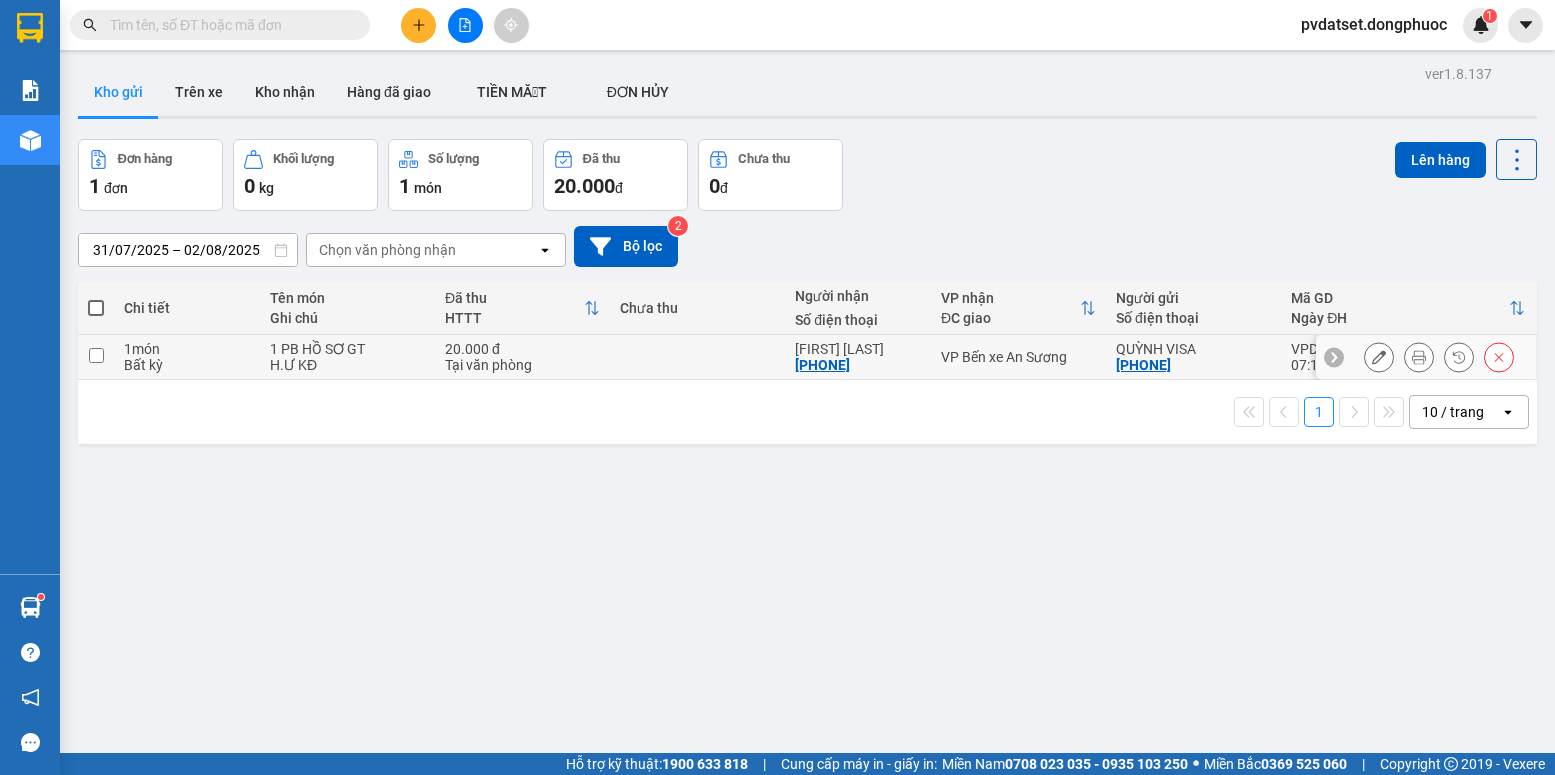 click on "20.000 đ" at bounding box center (522, 349) 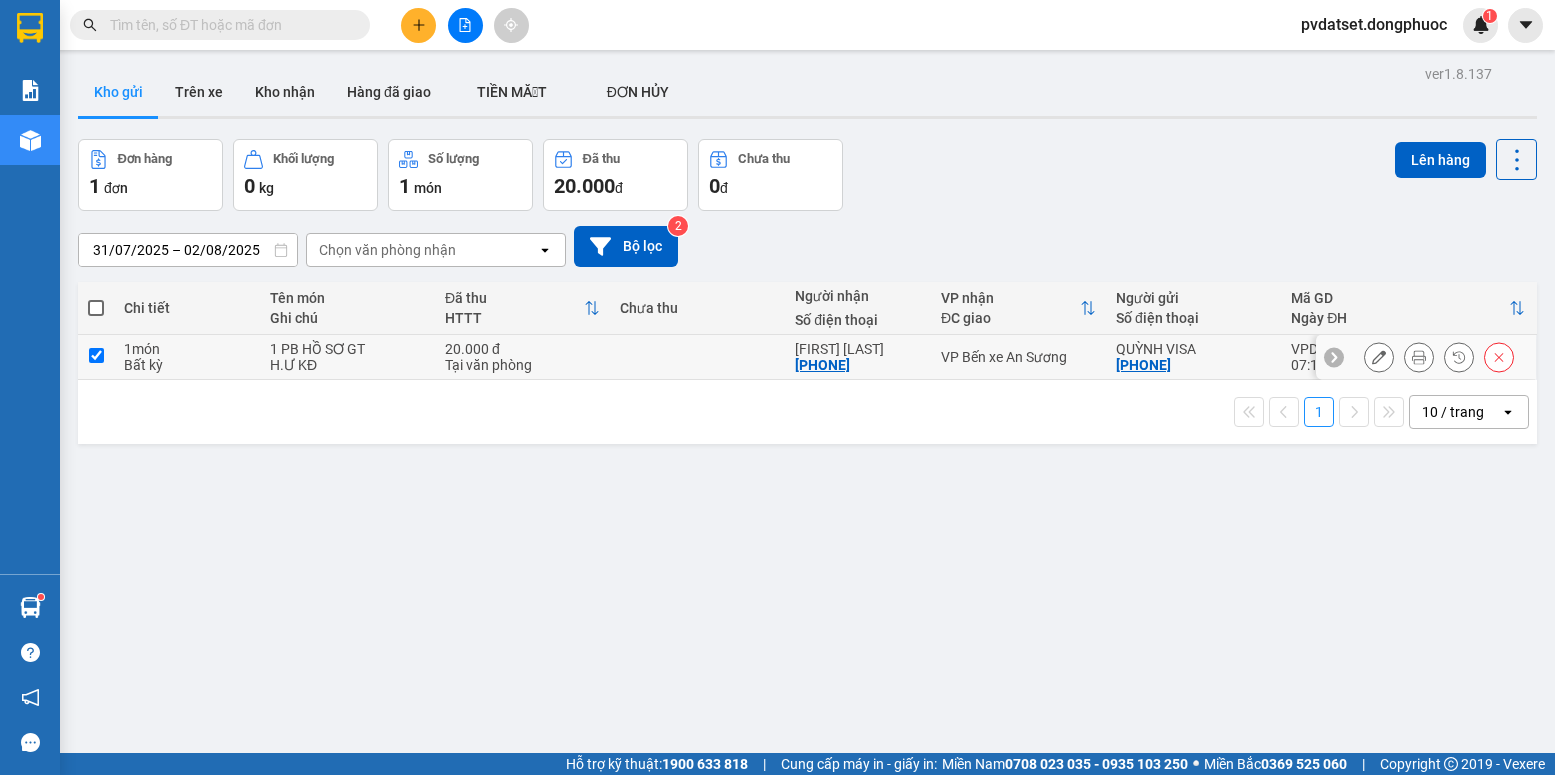 checkbox on "true" 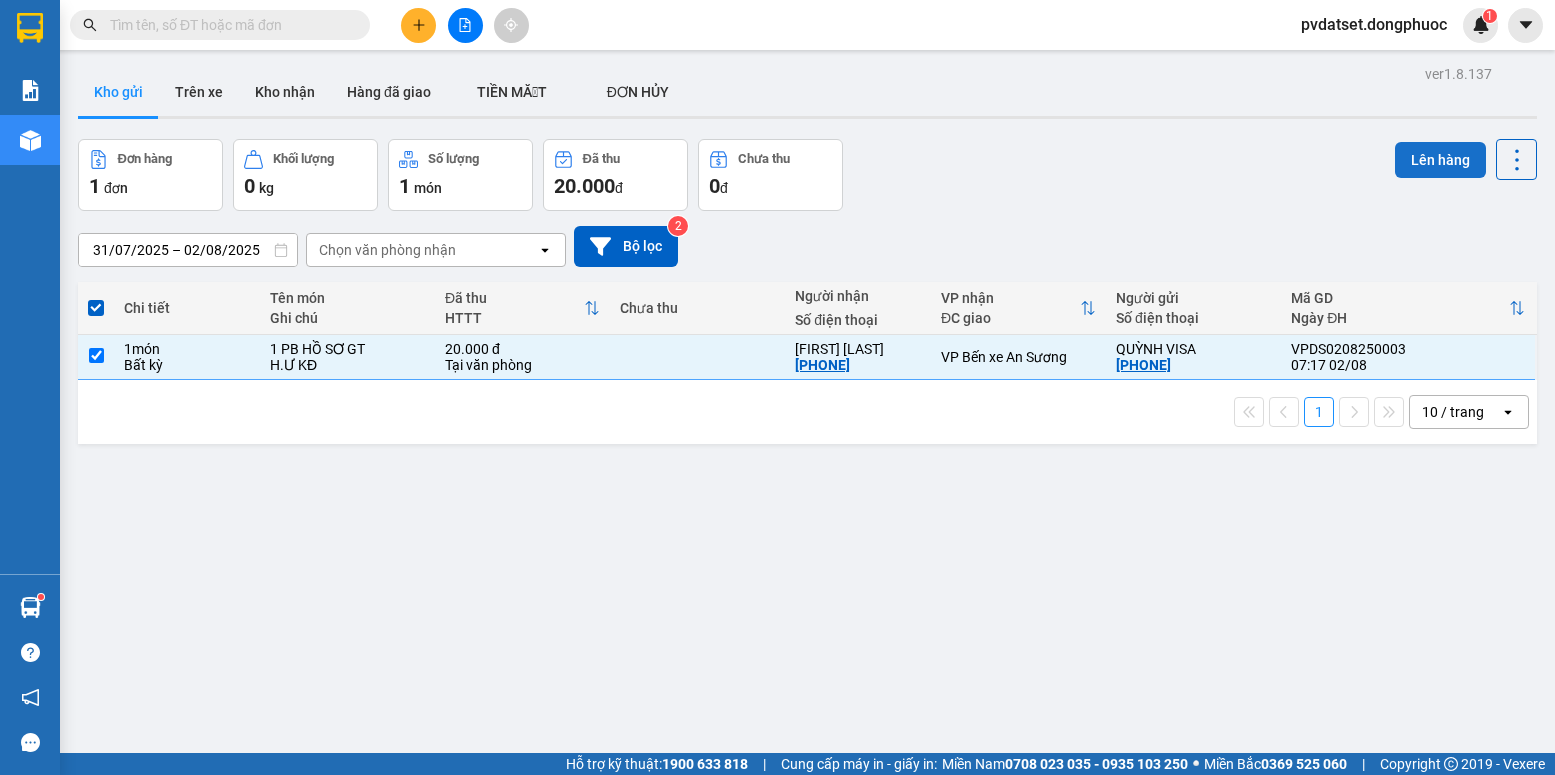click on "Lên hàng" at bounding box center (1440, 160) 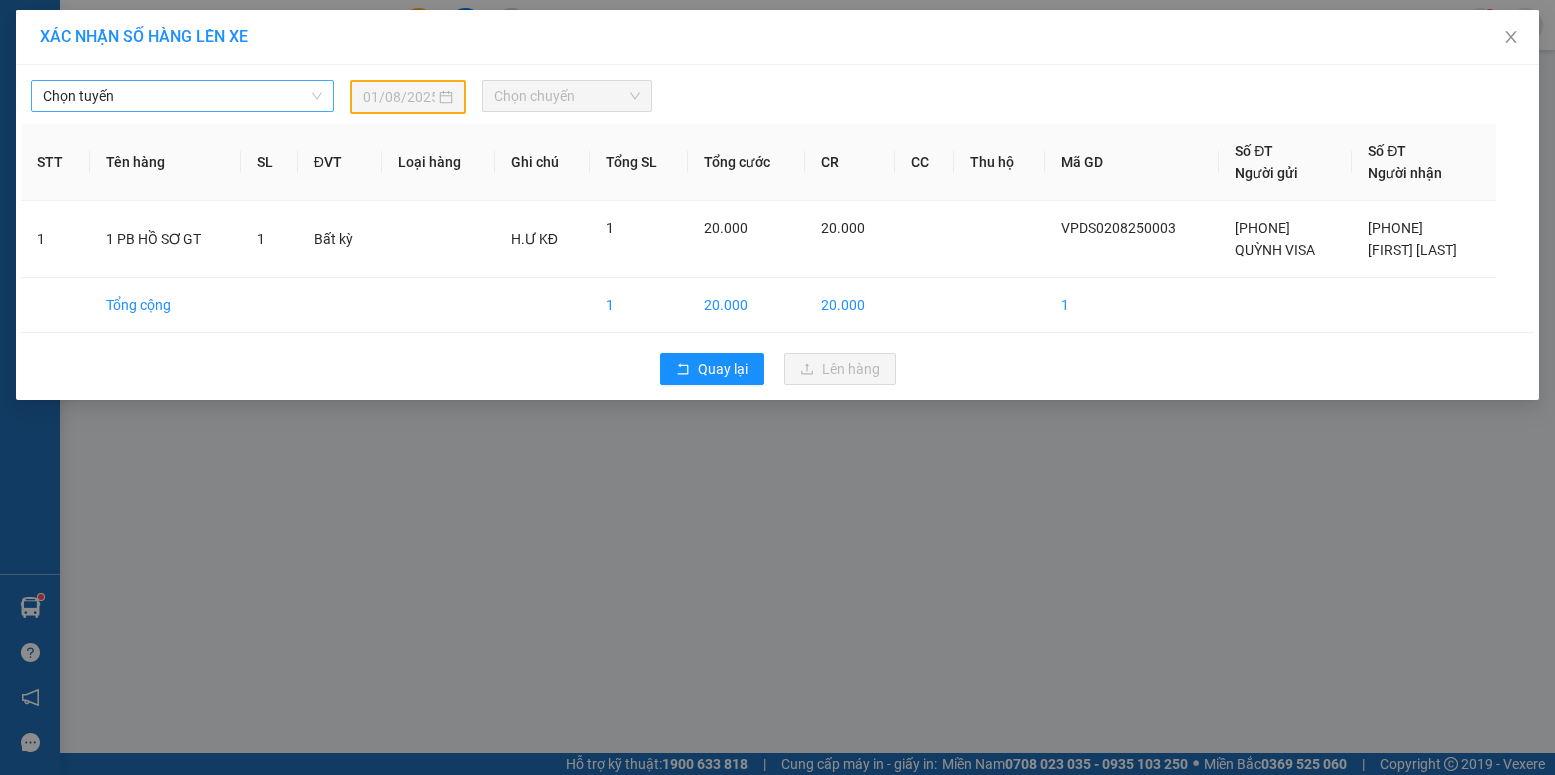click on "Chọn tuyến" at bounding box center [182, 96] 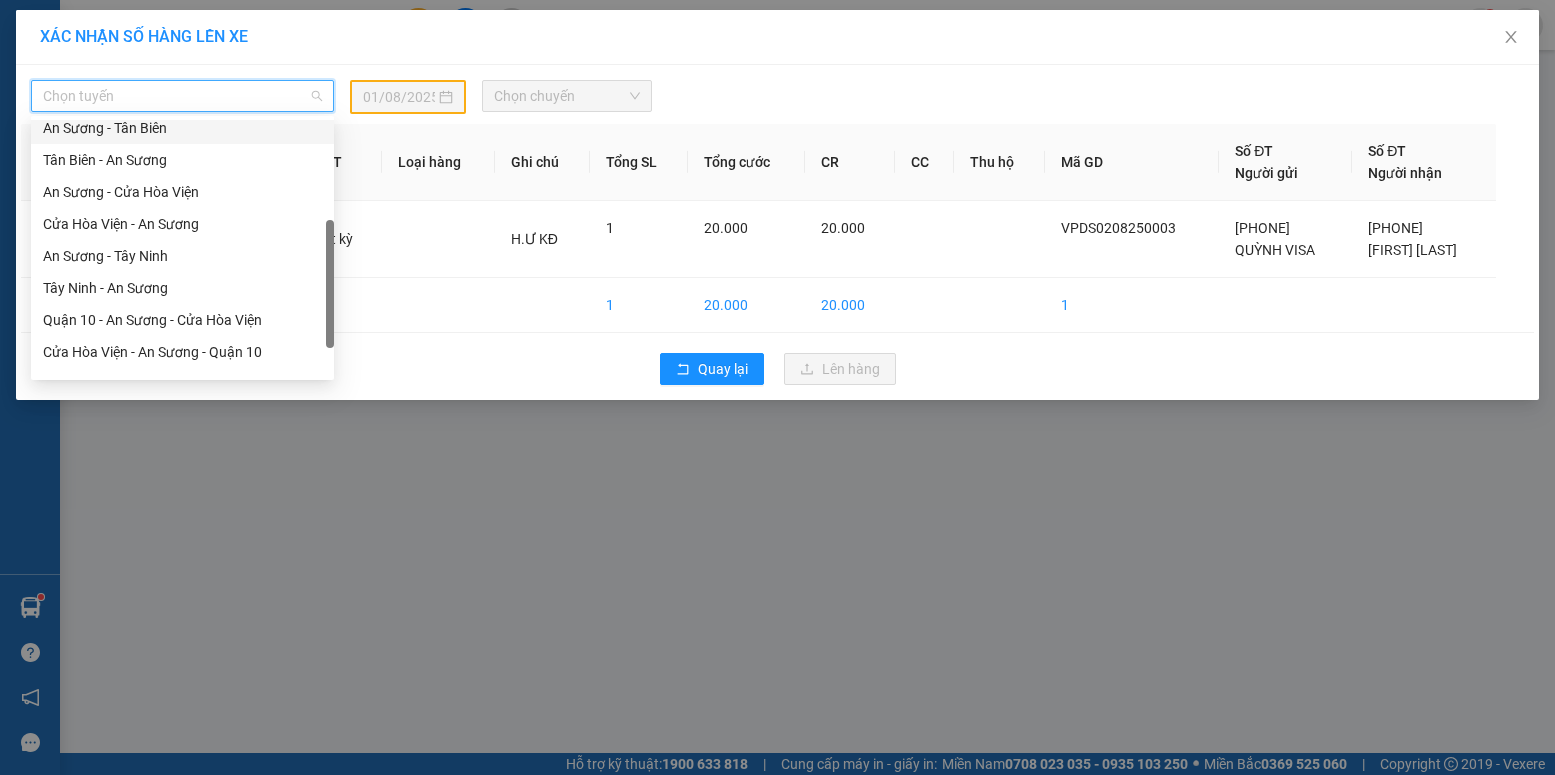 scroll, scrollTop: 200, scrollLeft: 0, axis: vertical 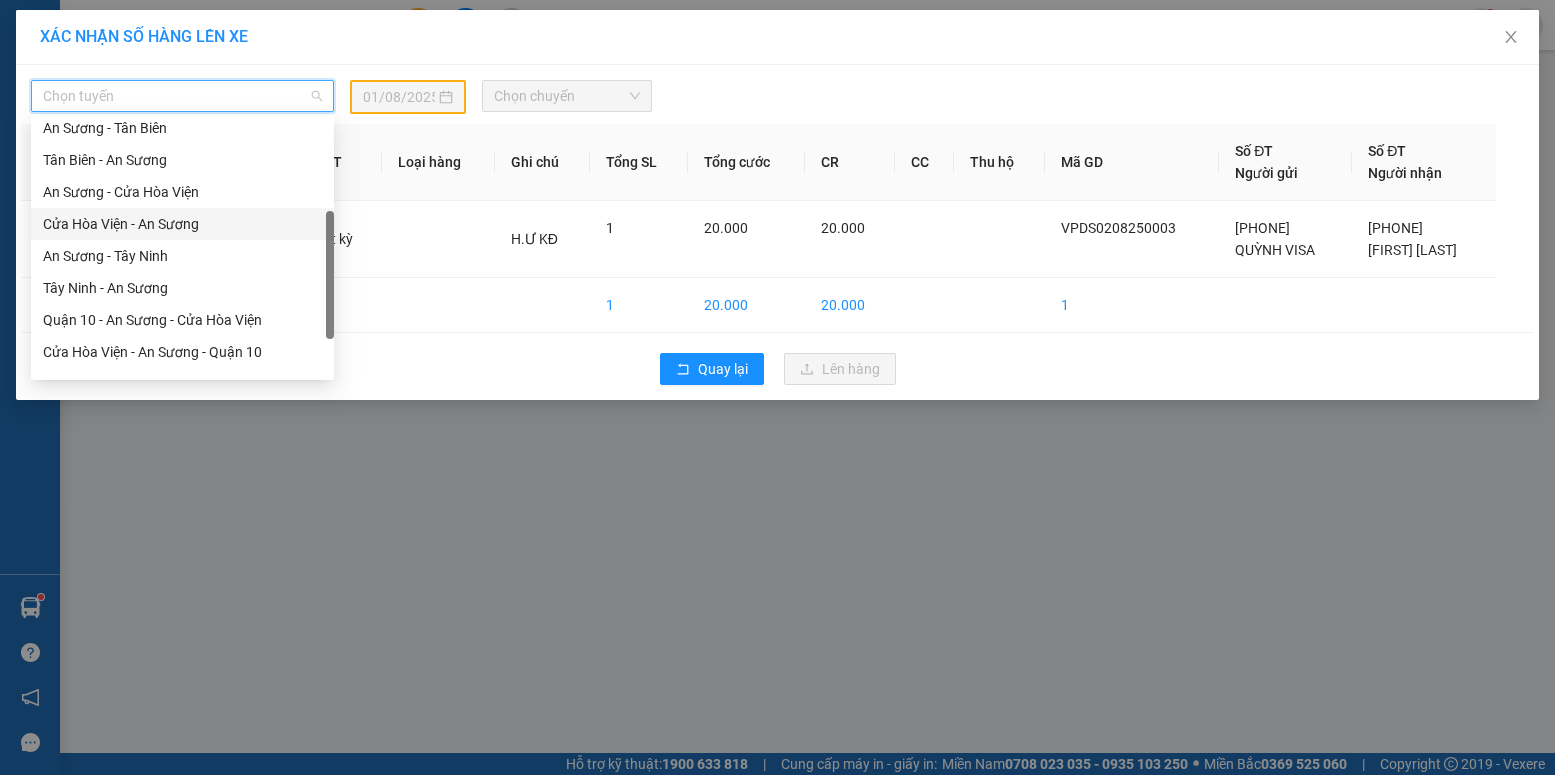 click on "Cửa Hòa Viện - An Sương" at bounding box center [182, 224] 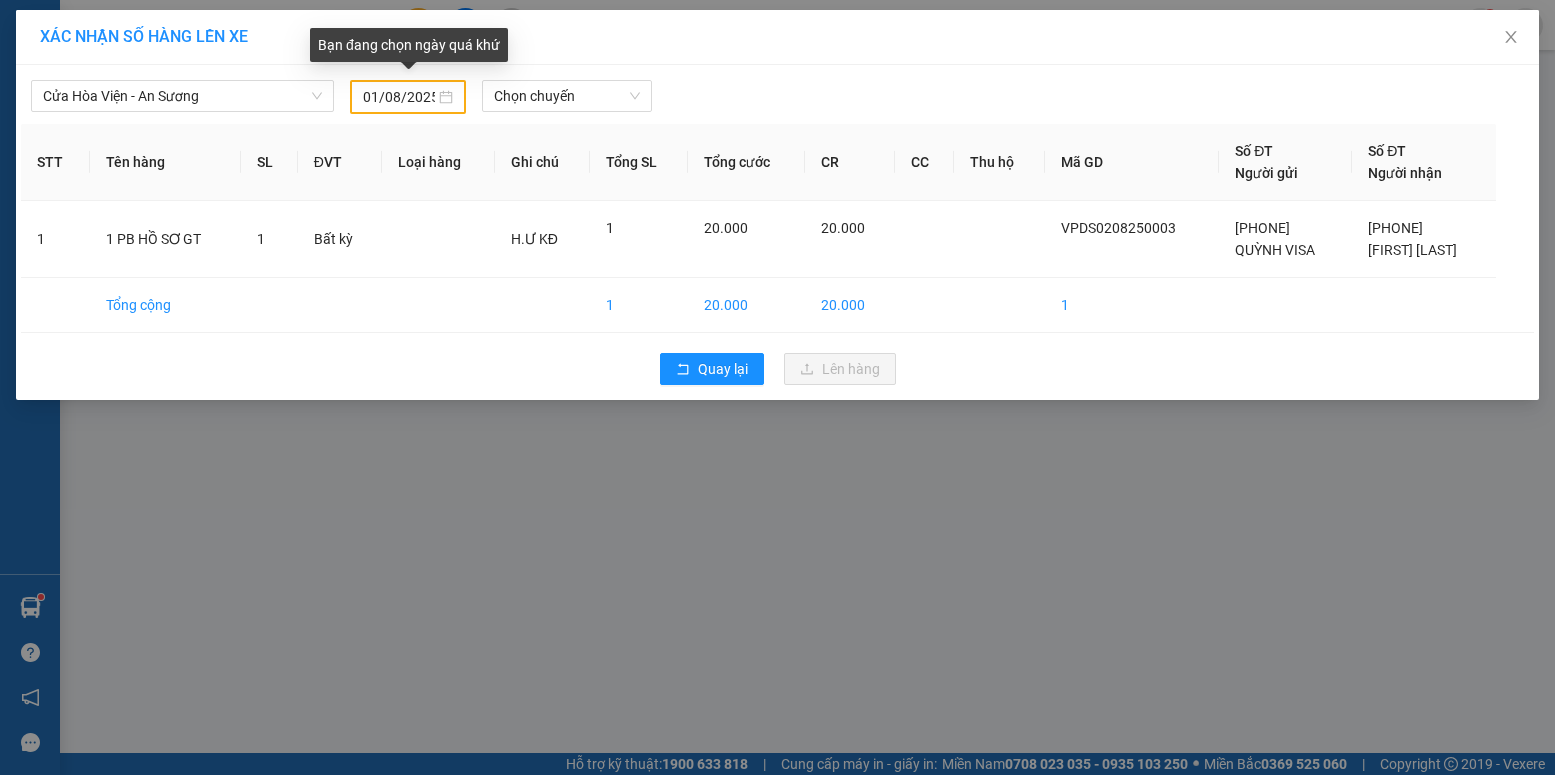 click on "01/08/2025" at bounding box center (408, 97) 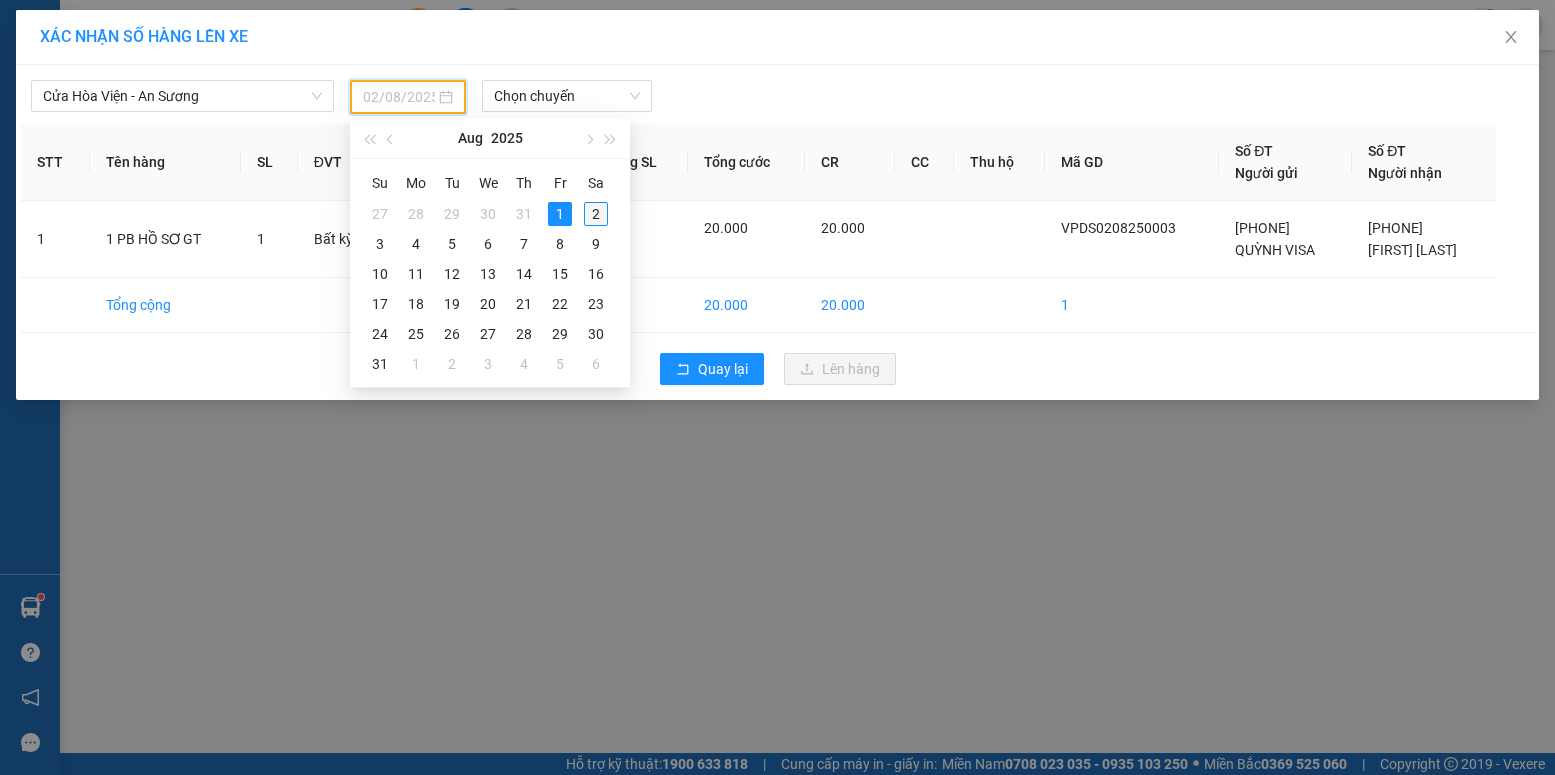 click on "2" at bounding box center (596, 214) 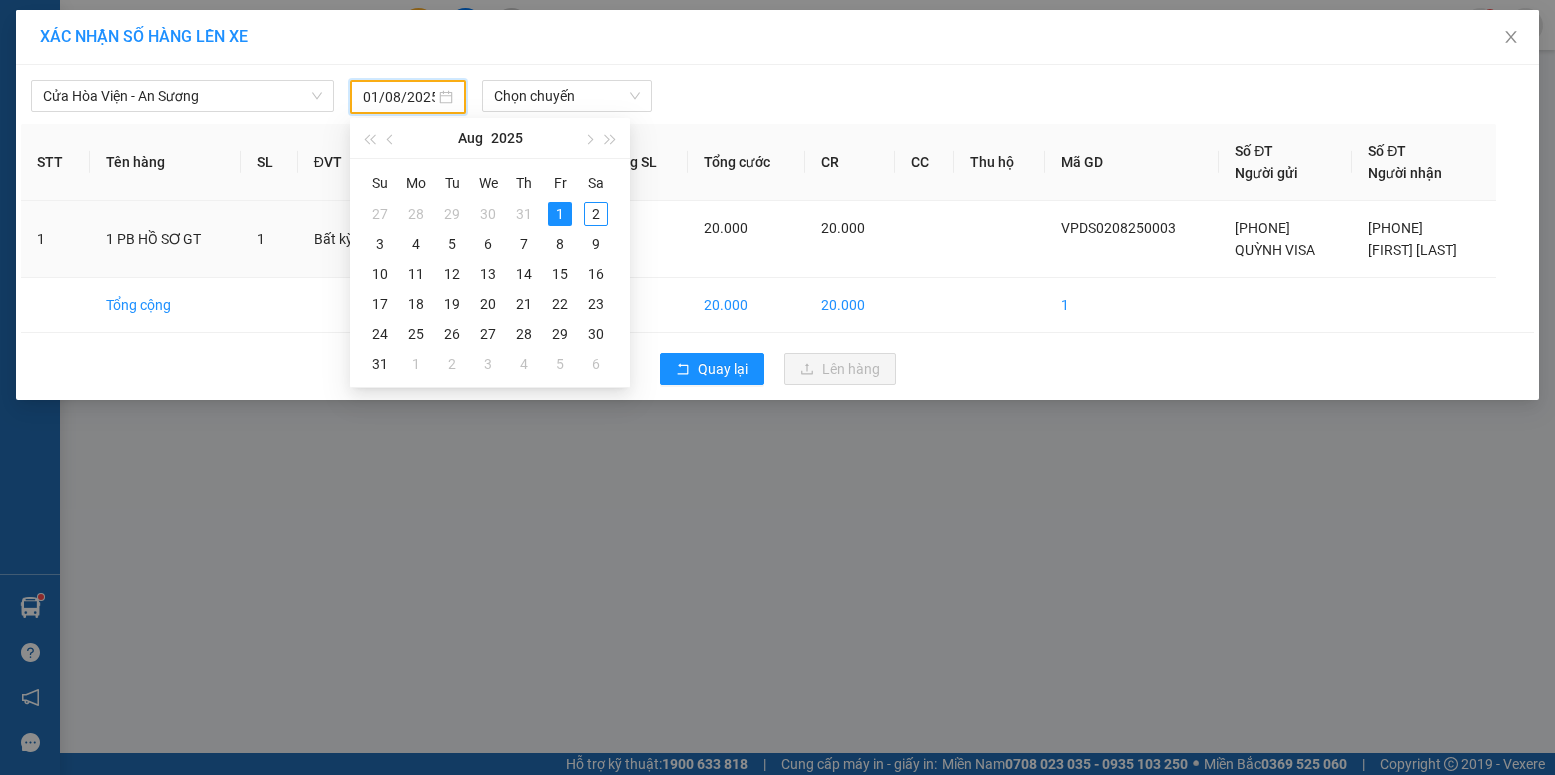 type on "02/08/2025" 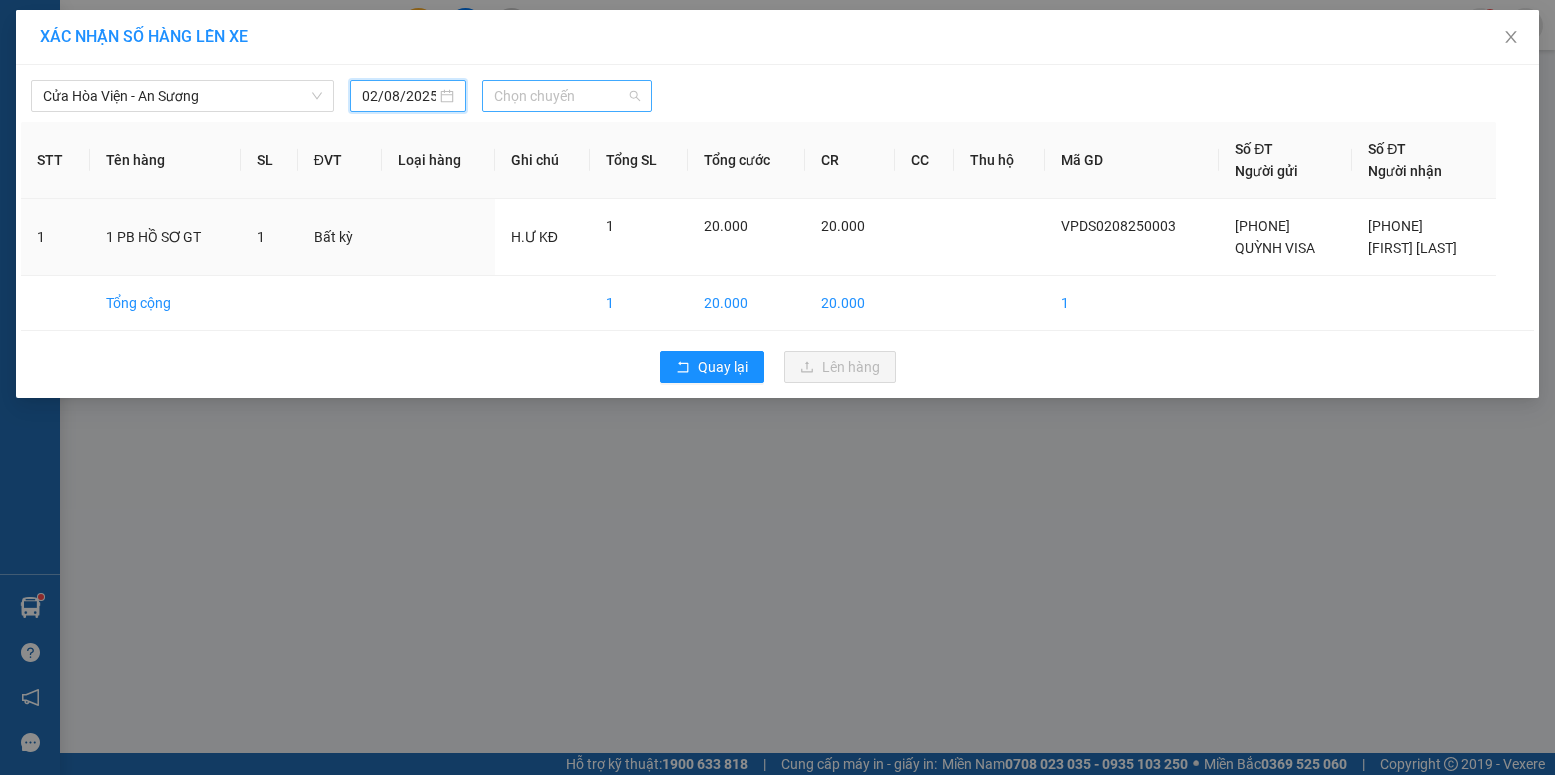 click on "Chọn chuyến" at bounding box center (567, 96) 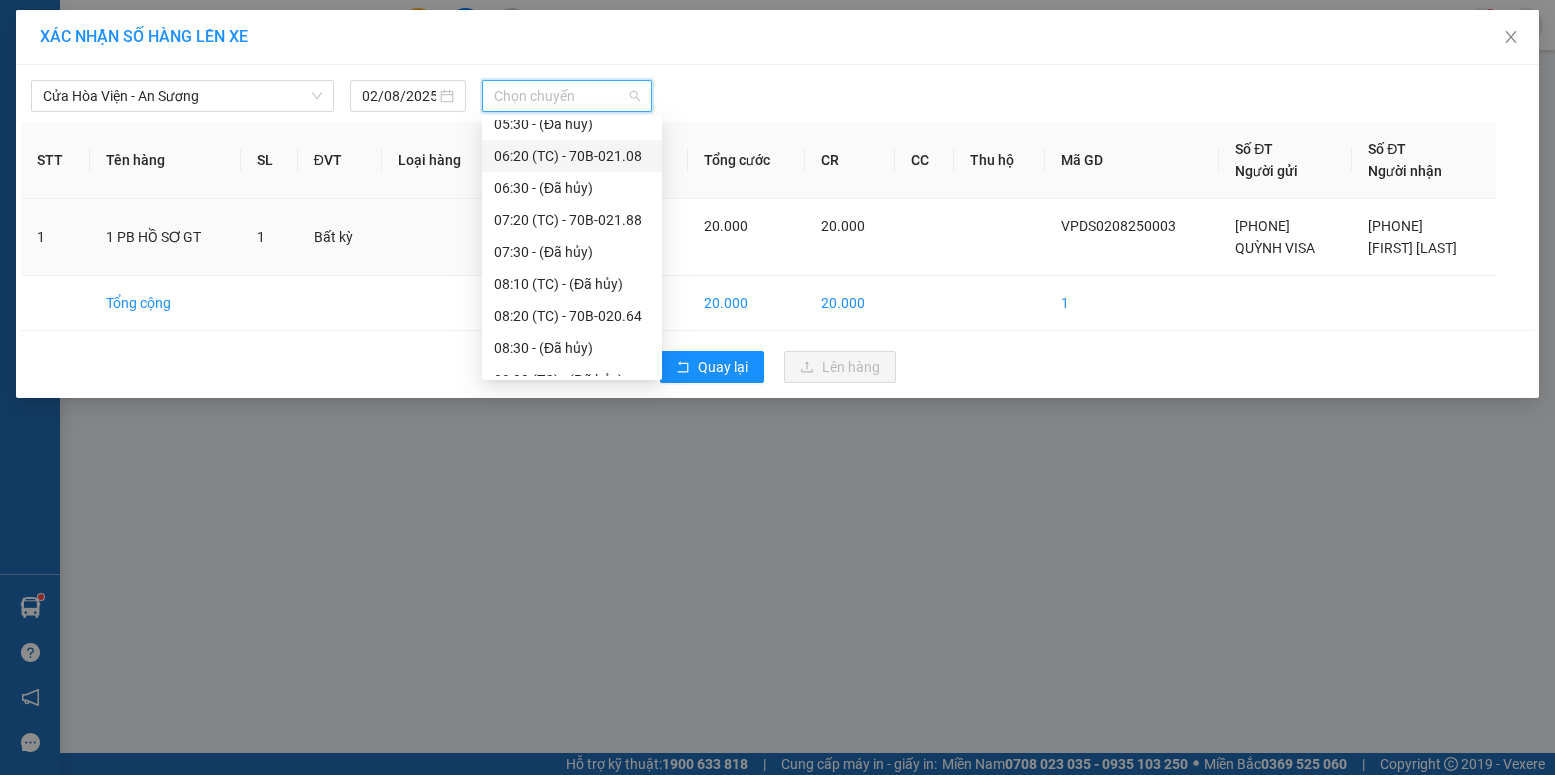 scroll, scrollTop: 200, scrollLeft: 0, axis: vertical 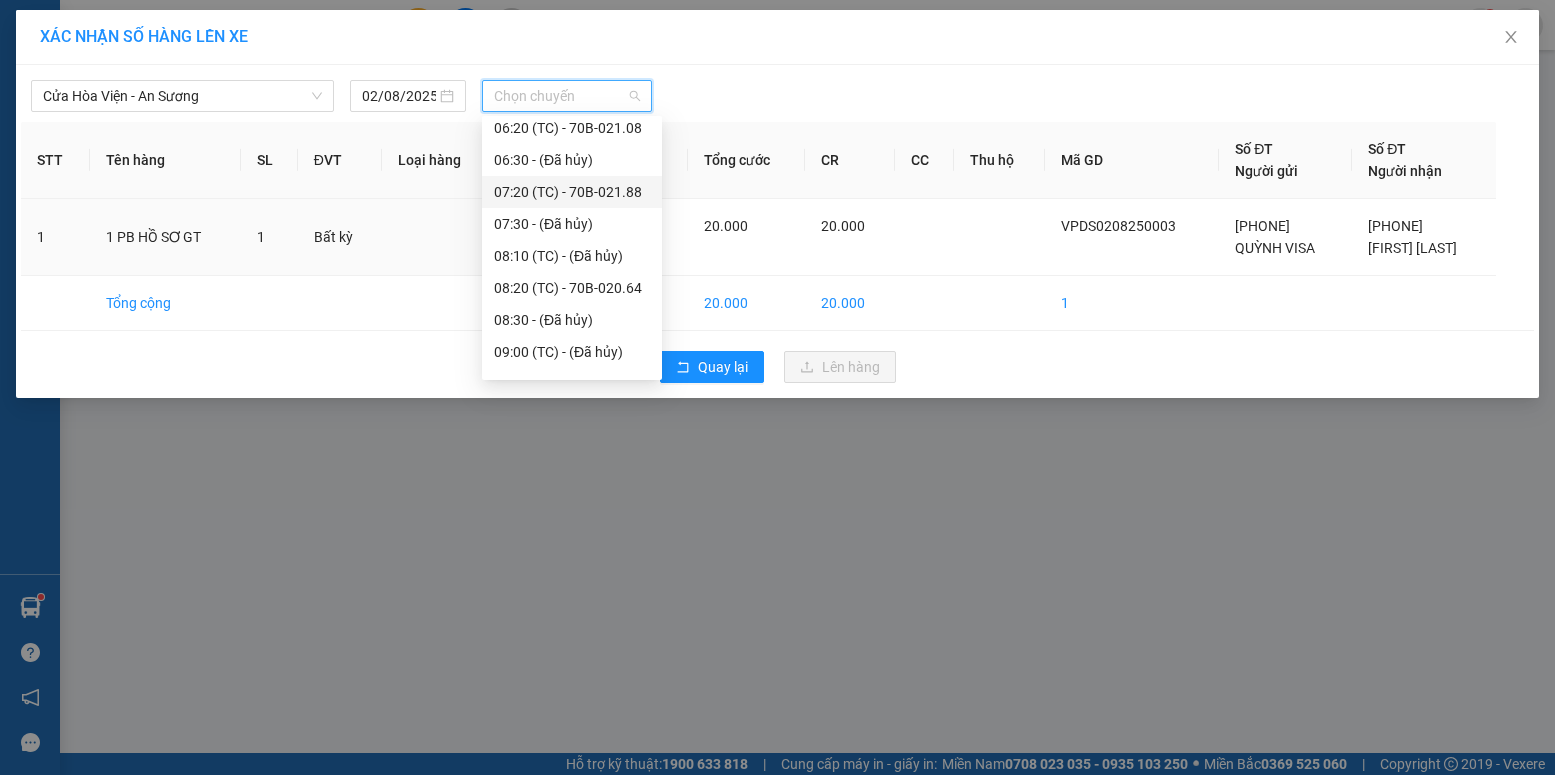 click on "07:20   (TC)   - 70B-021.88" at bounding box center [572, 192] 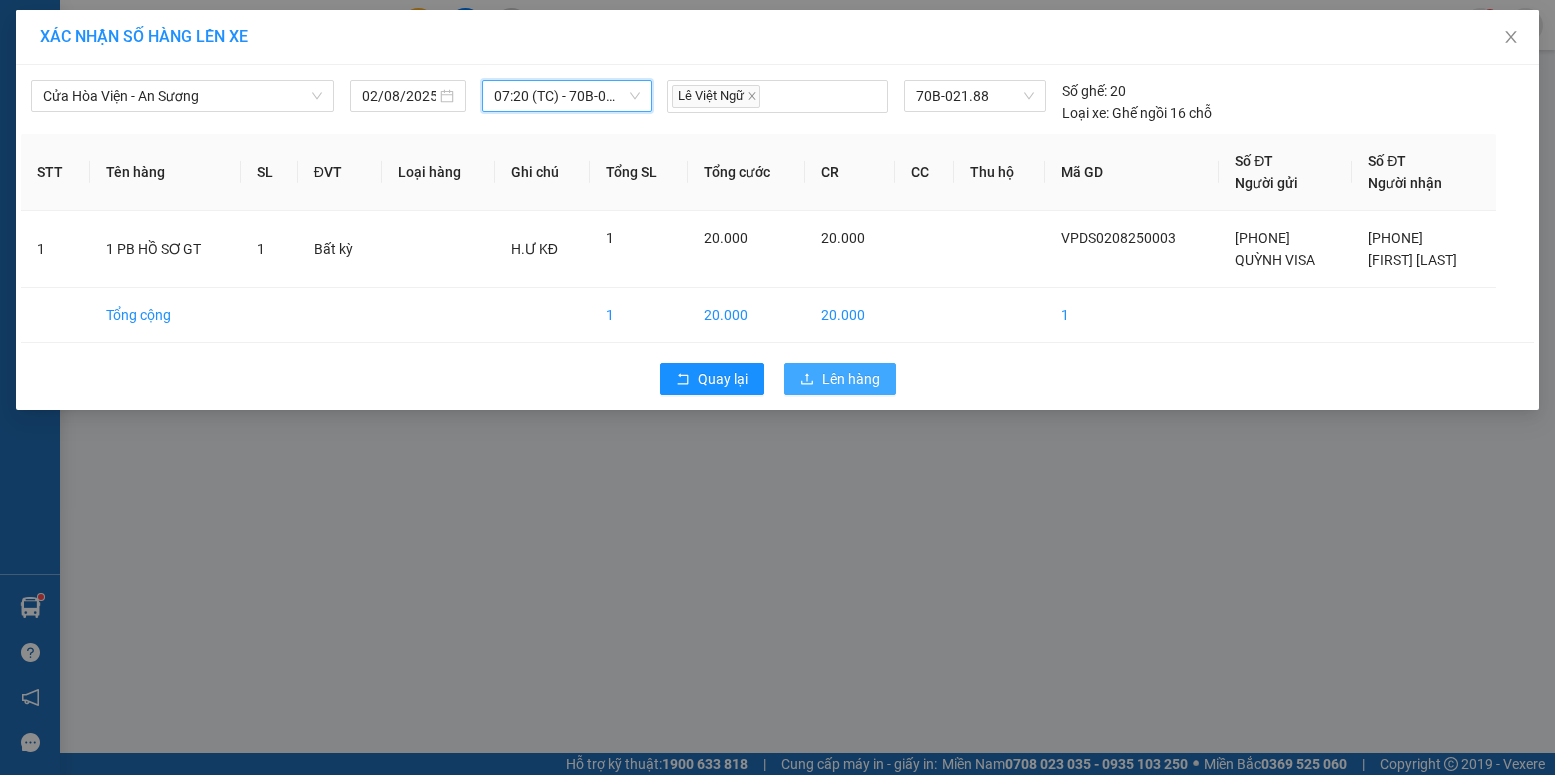 click on "Lên hàng" at bounding box center [851, 379] 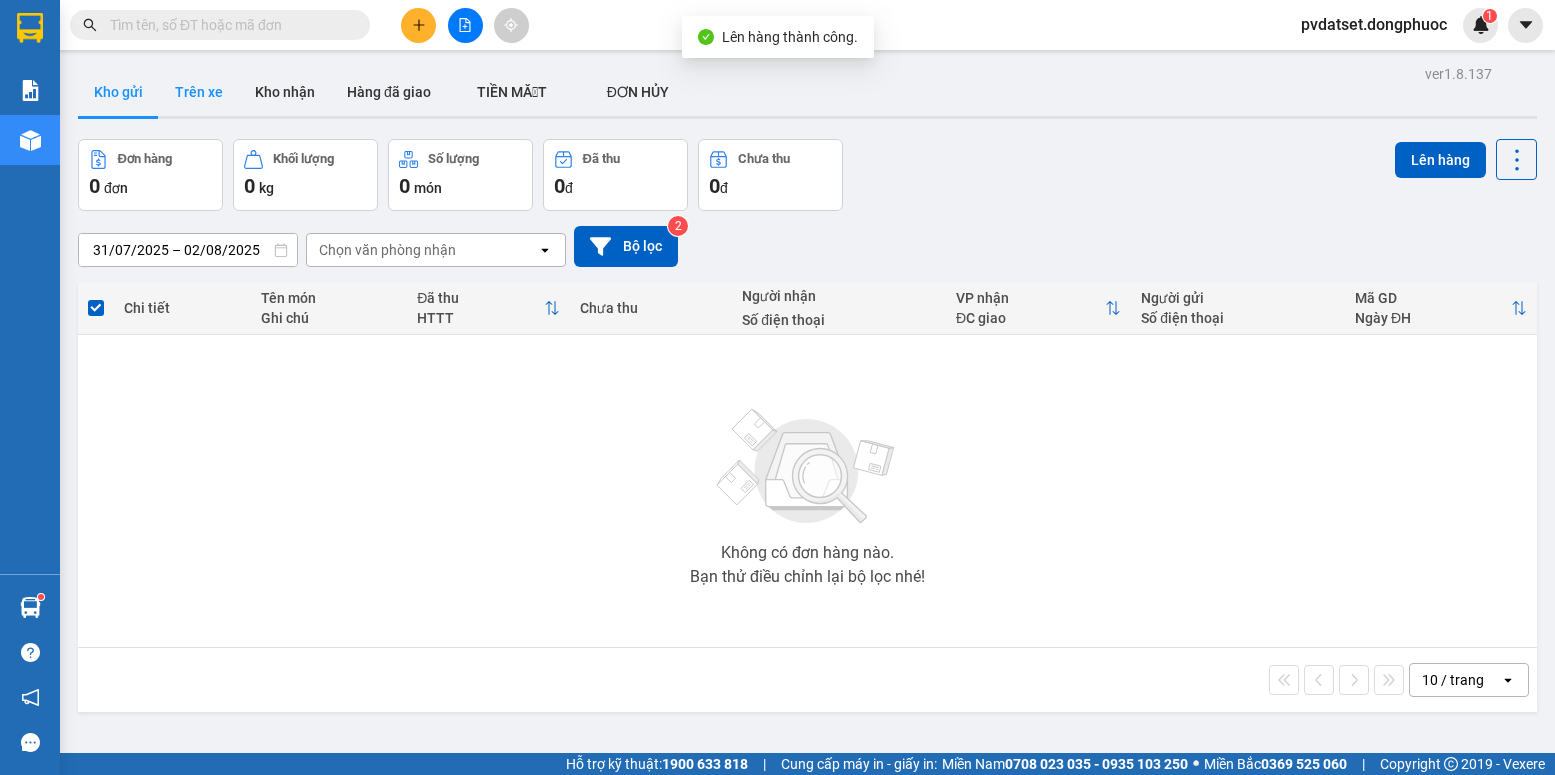 click on "Trên xe" at bounding box center [199, 92] 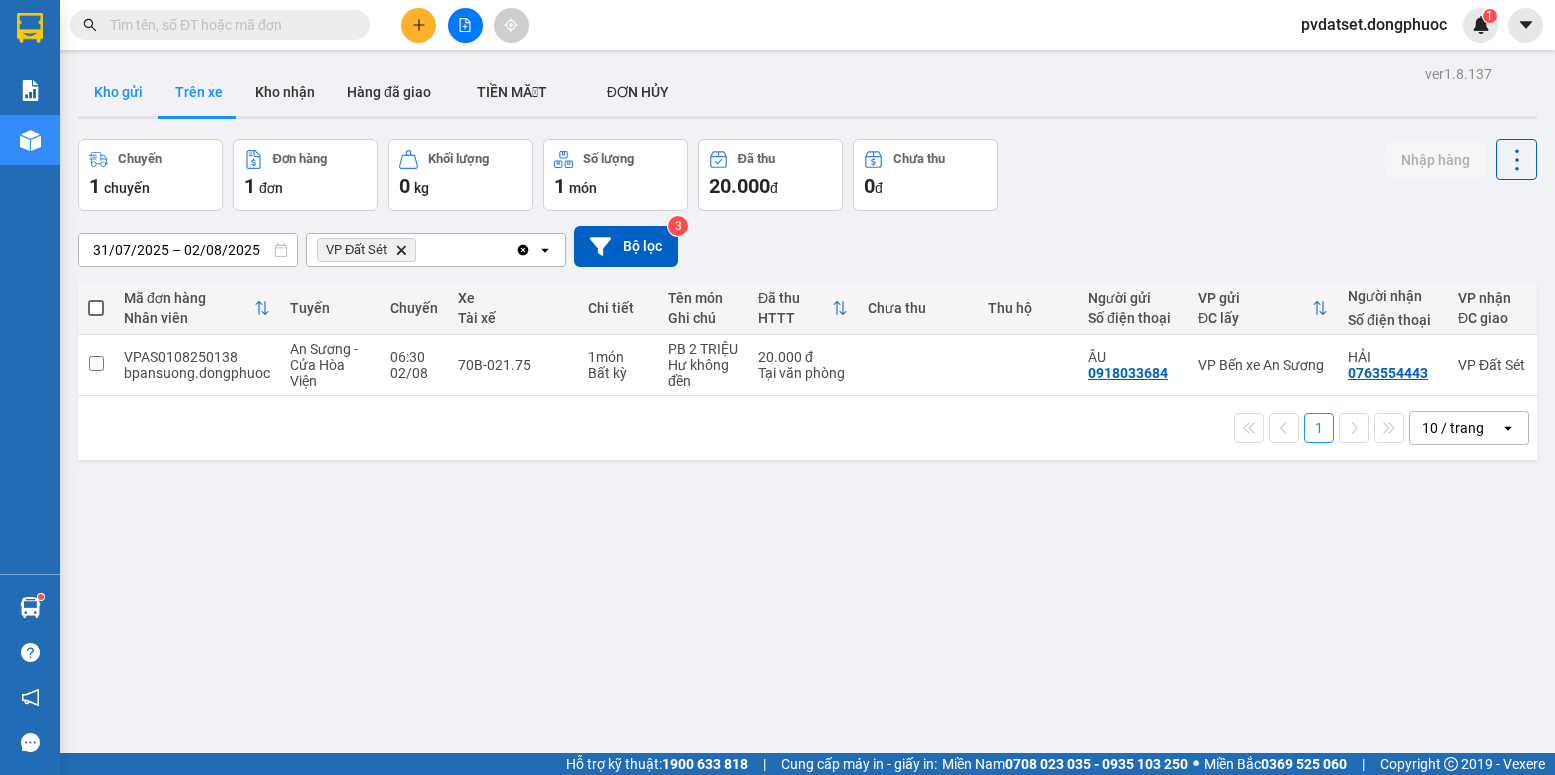 click on "Kho gửi" at bounding box center [118, 92] 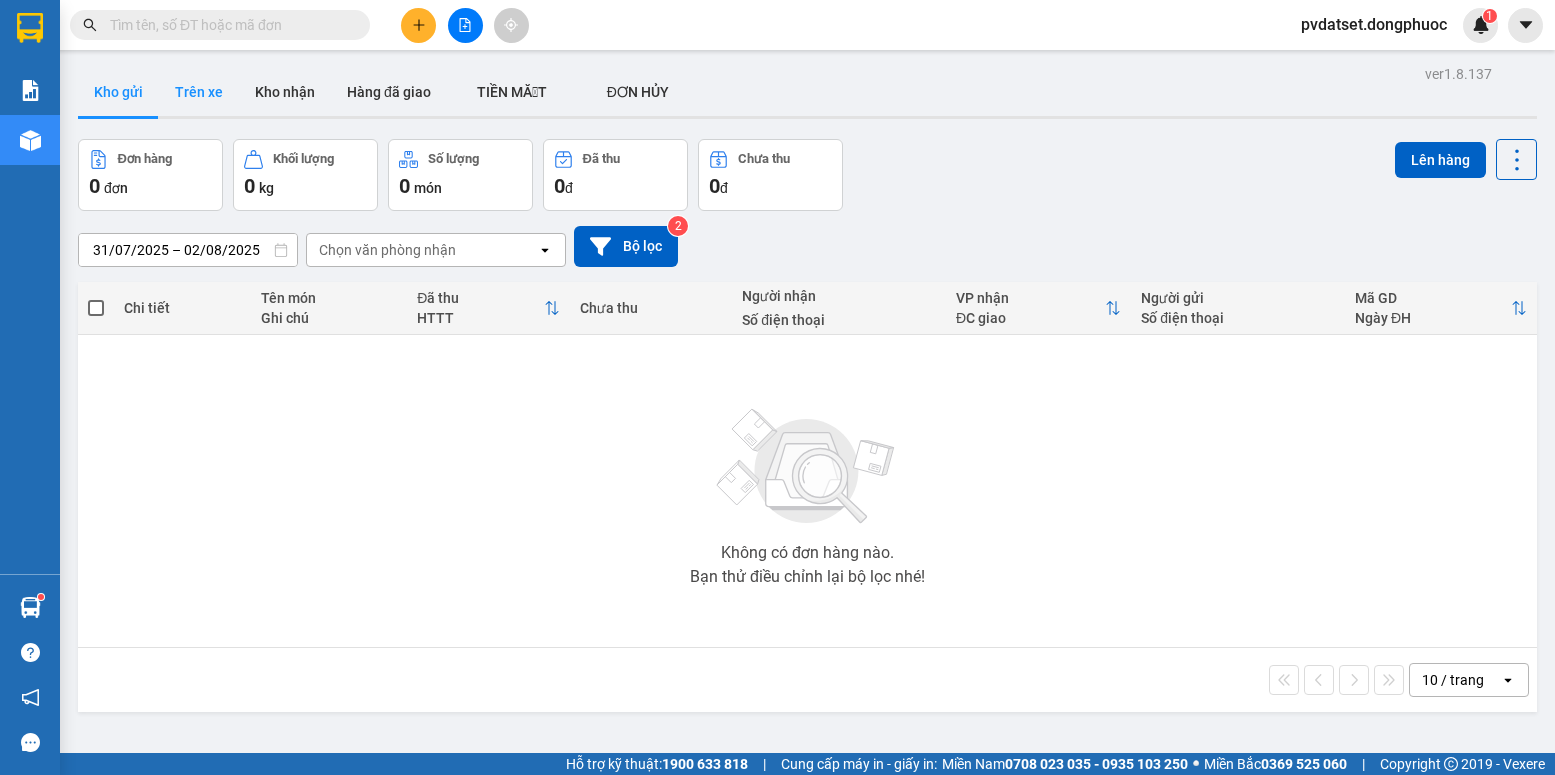 click on "Trên xe" at bounding box center [199, 92] 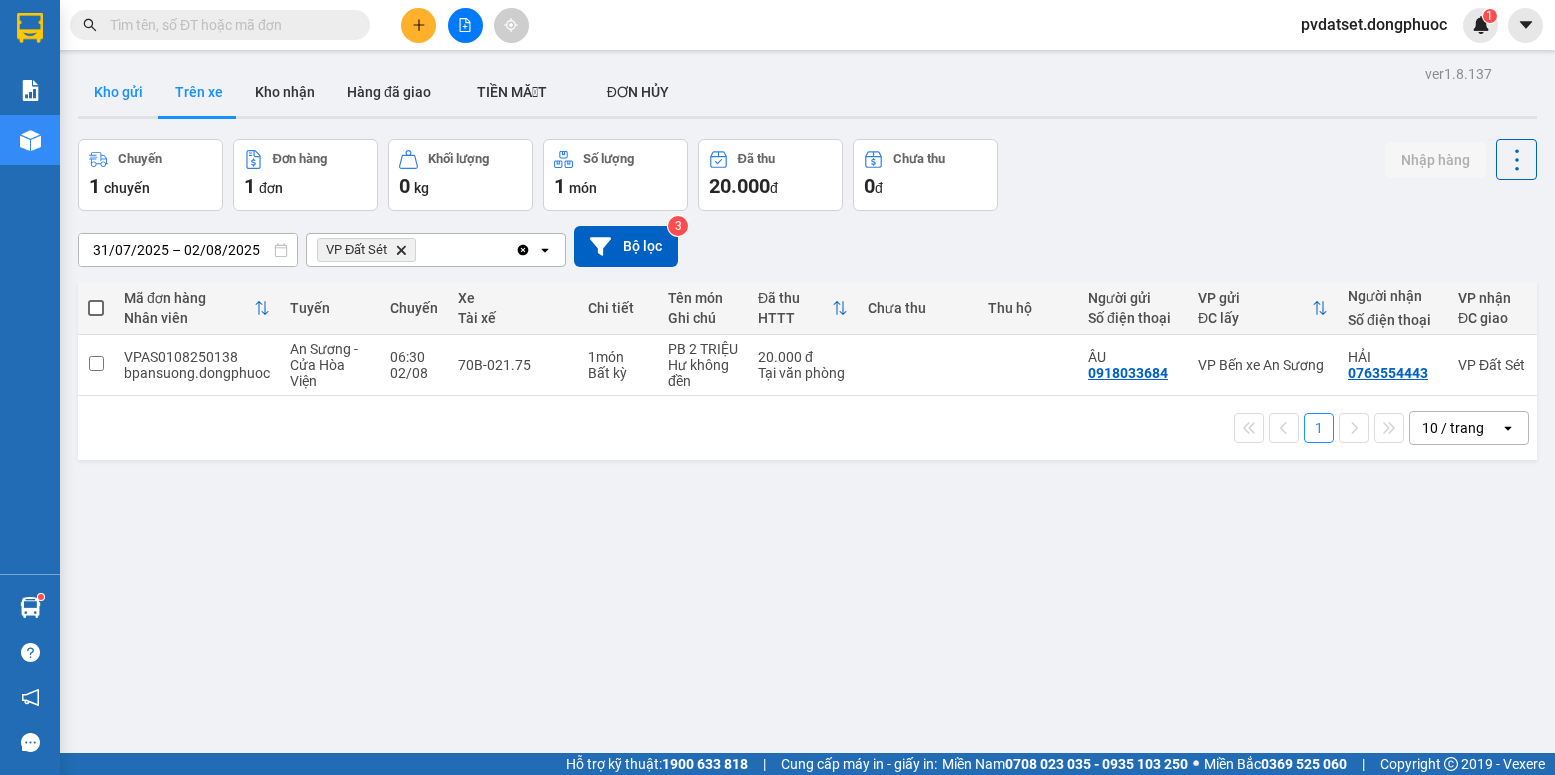 click on "Kho gửi" at bounding box center (118, 92) 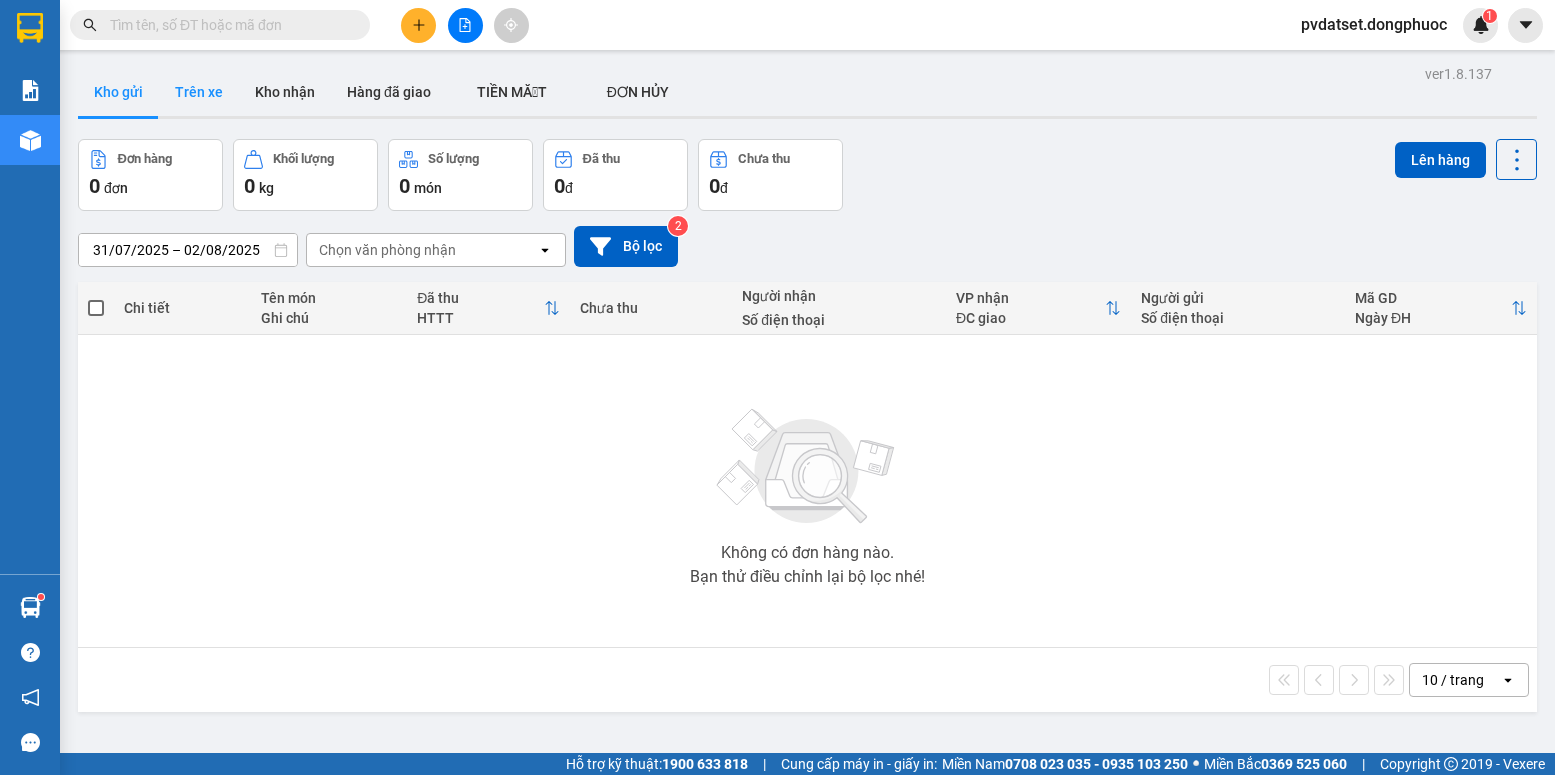 click on "Trên xe" at bounding box center [199, 92] 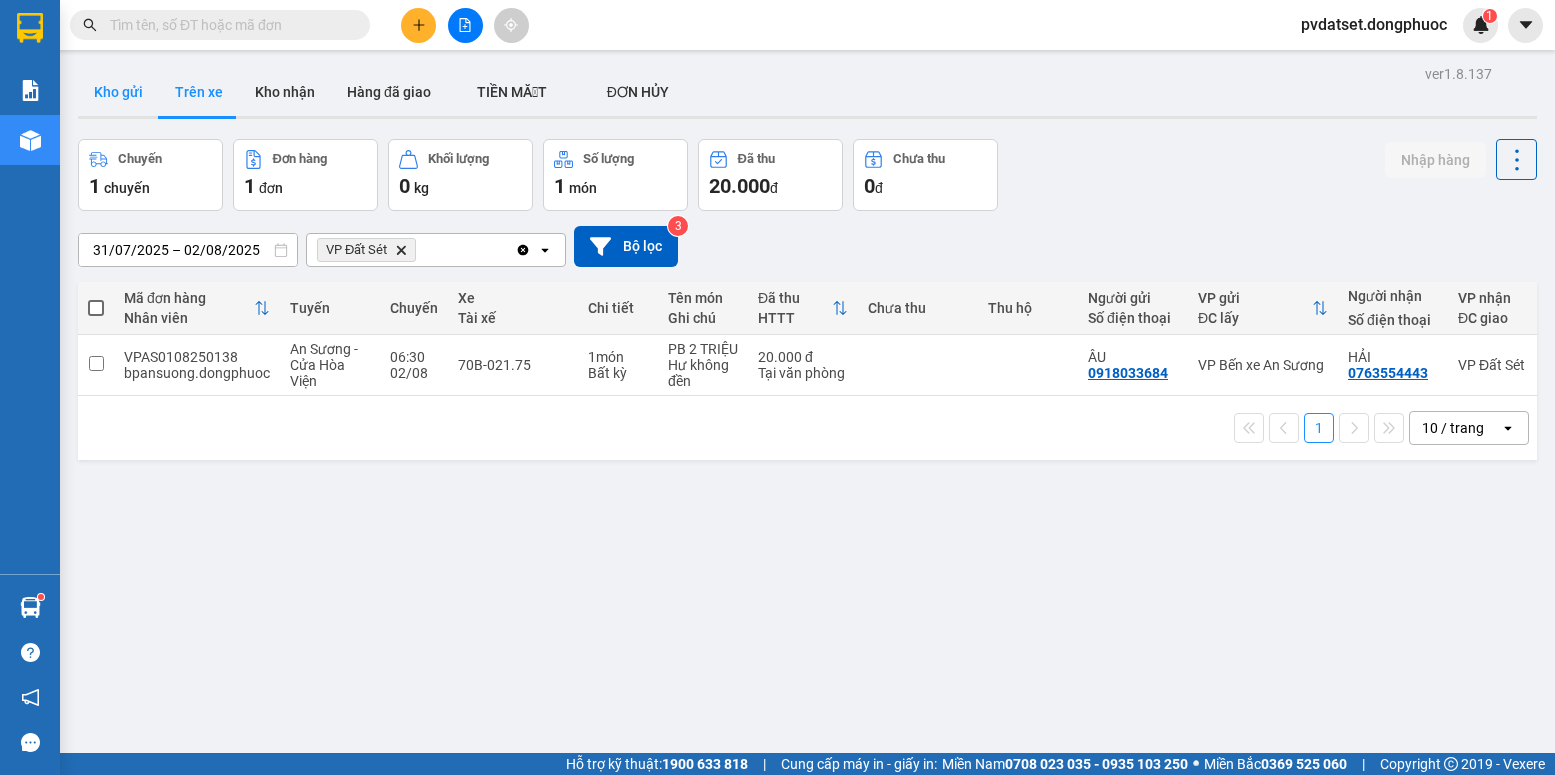click on "Kho gửi" at bounding box center (118, 92) 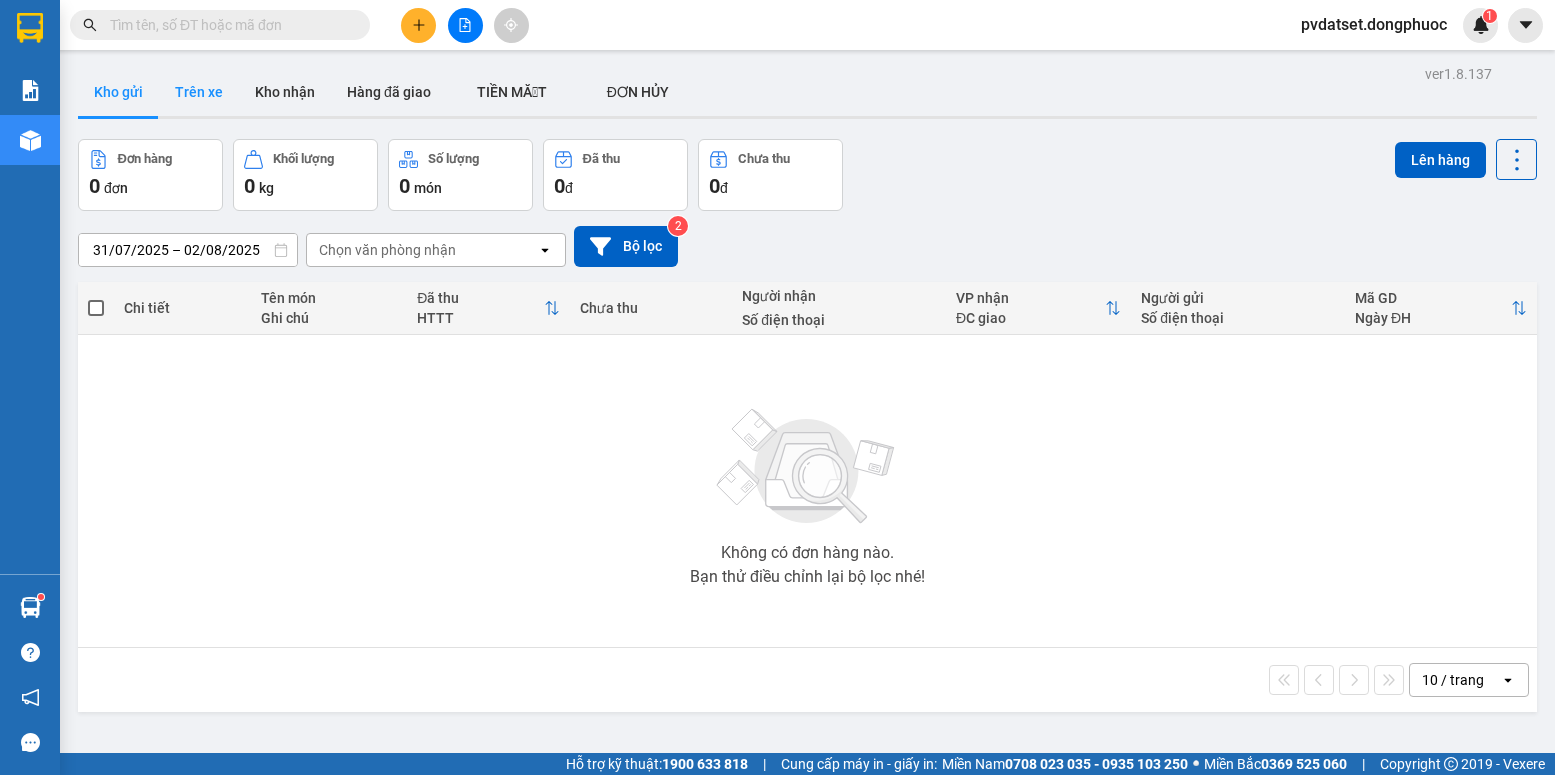 click on "Trên xe" at bounding box center (199, 92) 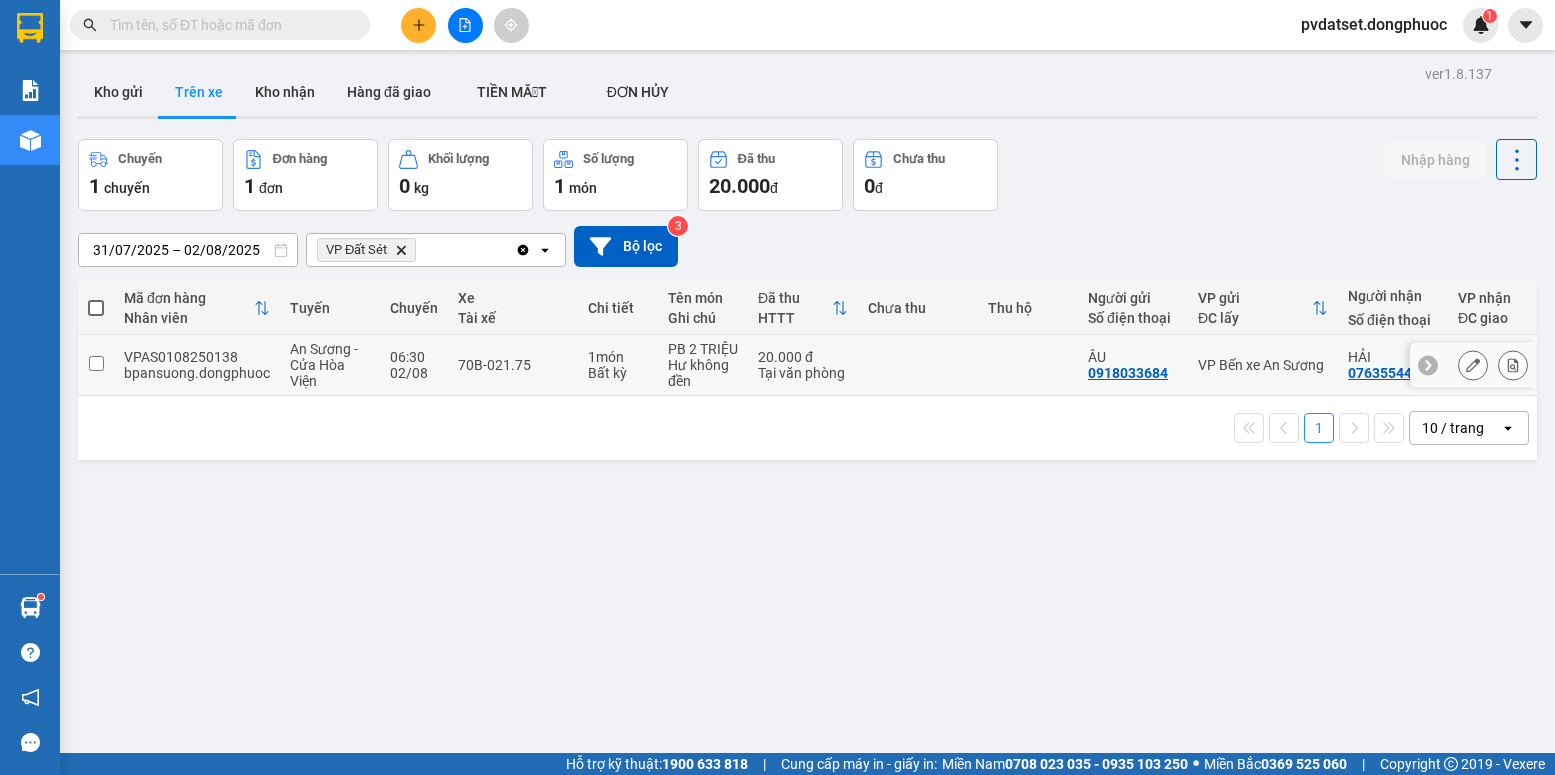 click on "70B-021.75" at bounding box center [513, 365] 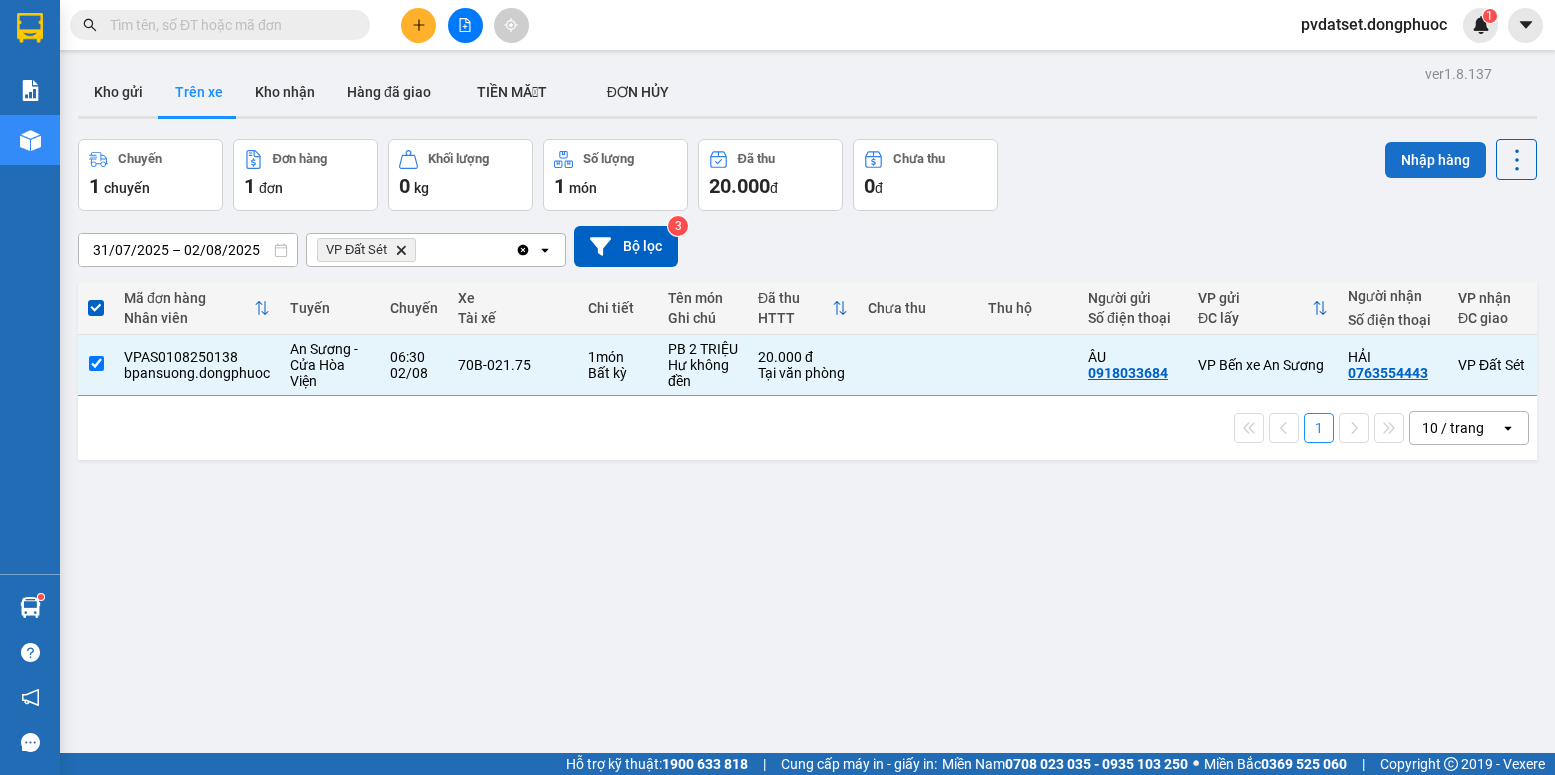click on "Nhập hàng" at bounding box center [1435, 160] 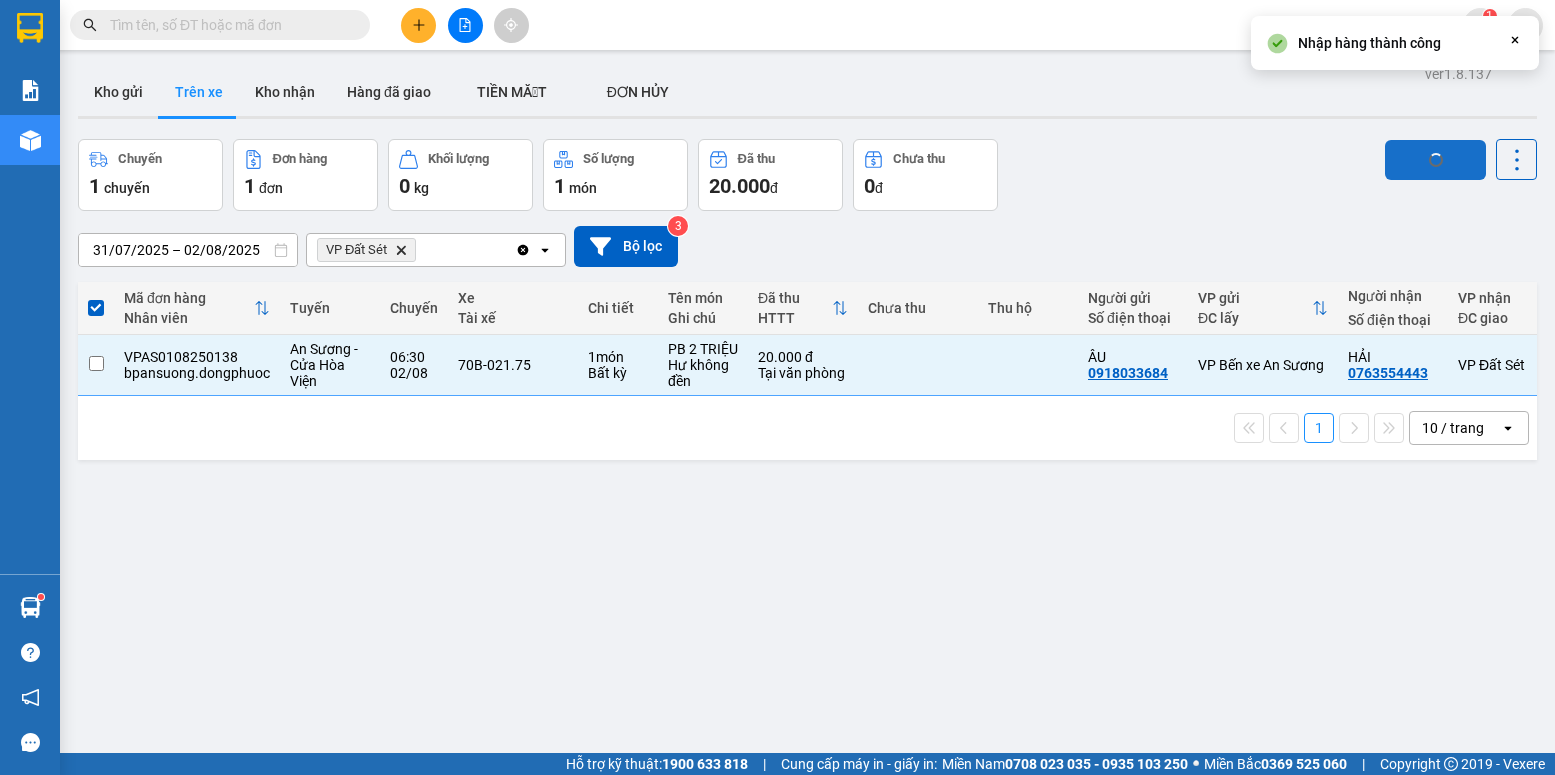 checkbox on "false" 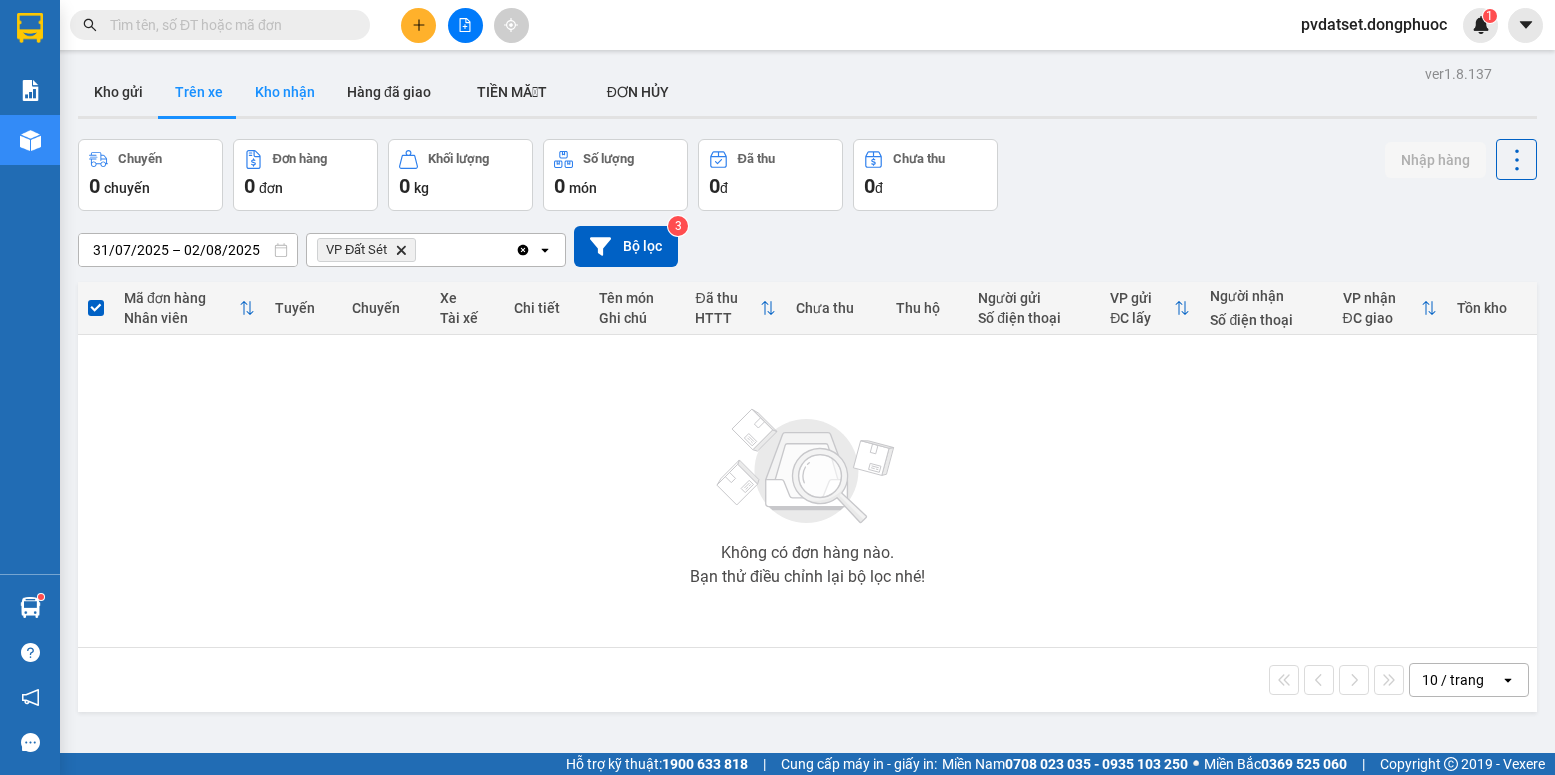 click on "Kho nhận" at bounding box center (285, 92) 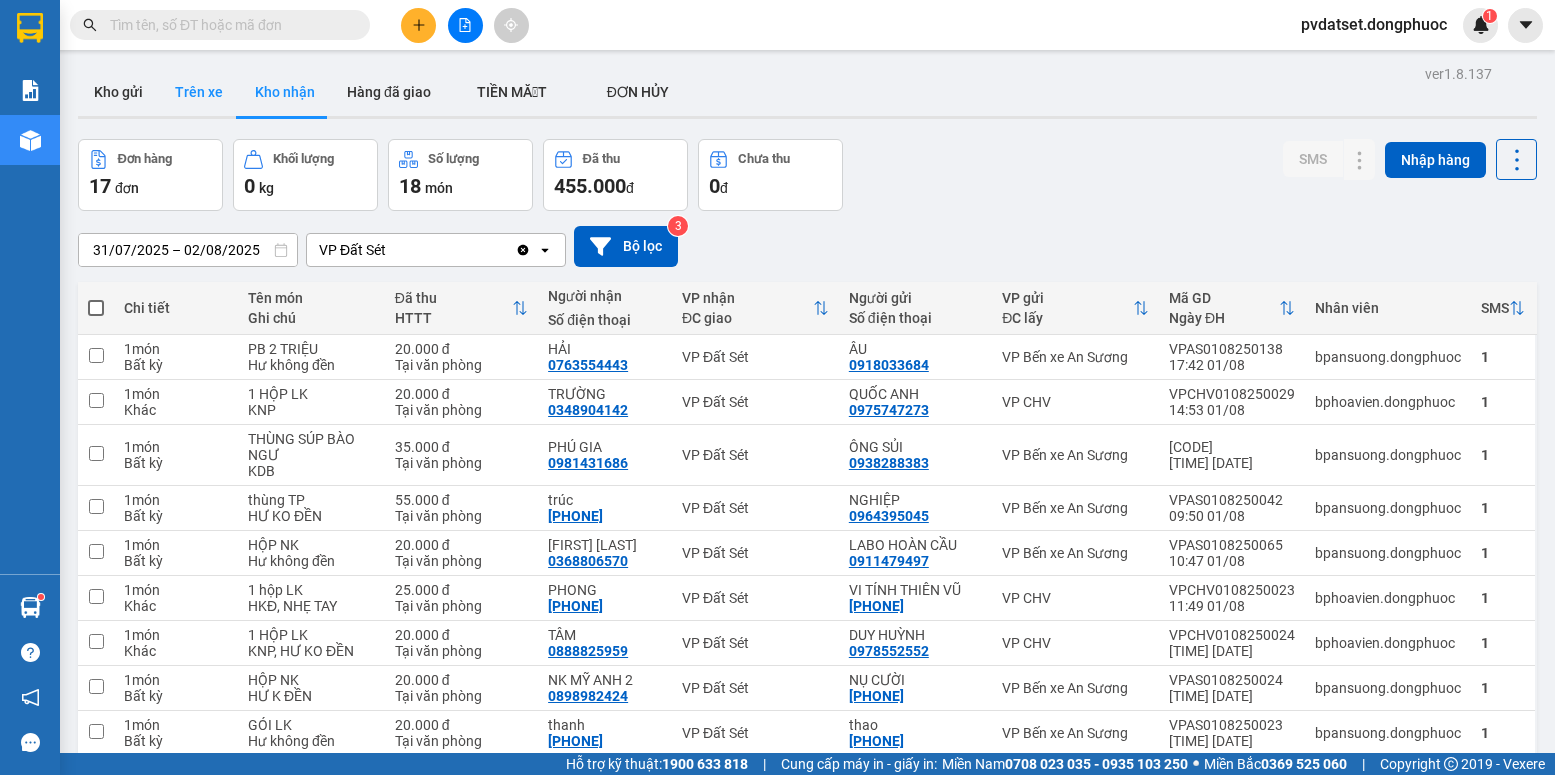 drag, startPoint x: 120, startPoint y: 80, endPoint x: 183, endPoint y: 92, distance: 64.132675 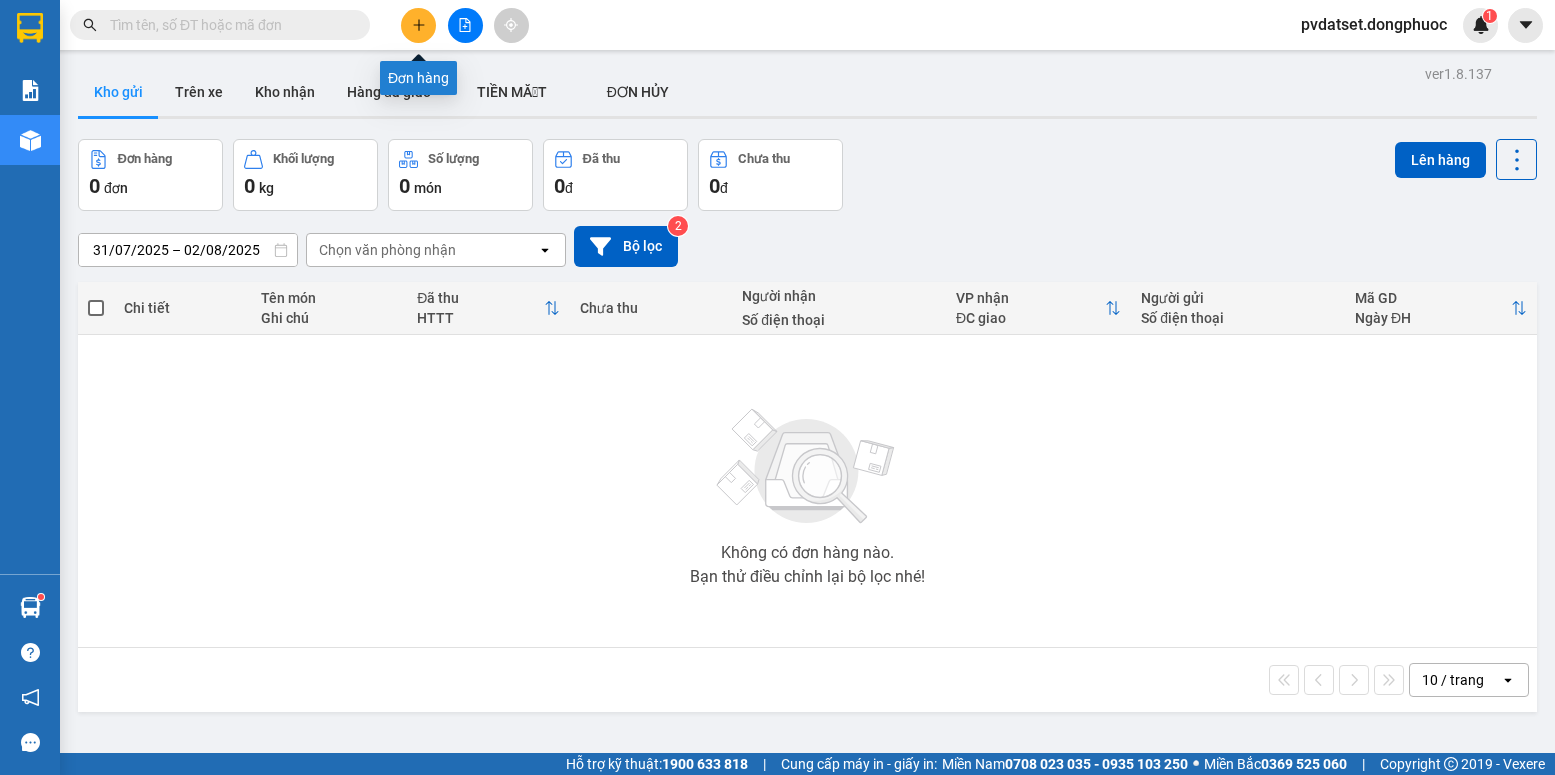 click 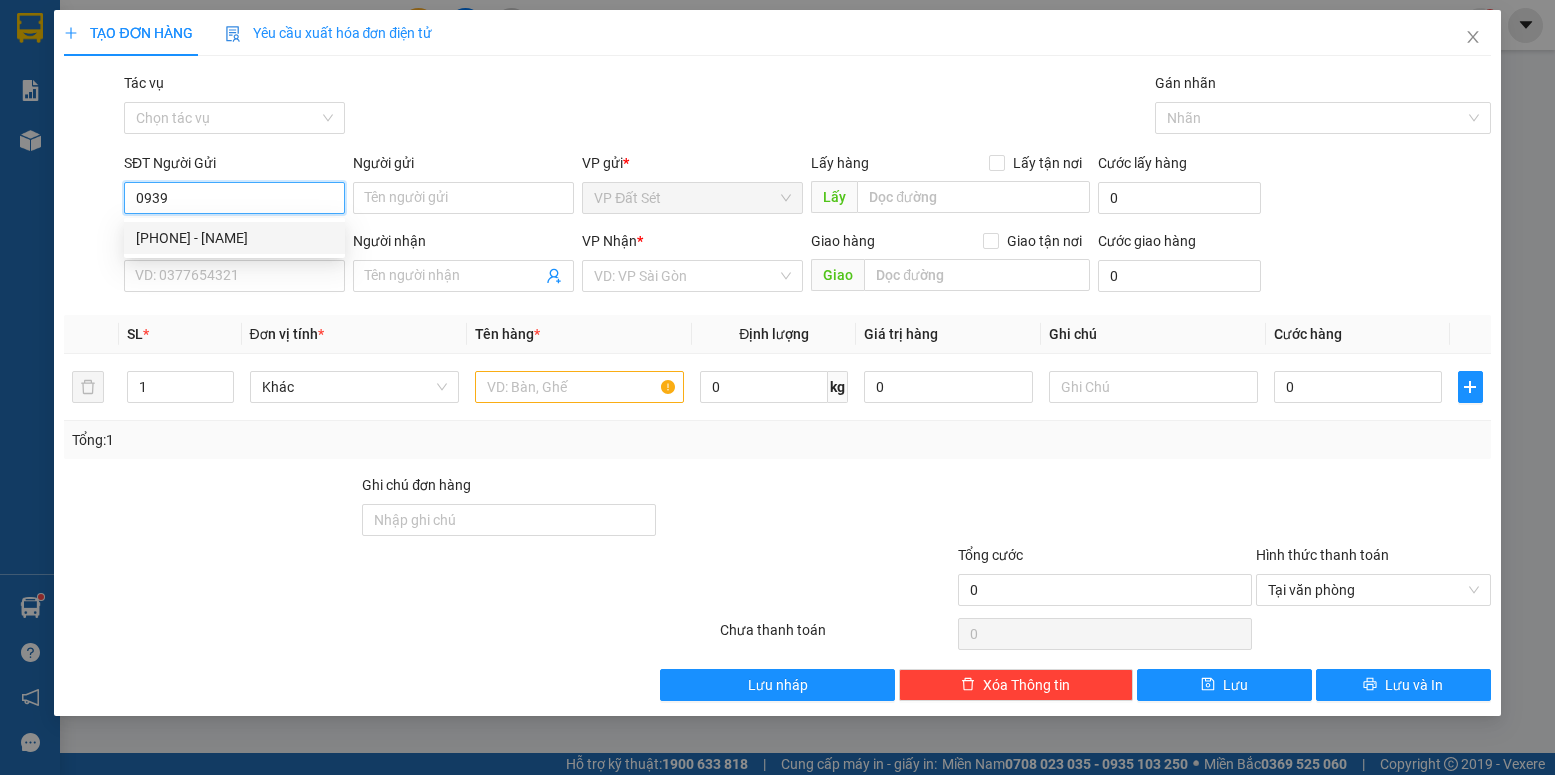 click on "[PHONE] - [NAME]" at bounding box center (234, 238) 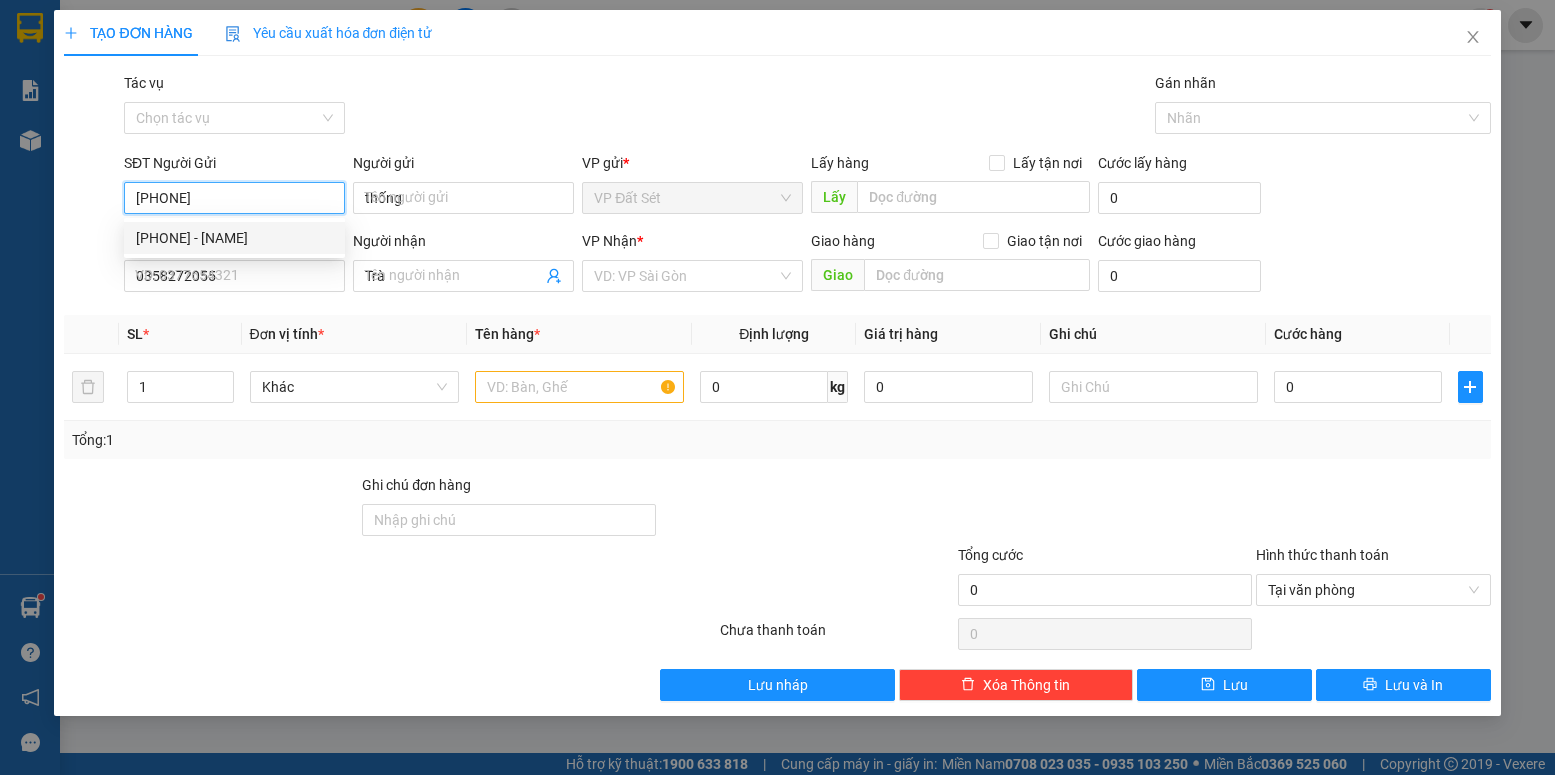 type on "85.000" 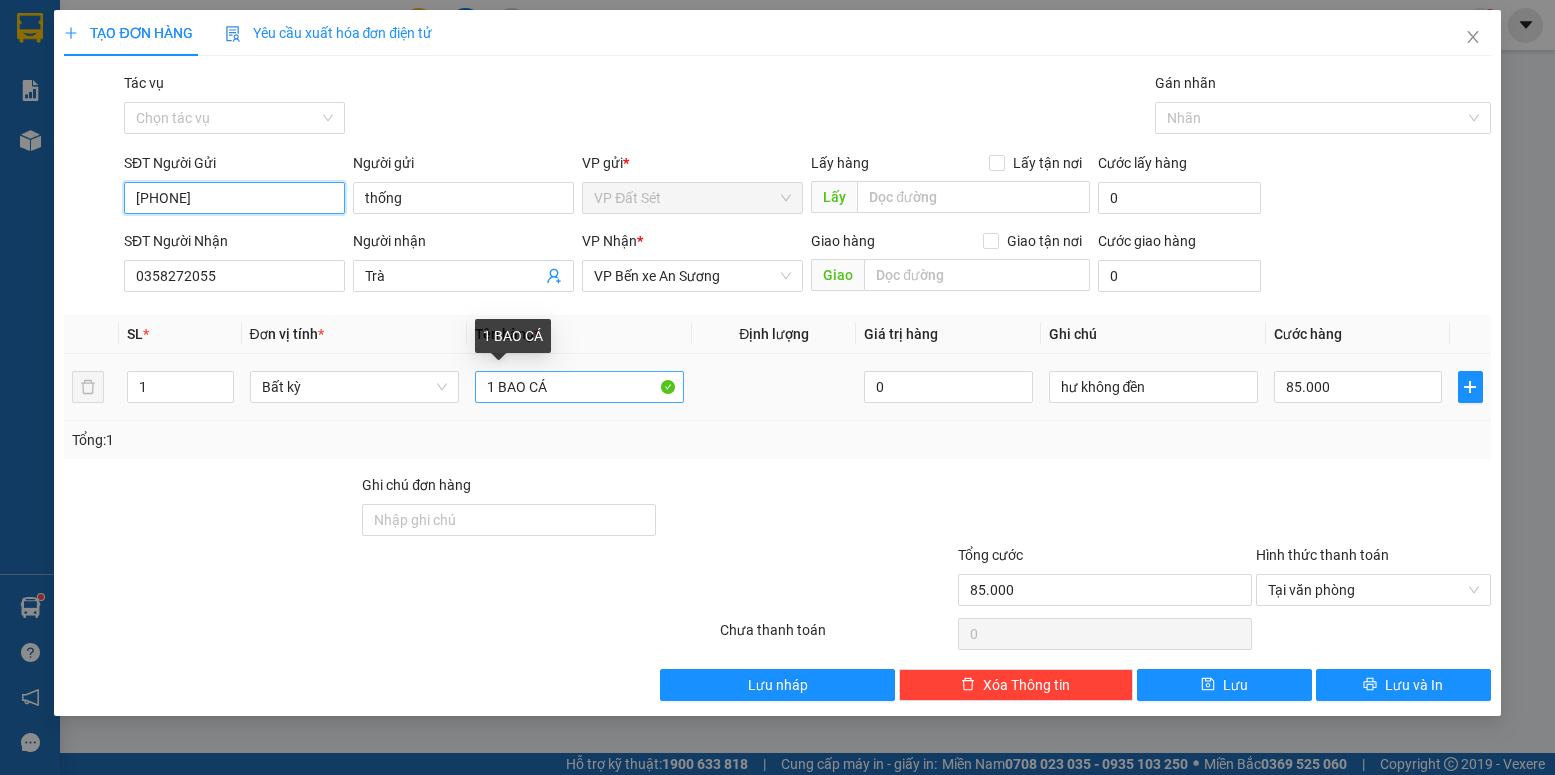 type on "[PHONE]" 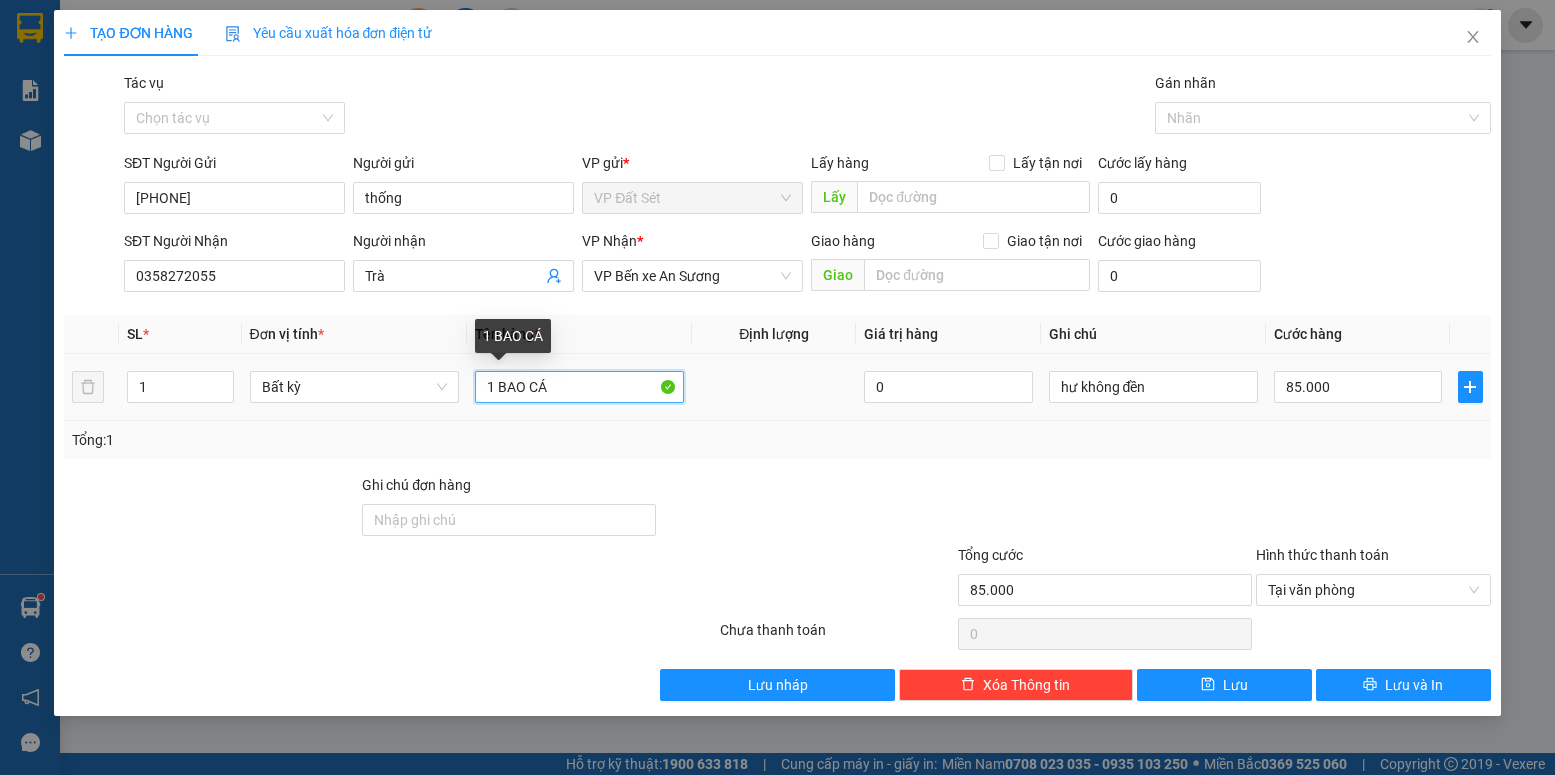 click on "1 BAO CÁ" at bounding box center (579, 387) 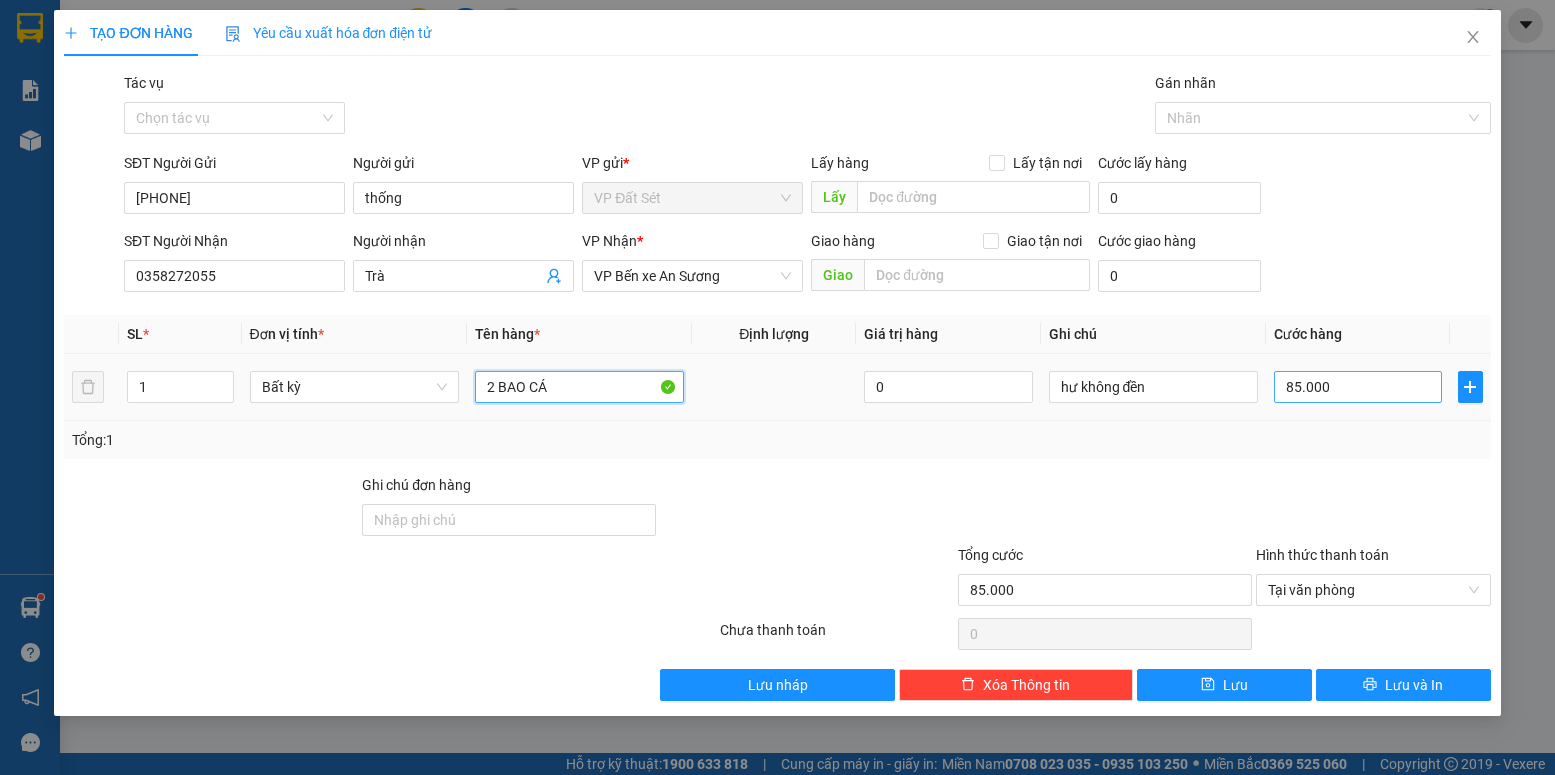 type on "2 BAO CÁ" 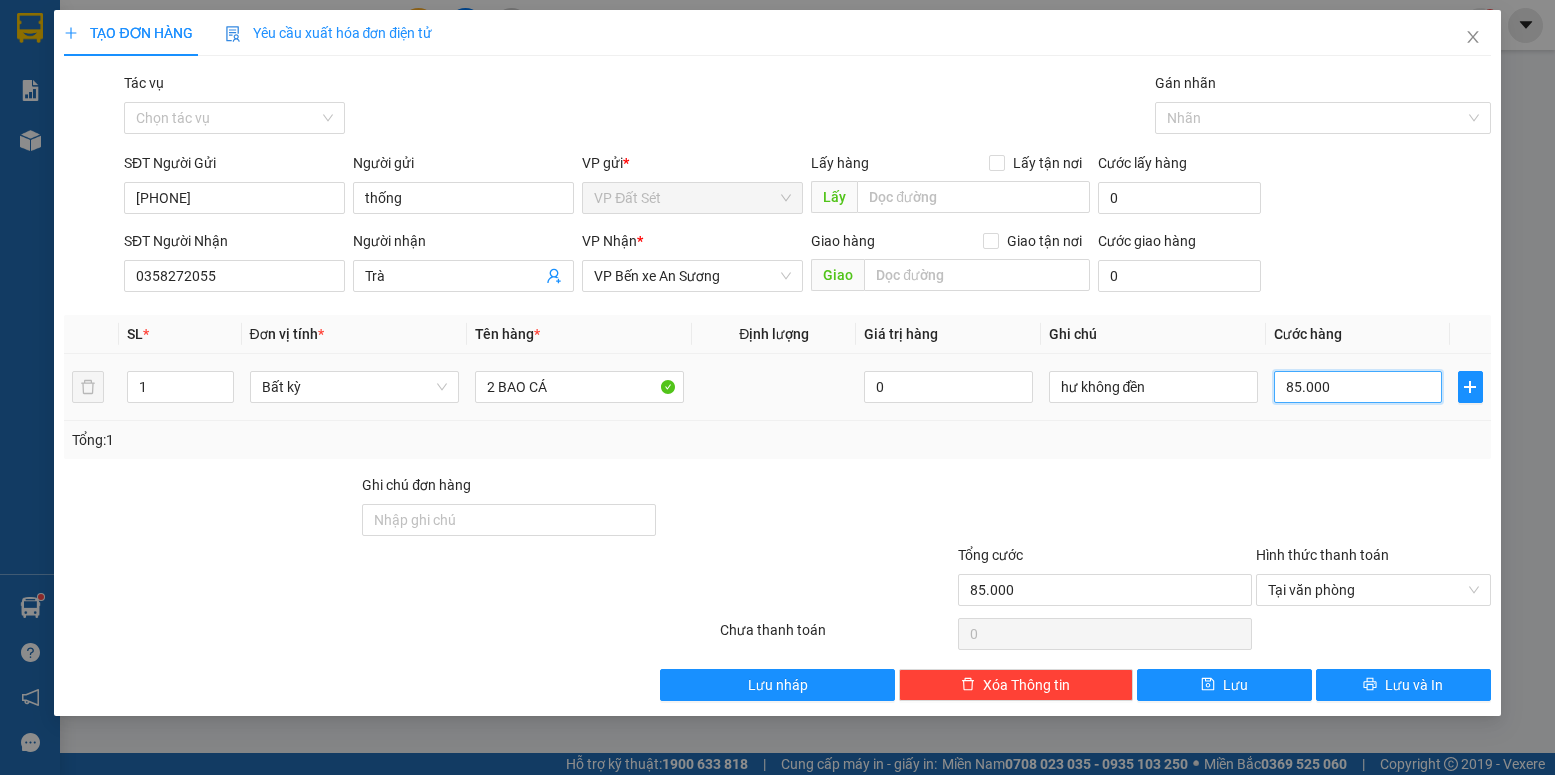 click on "85.000" at bounding box center [1358, 387] 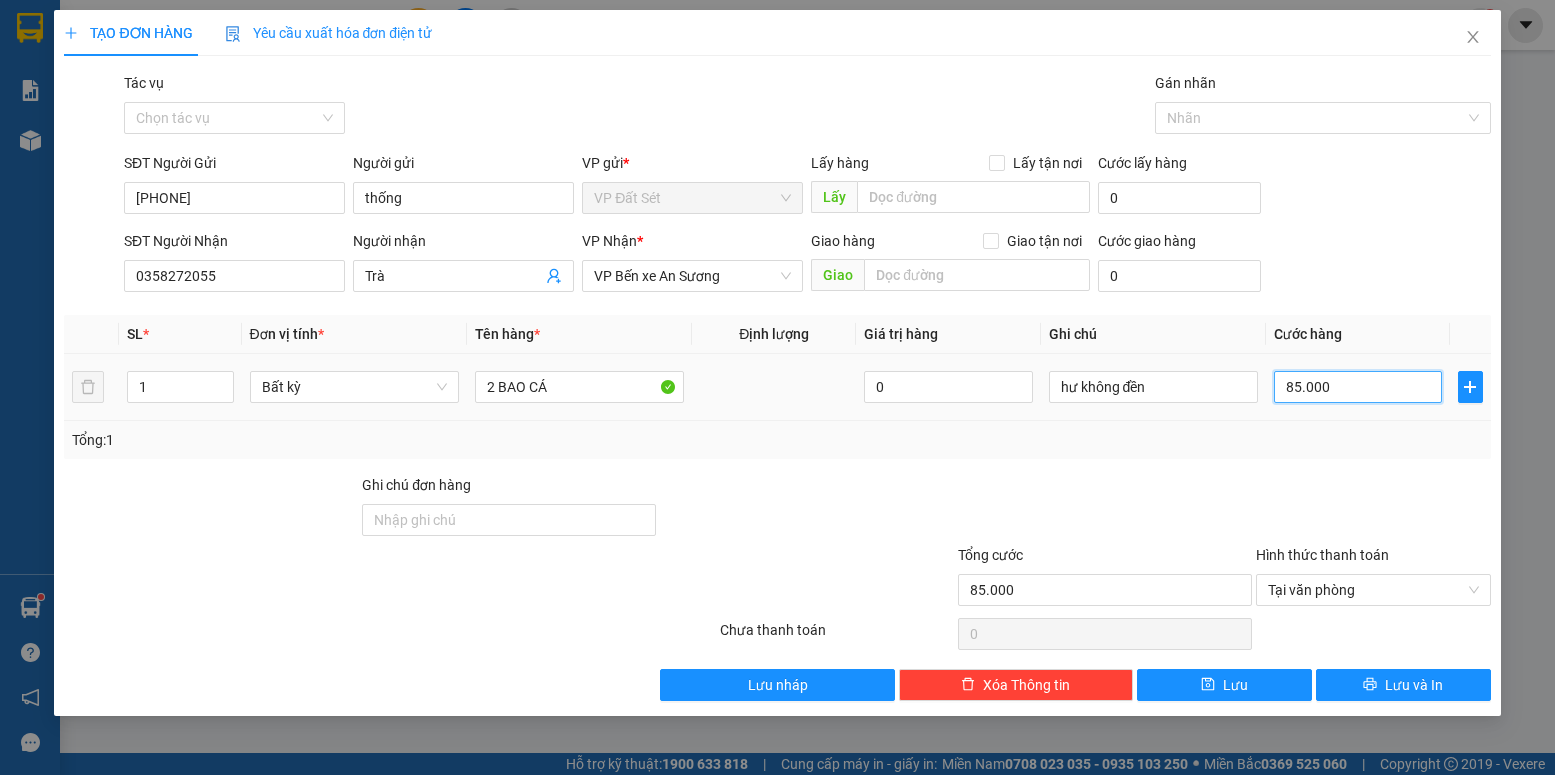 type on "8" 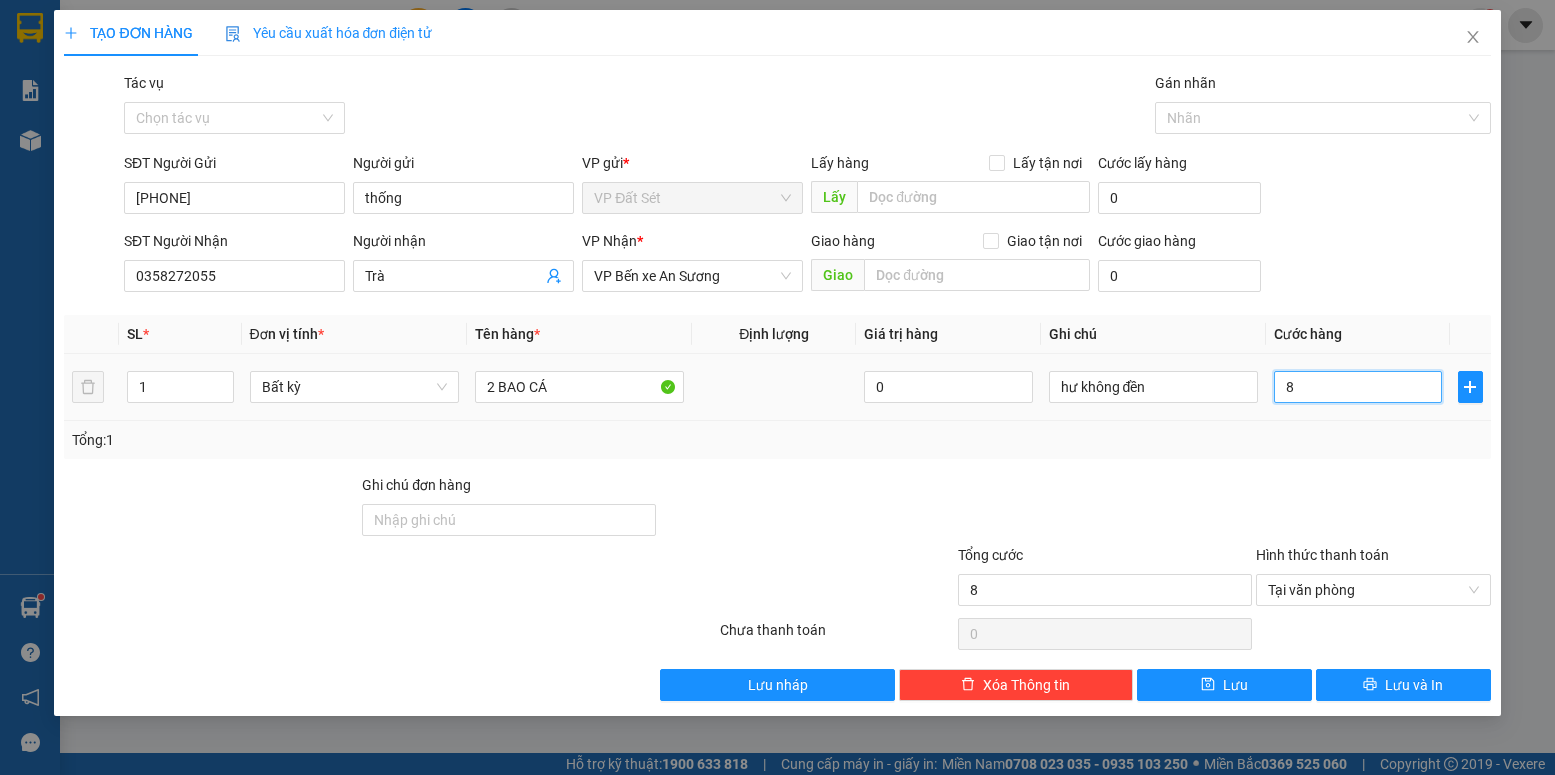 type on "85" 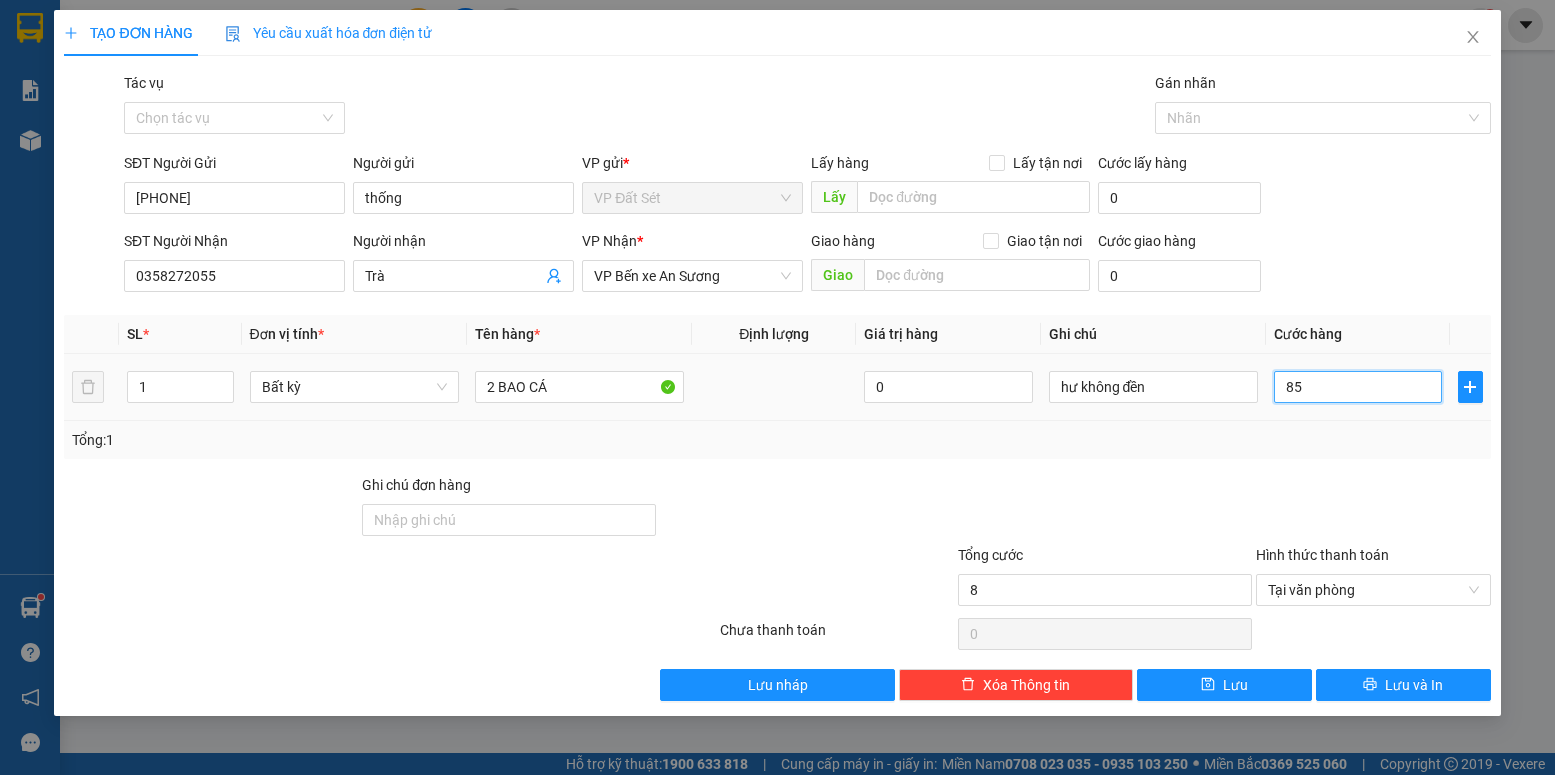type on "85" 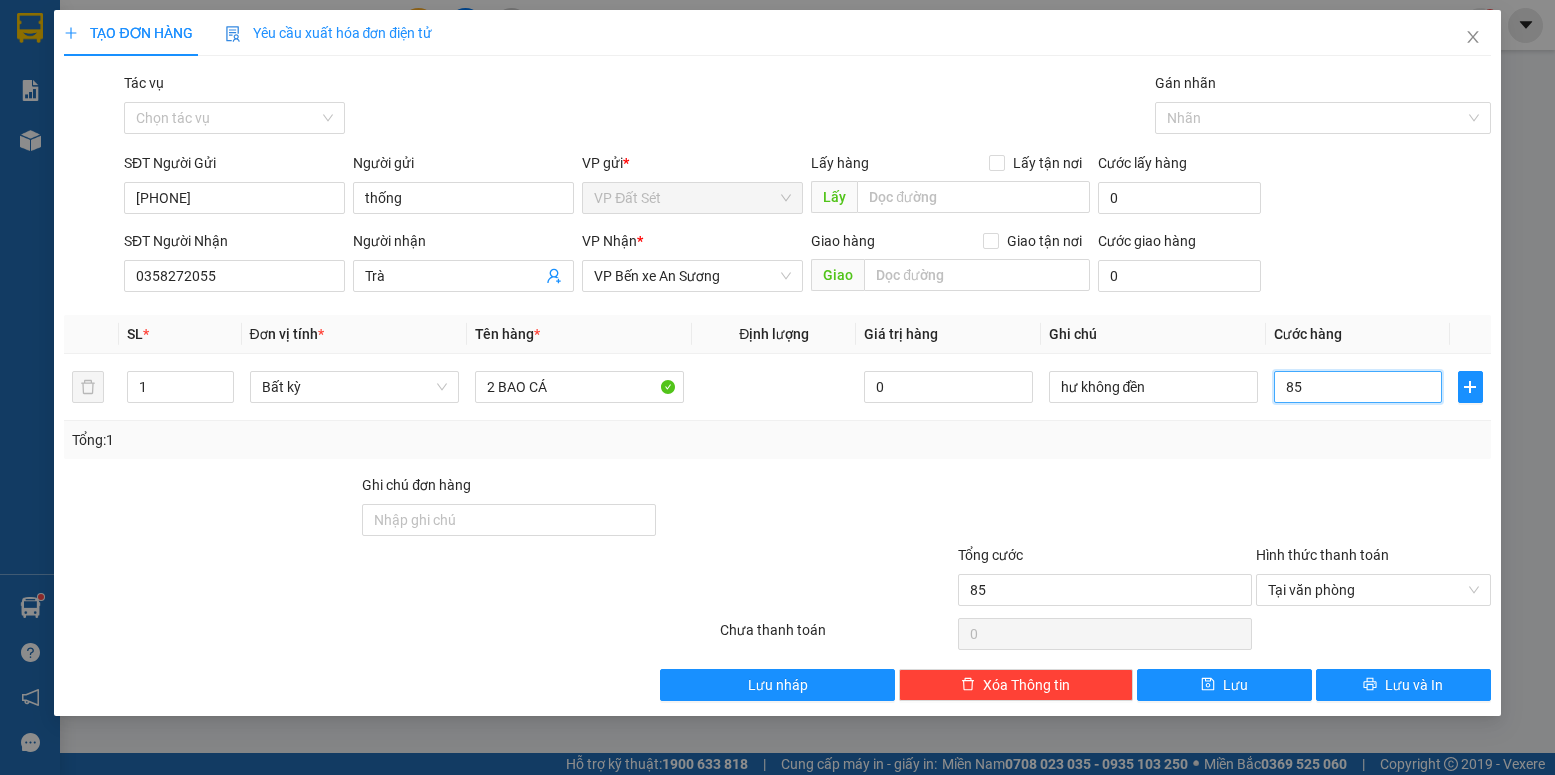 type on "85" 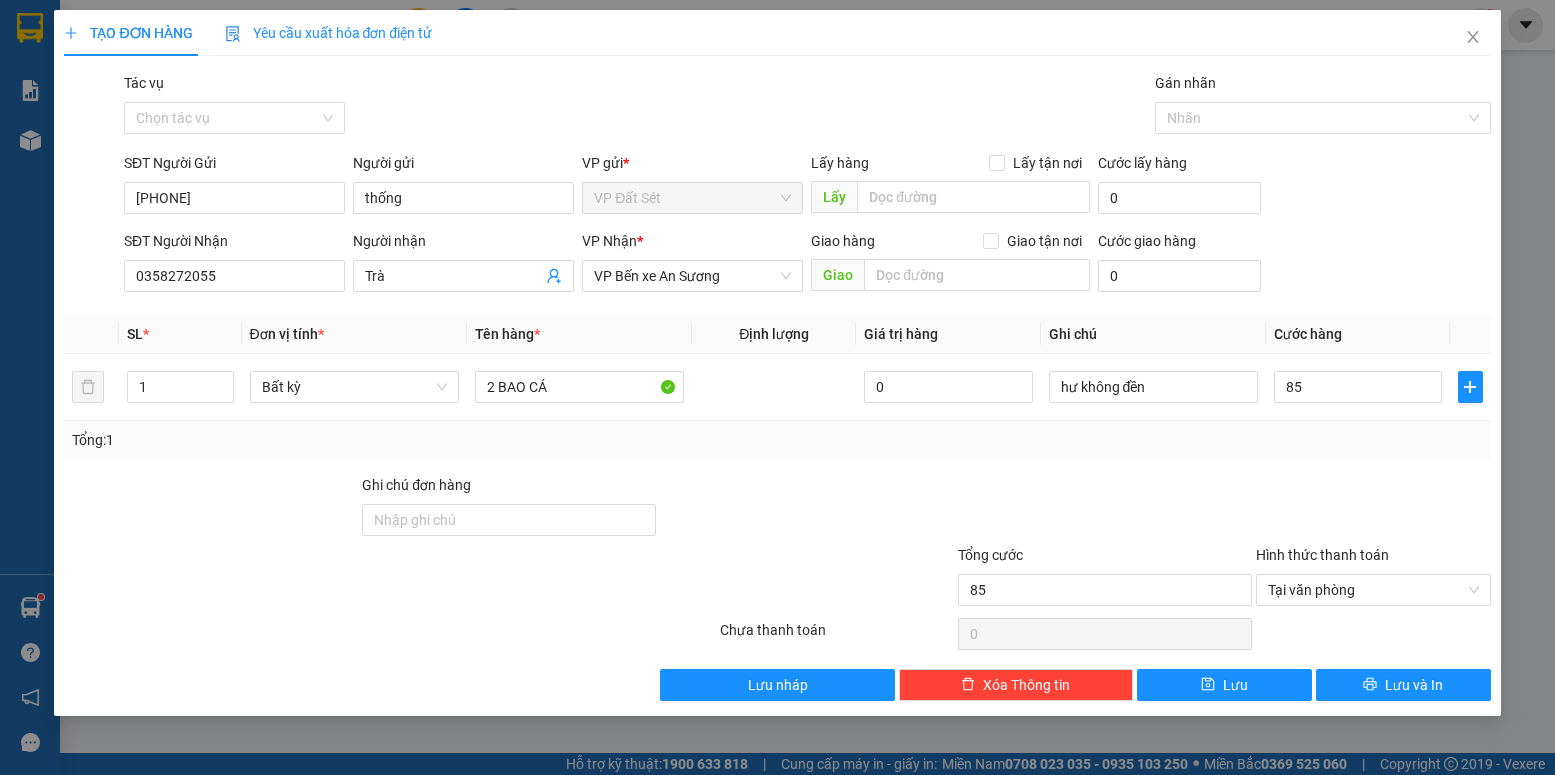 type on "85.000" 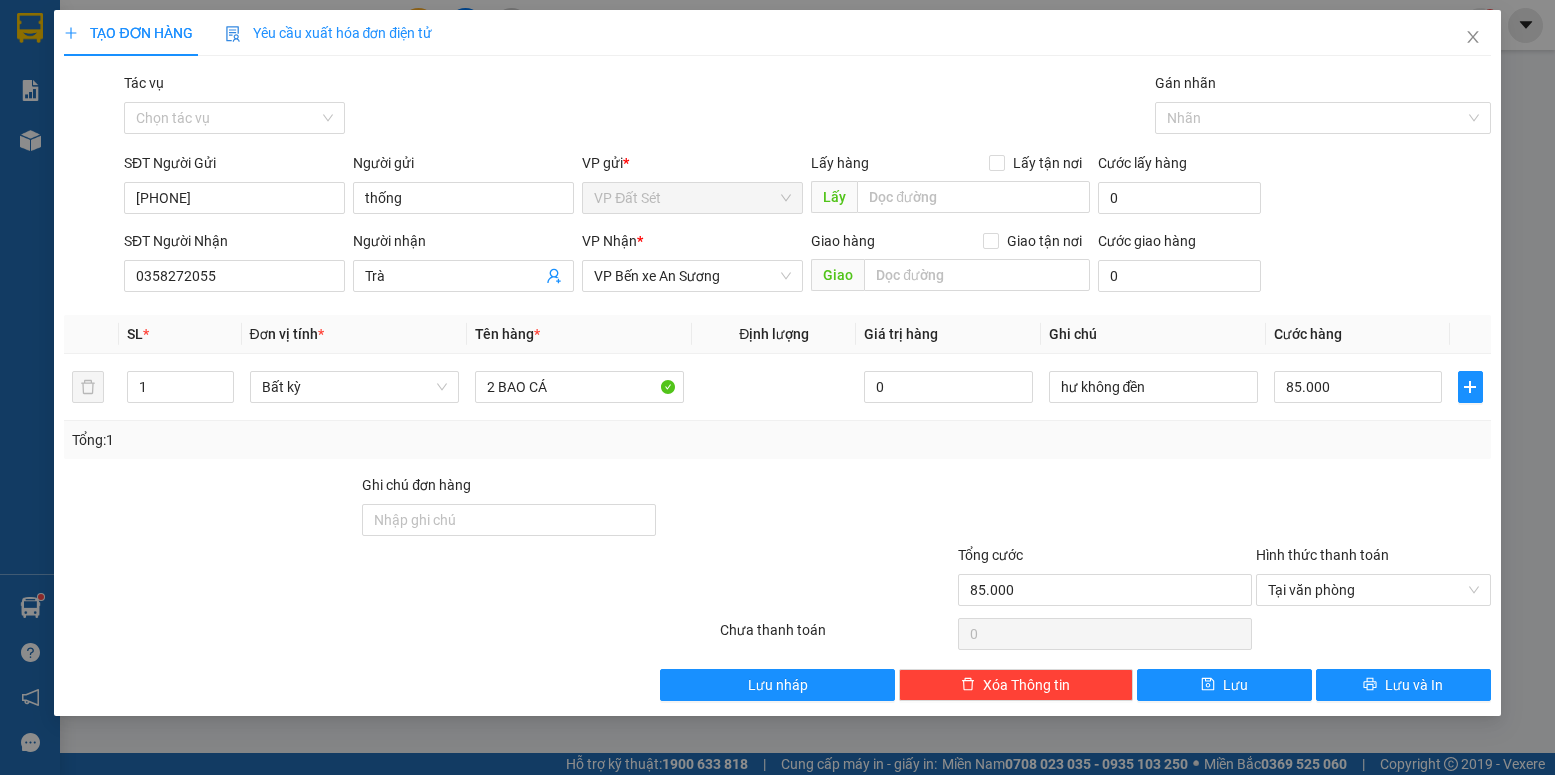 click at bounding box center (1105, 509) 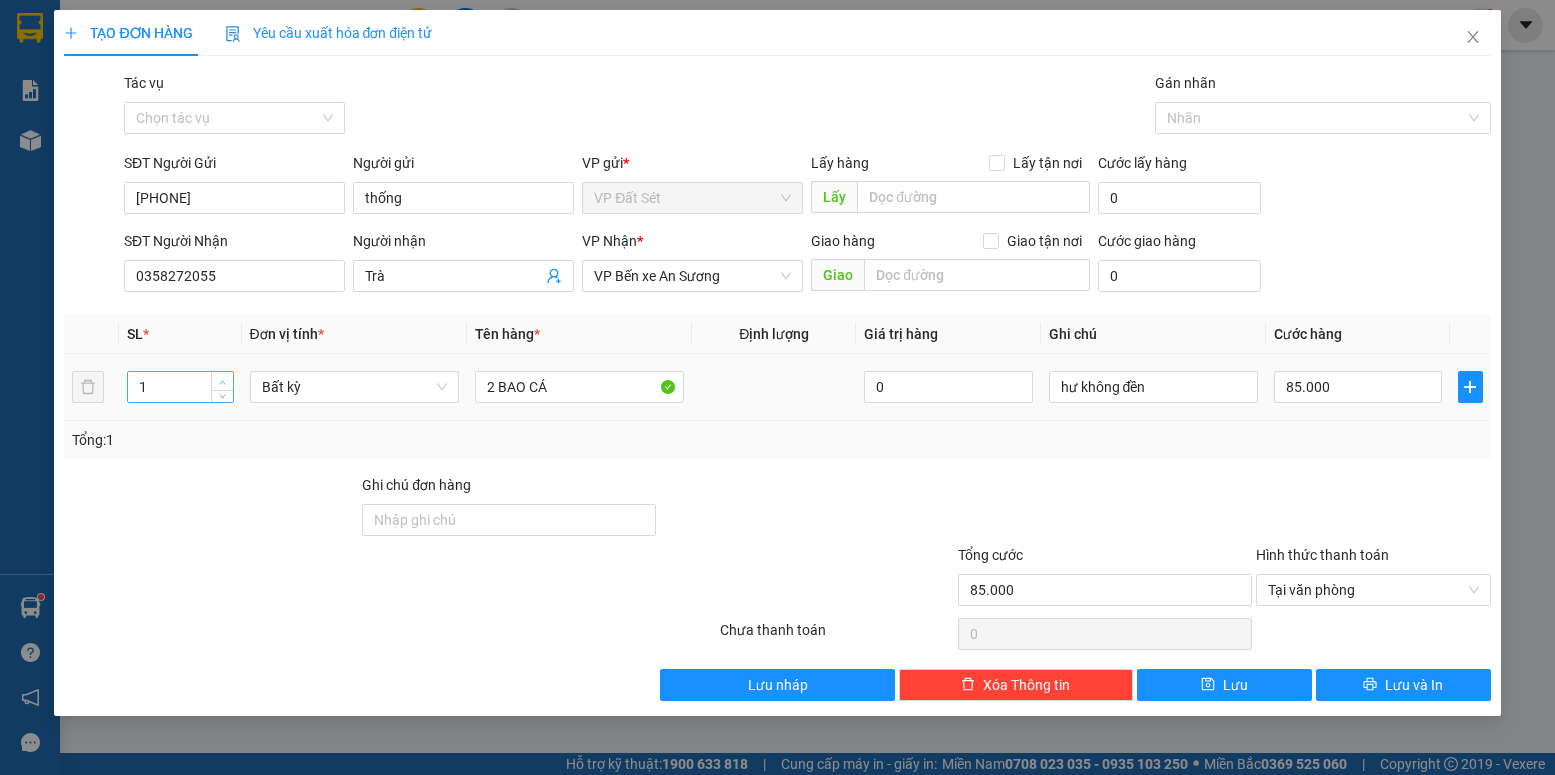 type on "2" 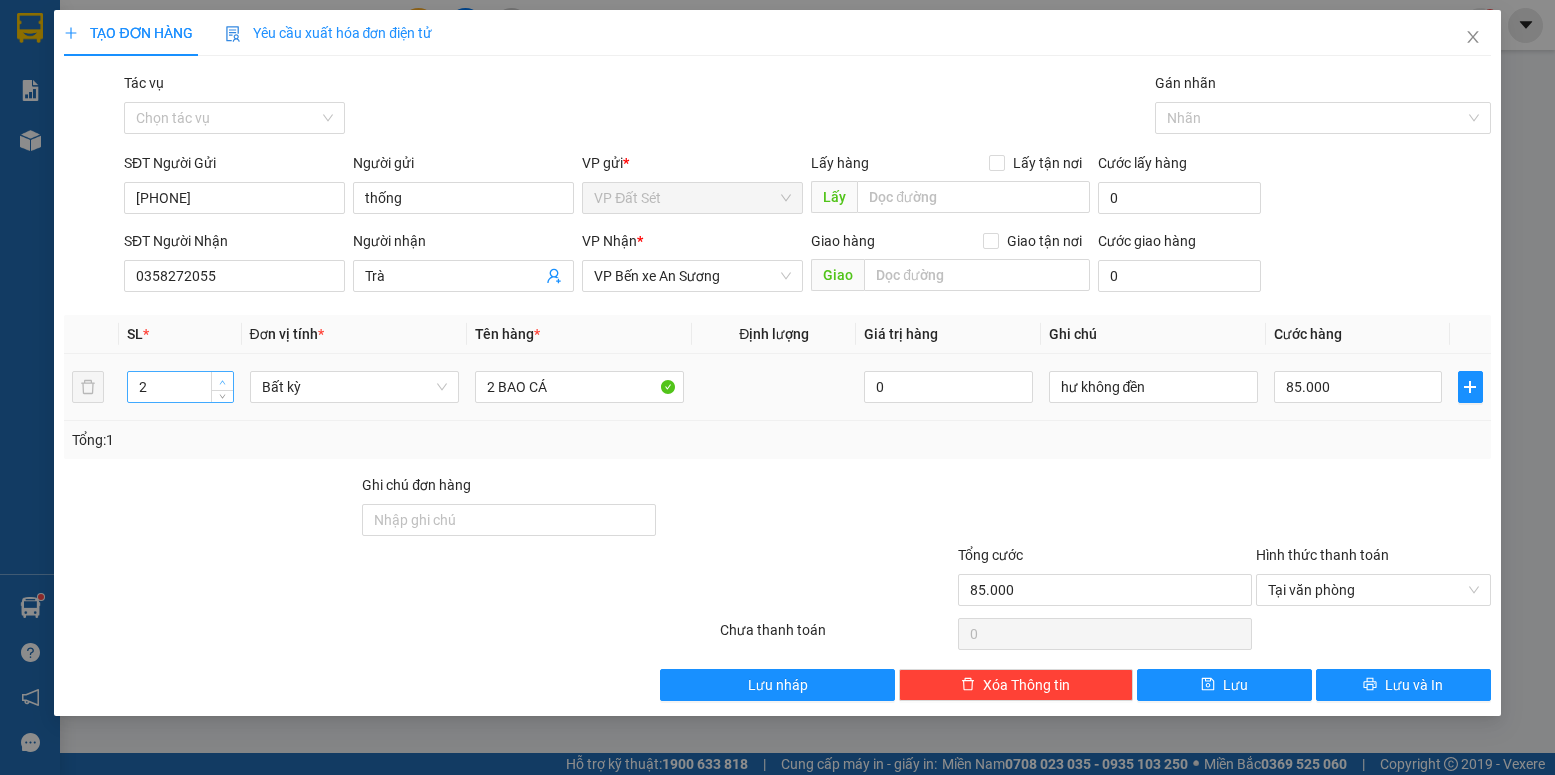 click 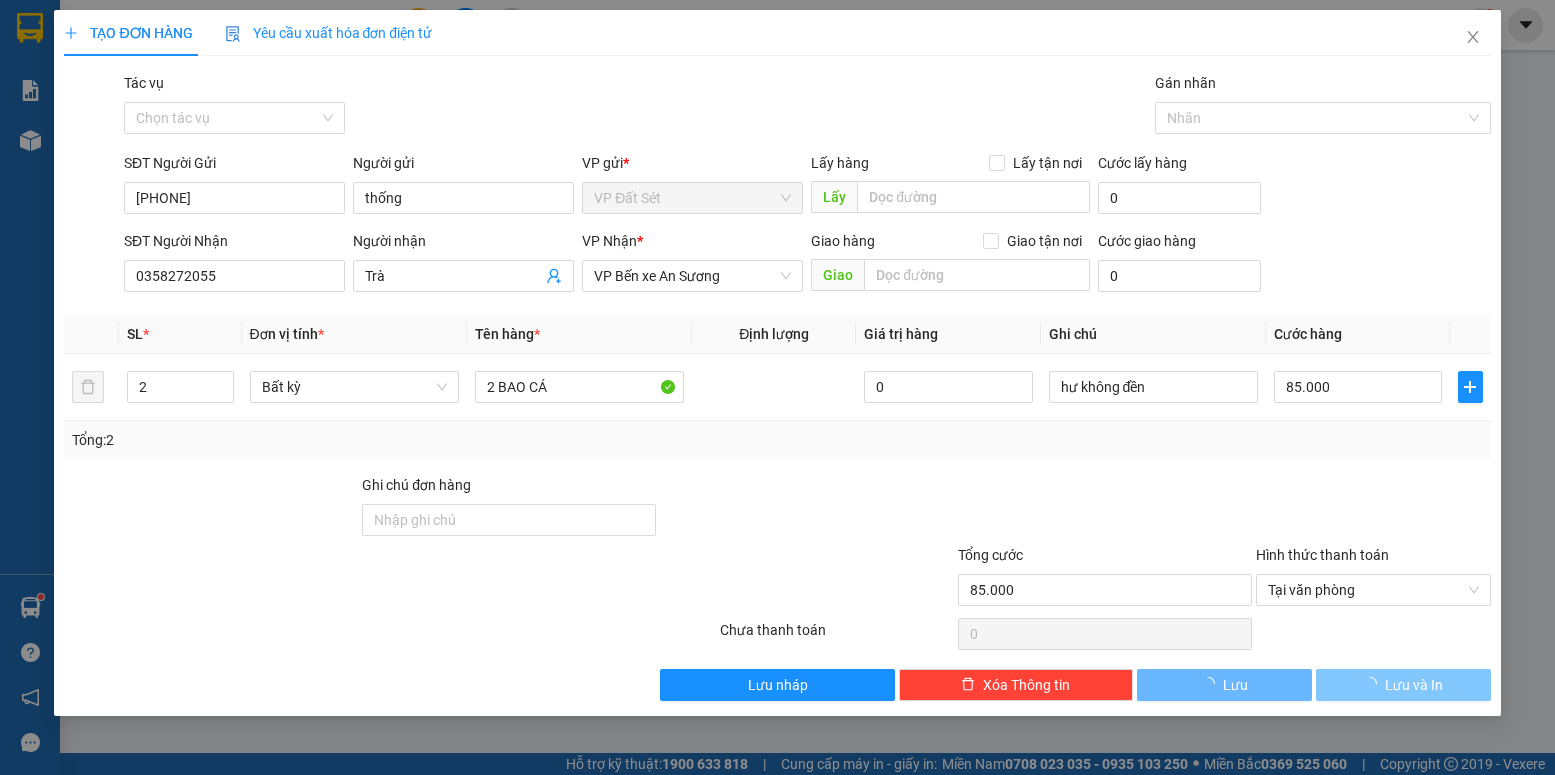 click on "Lưu và In" at bounding box center (1414, 685) 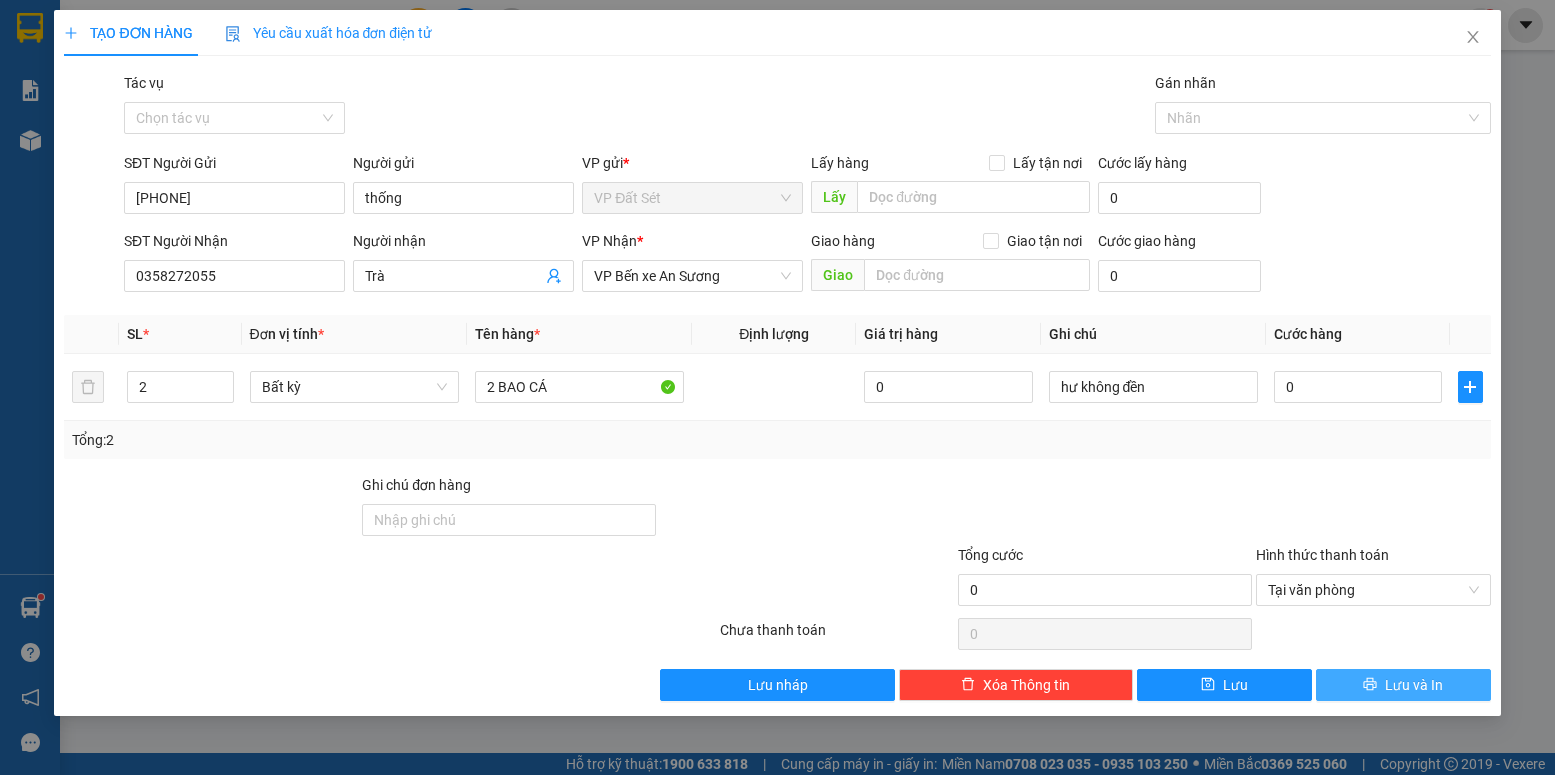 click on "Lưu và In" at bounding box center (1414, 685) 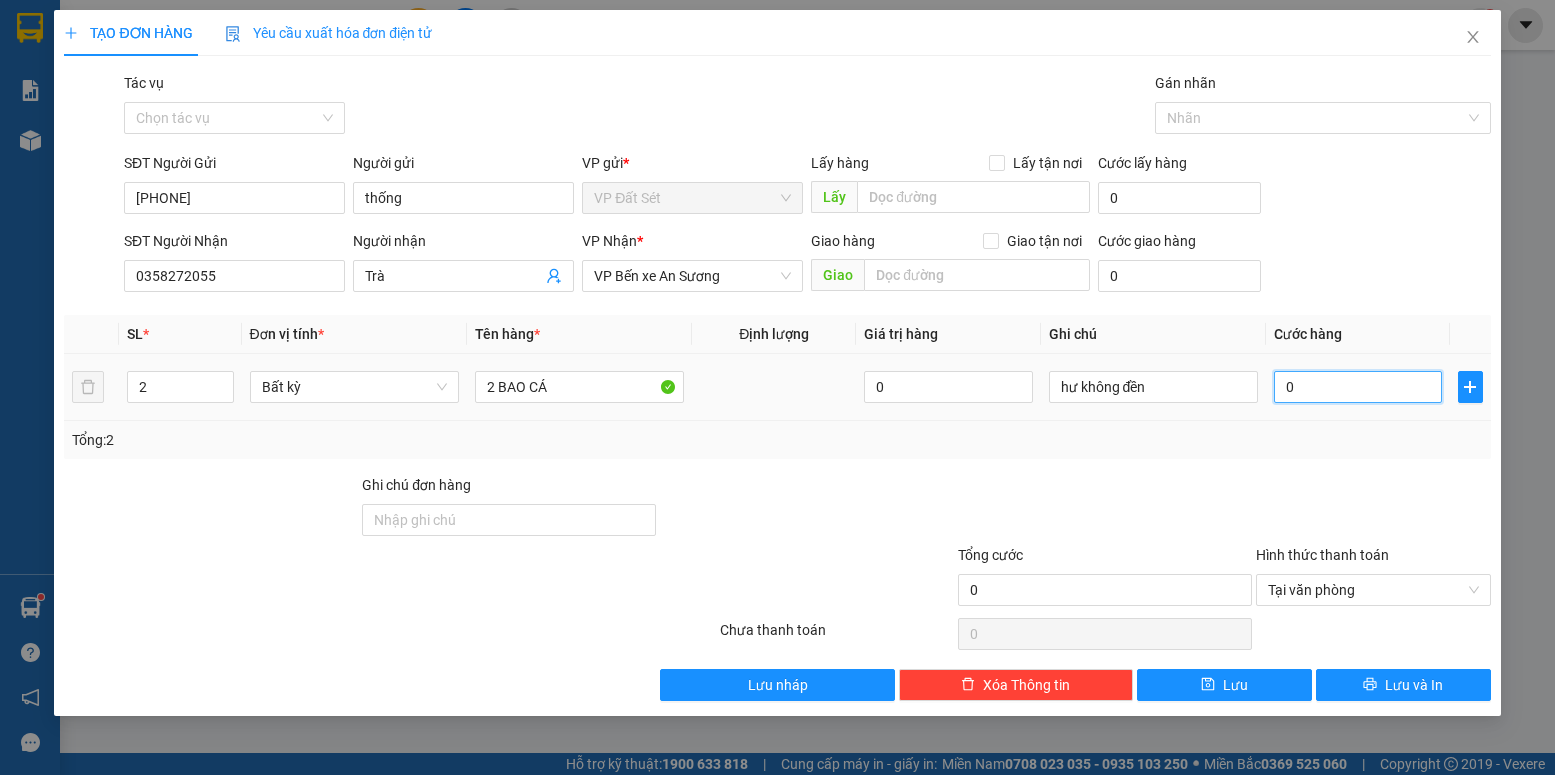 click on "0" at bounding box center [1358, 387] 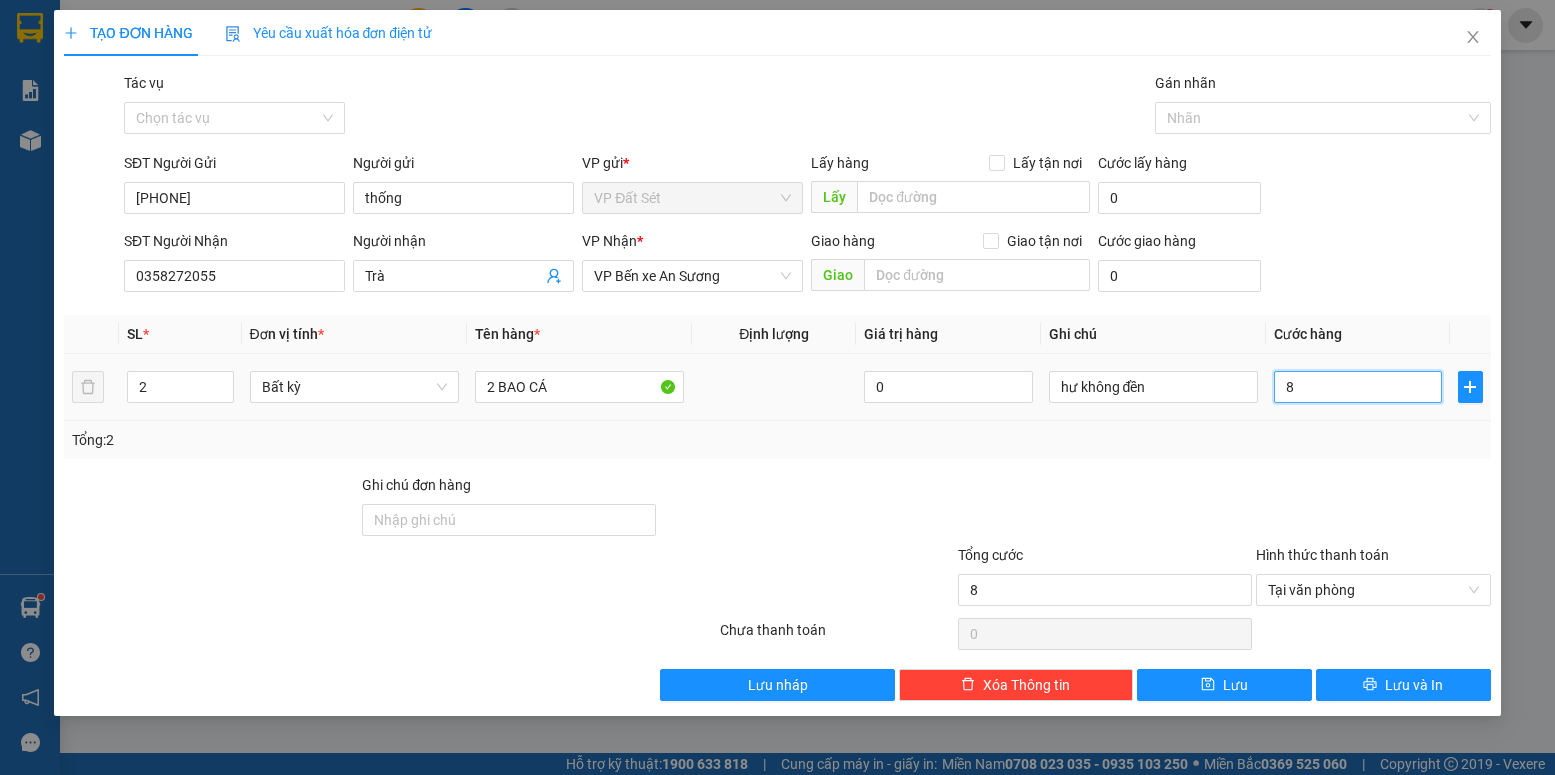 type on "85" 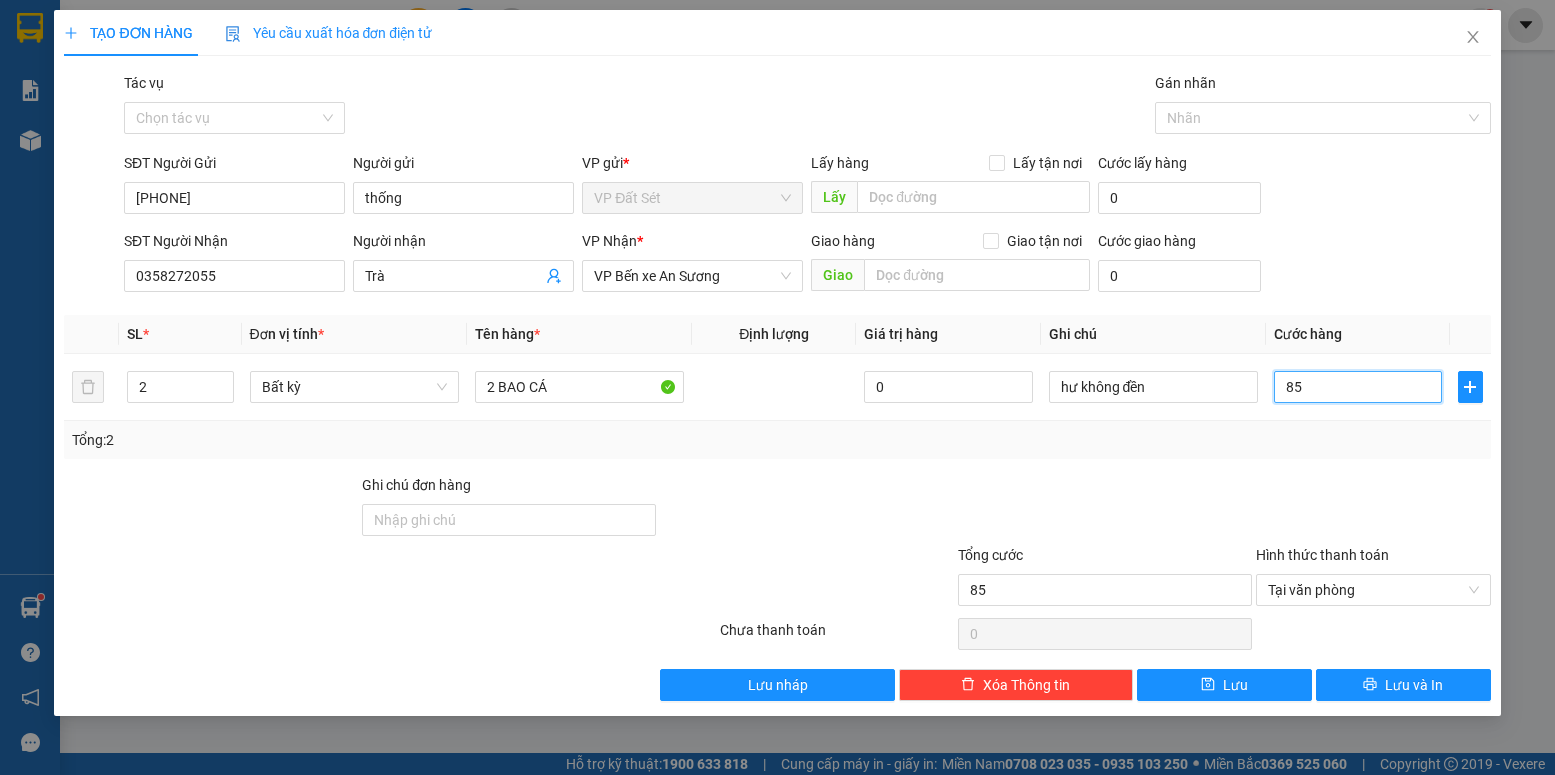 type on "85" 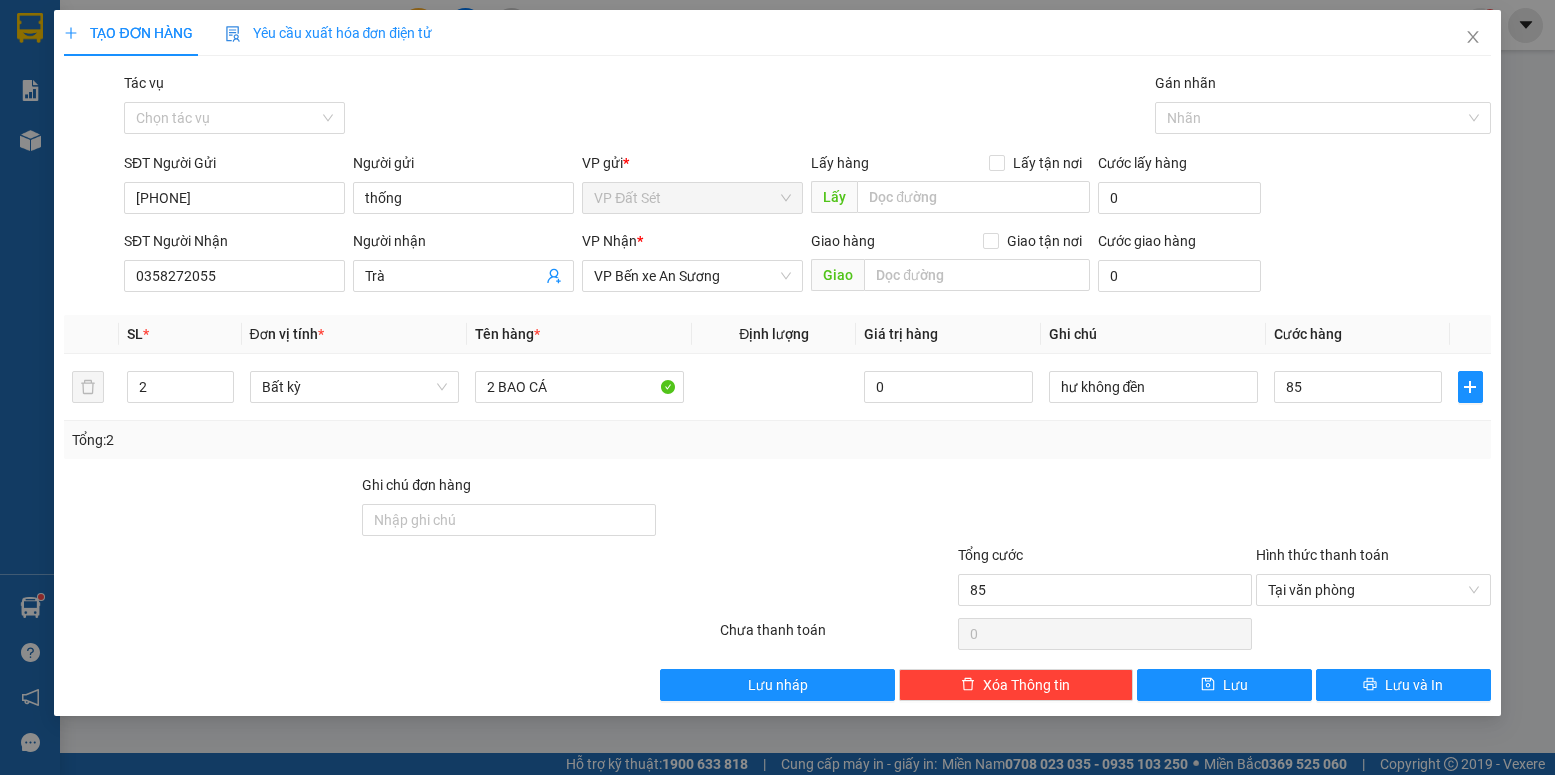 type on "85.000" 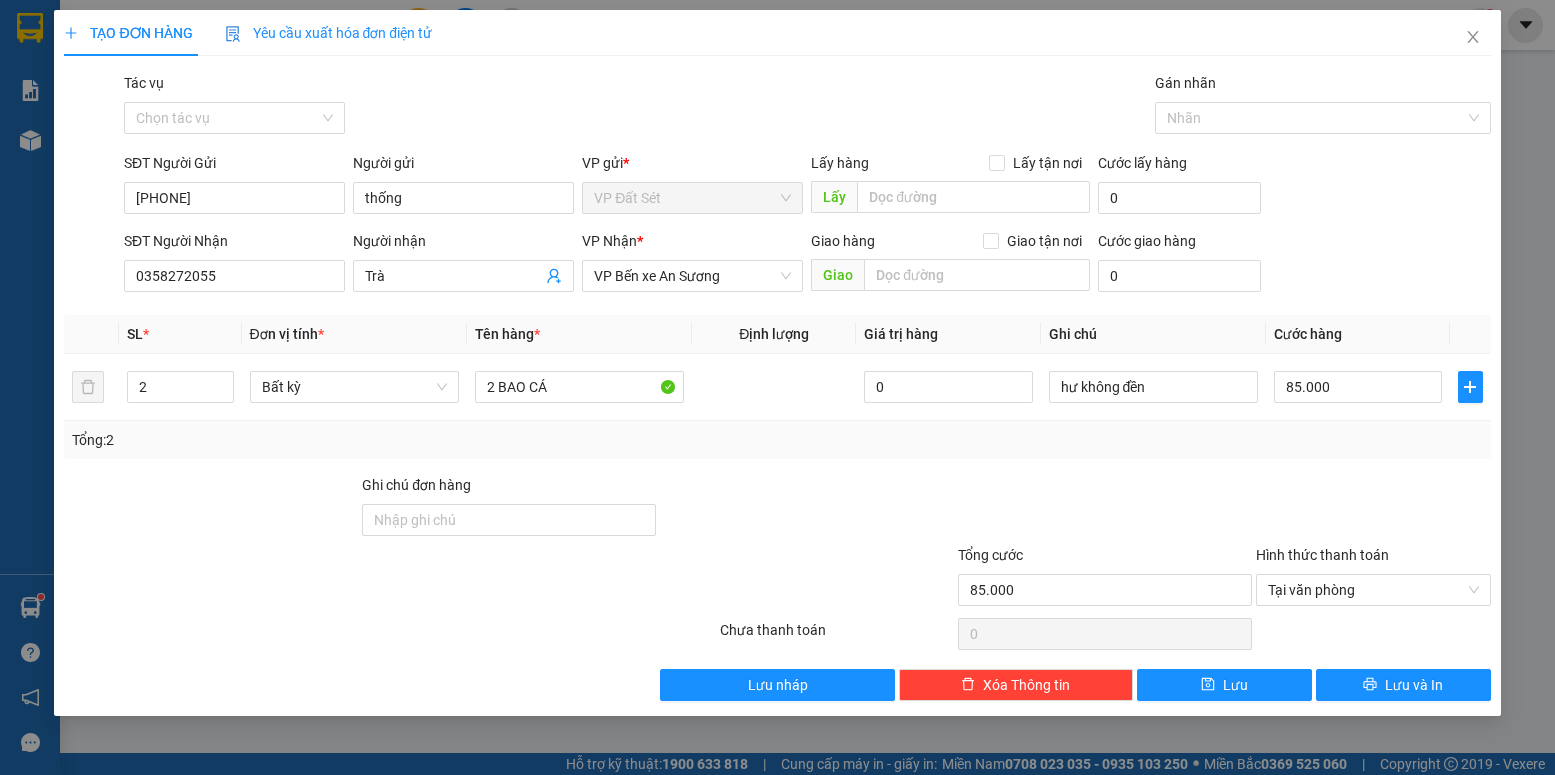 click on "SĐT Người Gửi [PHONE] Người gửi thống VP gửi  * VP Đất Sét Lấy hàng Lấy tận nơi Lấy Cước lấy hàng 0 SĐT Người Nhận [PHONE] Người nhận Trà VP Nhận  * VP Bến xe An Sương Giao hàng Giao tận nơi Giao Cước giao hàng 0 SL  * Đơn vị tính  * Tên hàng  * Định lượng Giá trị hàng Ghi chú Cước hàng                   2 Bất kỳ 2 BAO CÁ 0 hư không đền 85.000 Tổng:  2 Ghi chú đơn hàng Tổng cước 85.000 Hình thức thanh toán Tại văn phòng Số tiền thu trước 0 Chưa thanh toán 0 Chọn HT Thanh Toán Lưu nháp Xóa Thông tin Lưu Lưu và In 2 BAO CÁ hư không đền" at bounding box center (777, 386) 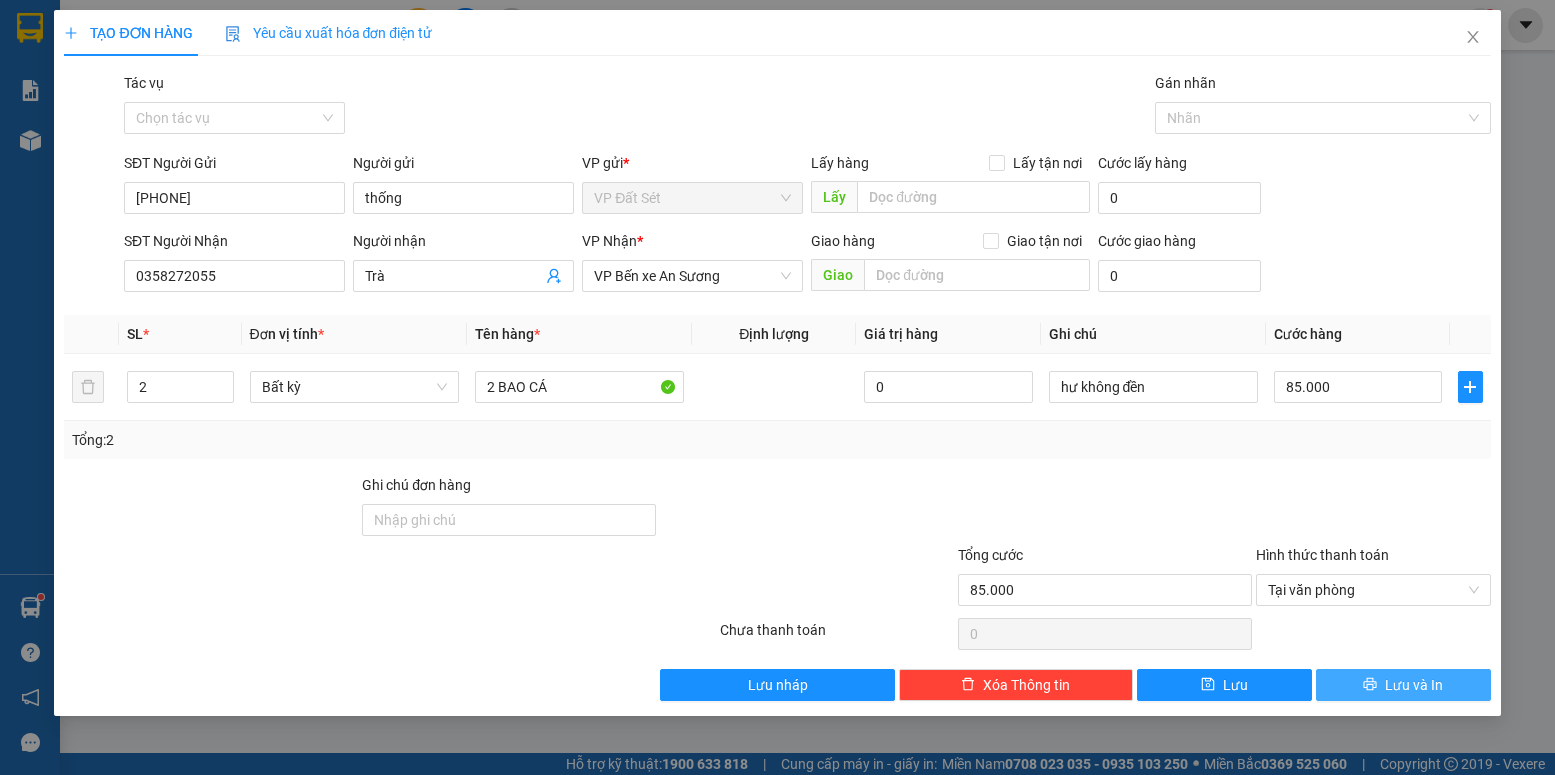 click on "Lưu và In" at bounding box center (1414, 685) 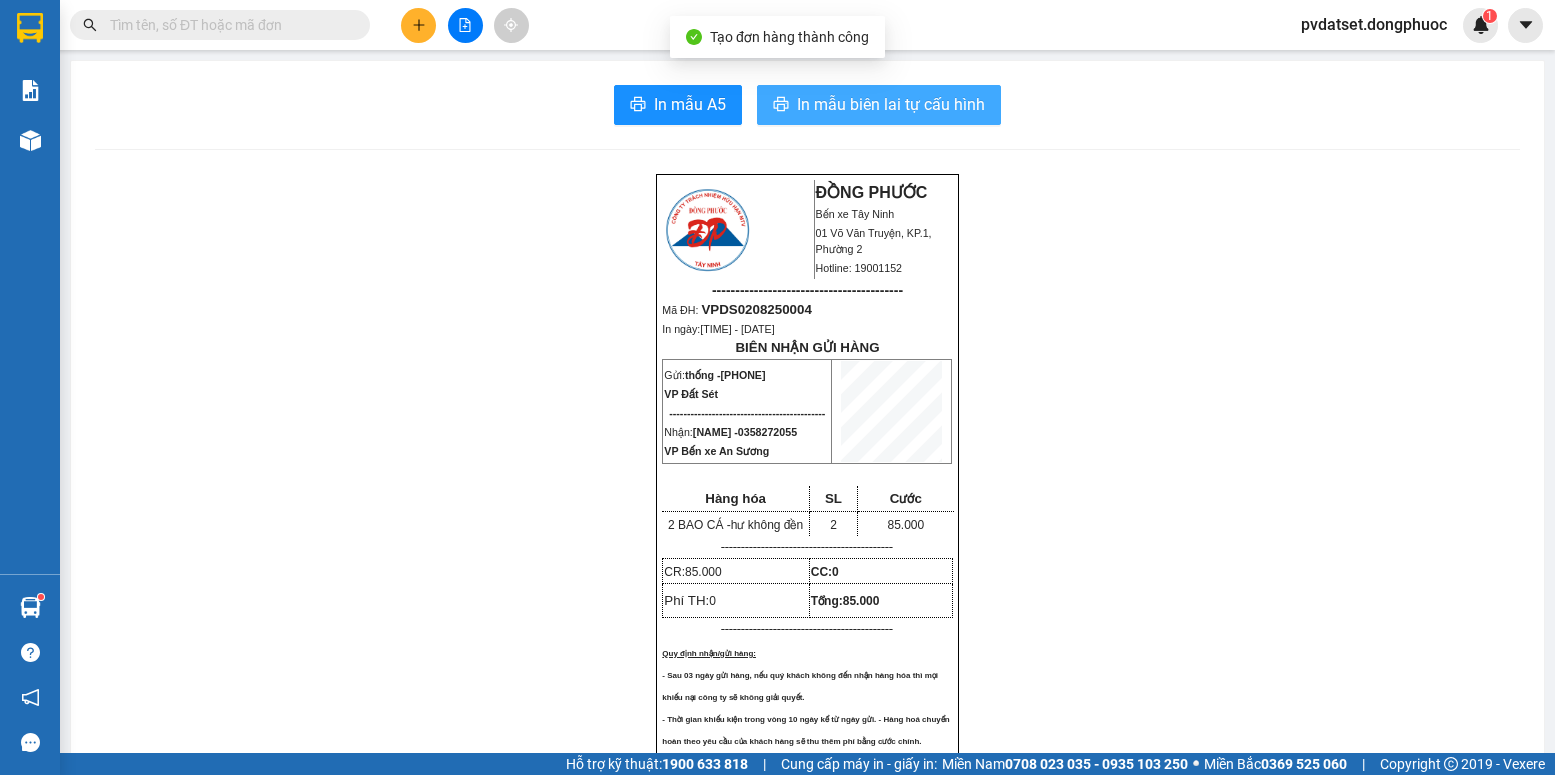 click on "In mẫu biên lai tự cấu hình" at bounding box center [891, 104] 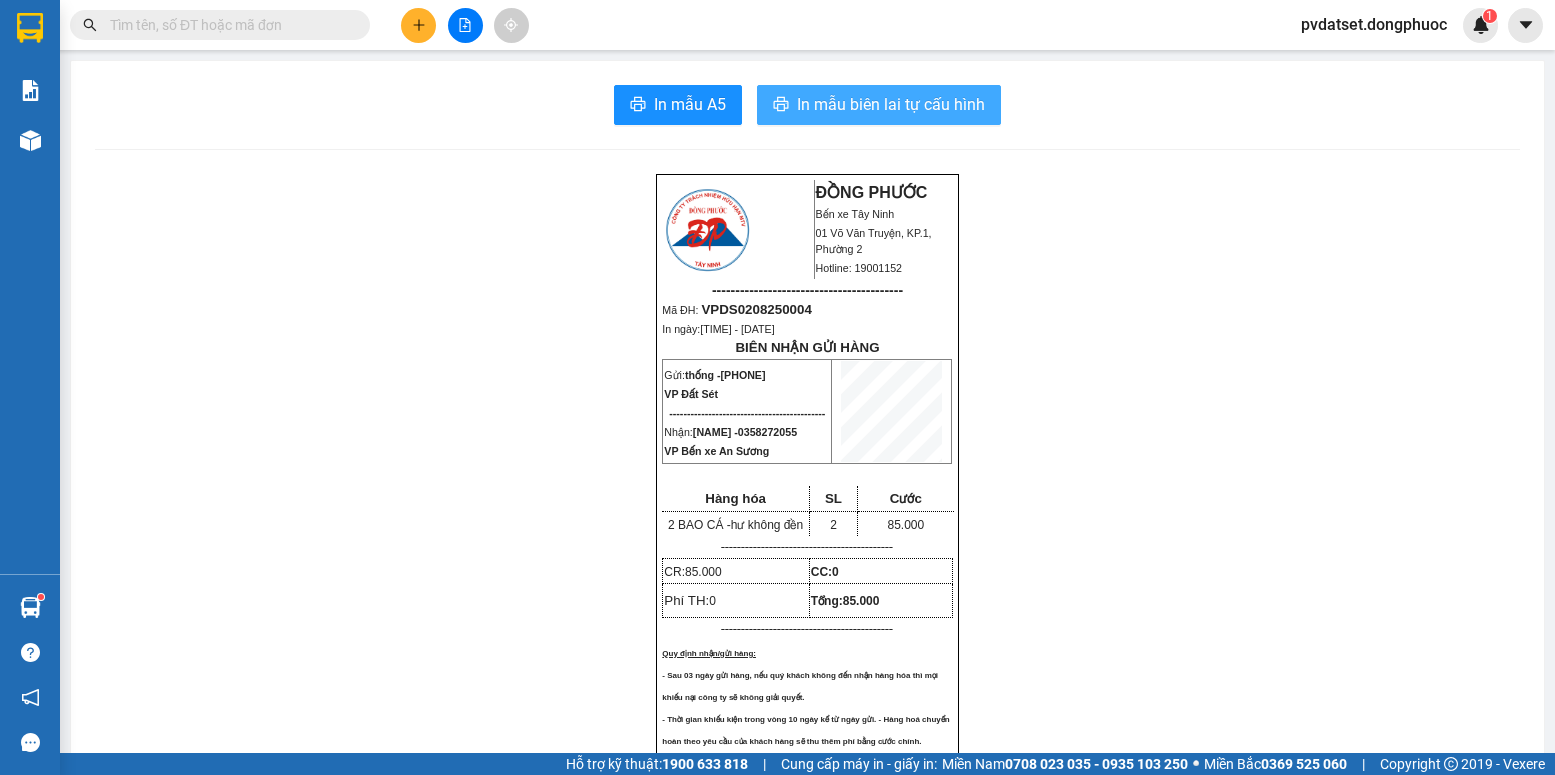 scroll, scrollTop: 0, scrollLeft: 0, axis: both 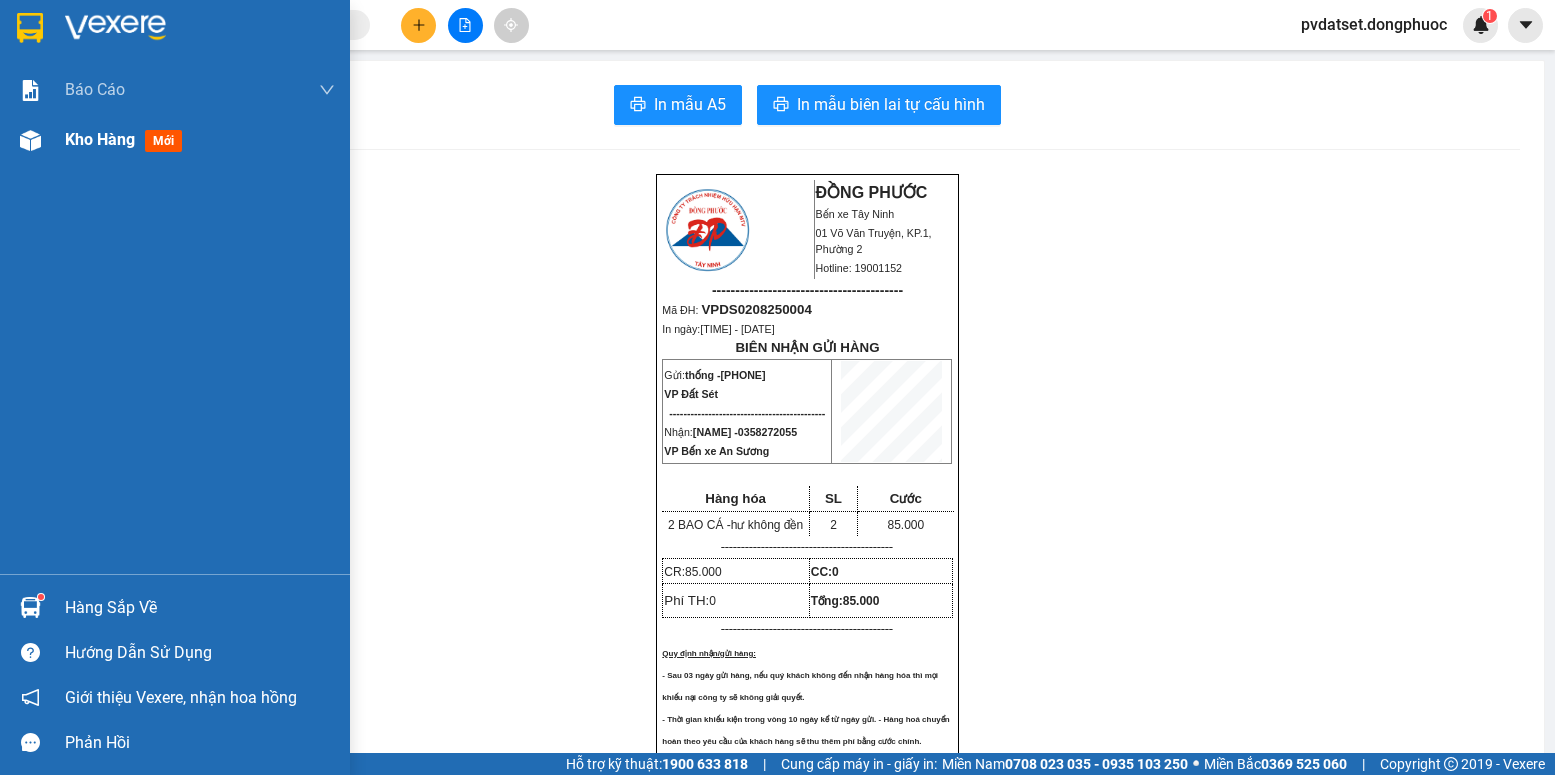 click on "Kho hàng" at bounding box center (100, 139) 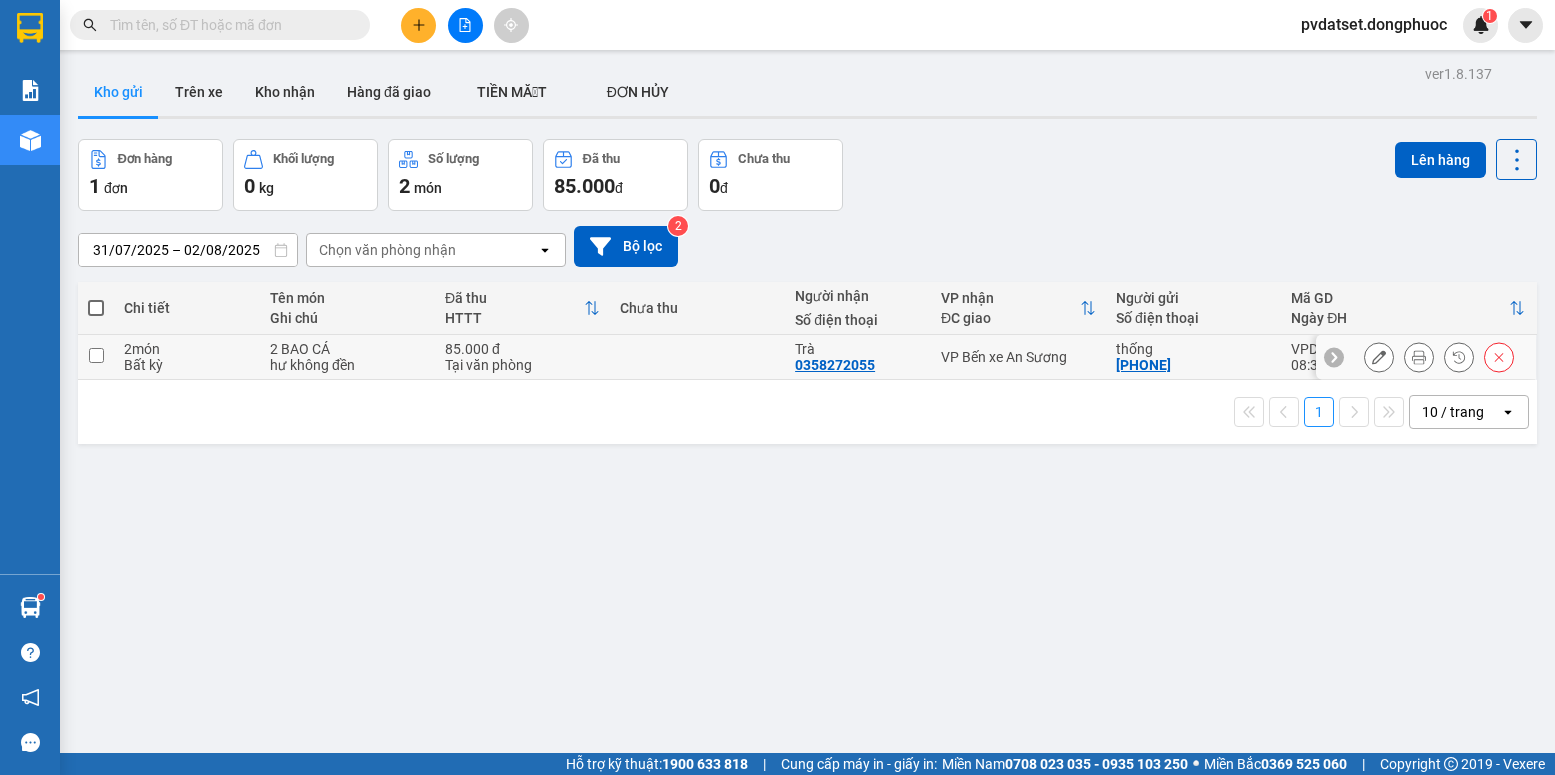 click at bounding box center (697, 357) 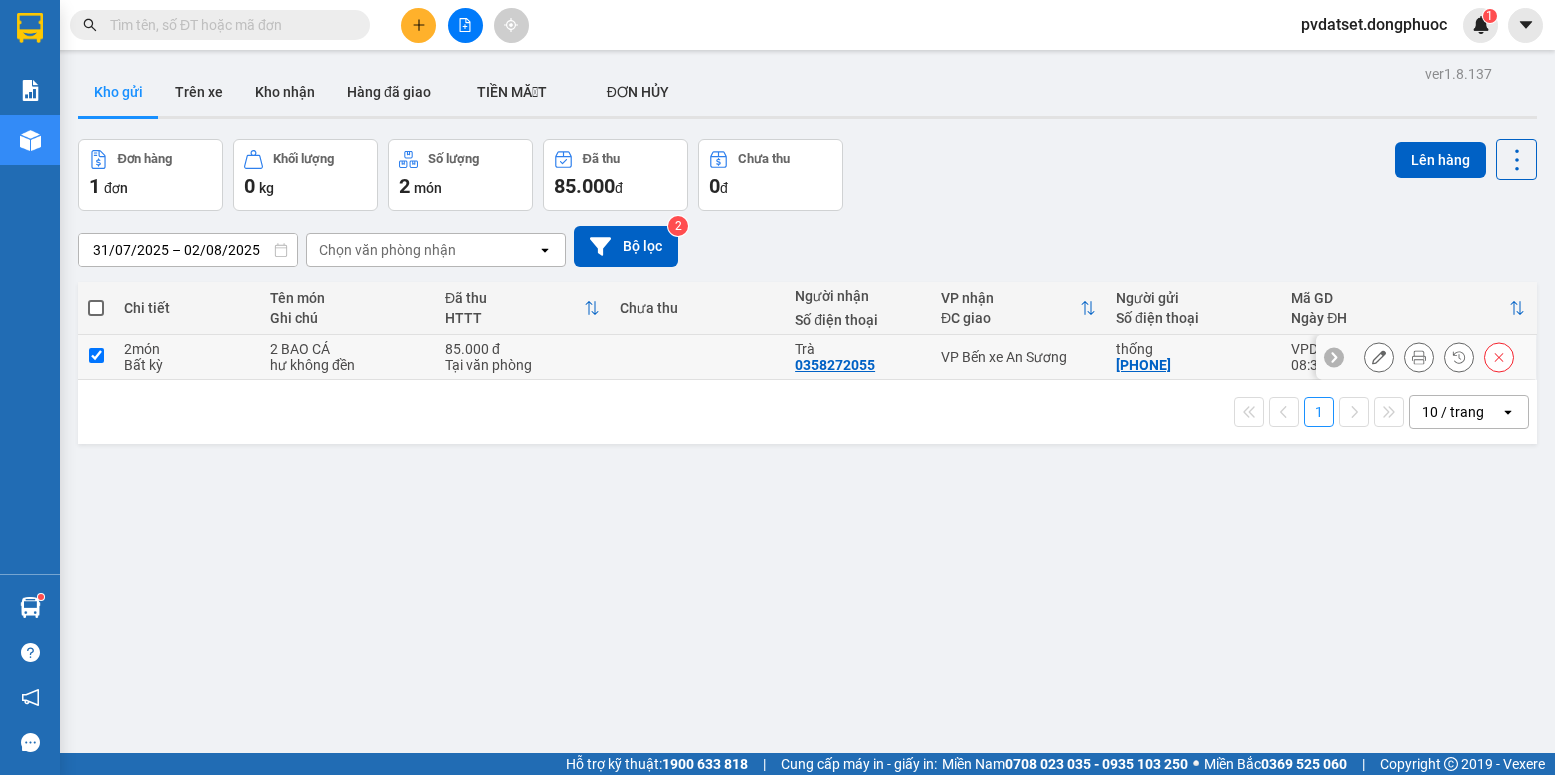 checkbox on "true" 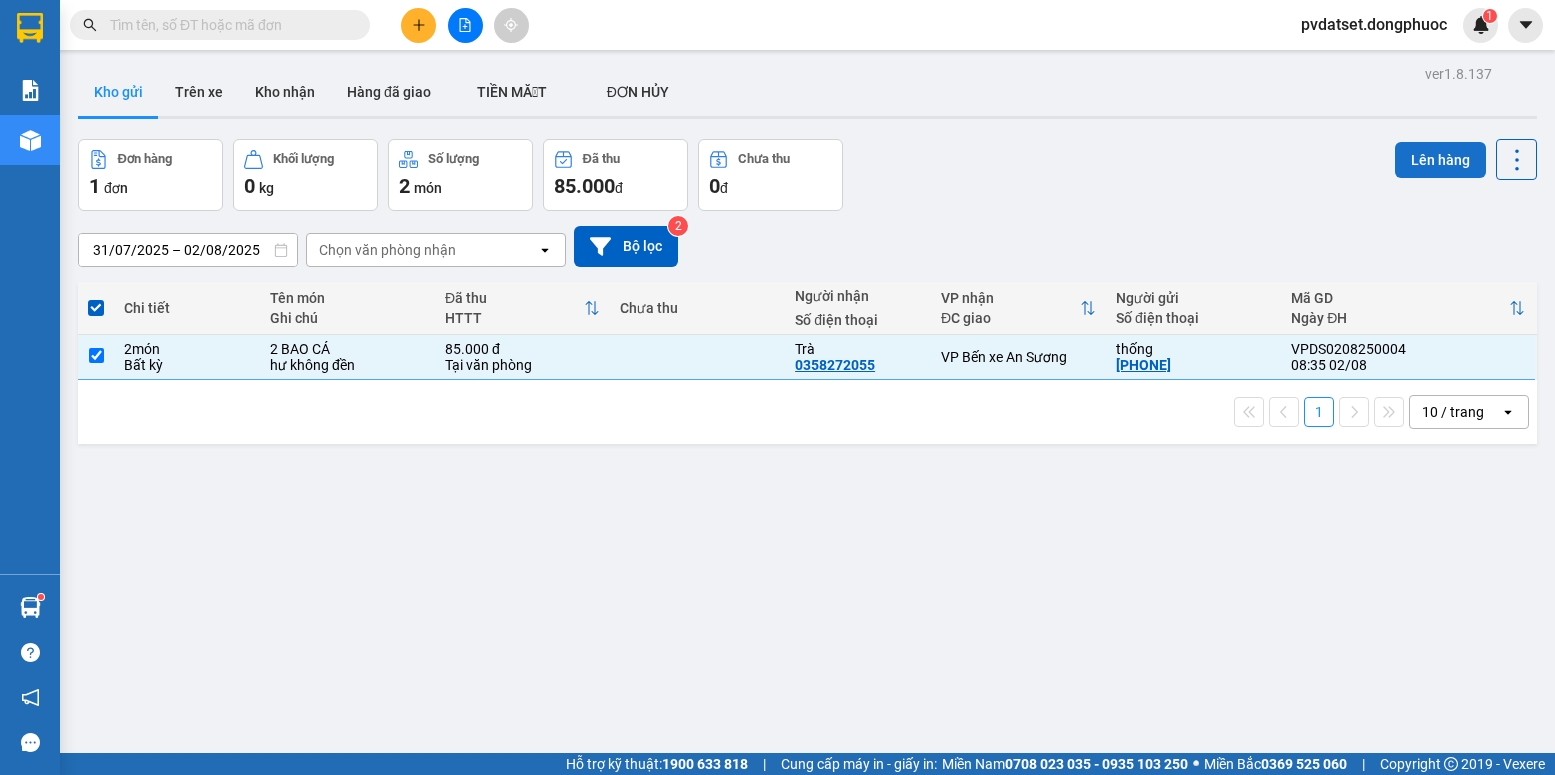 click on "Lên hàng" at bounding box center (1440, 160) 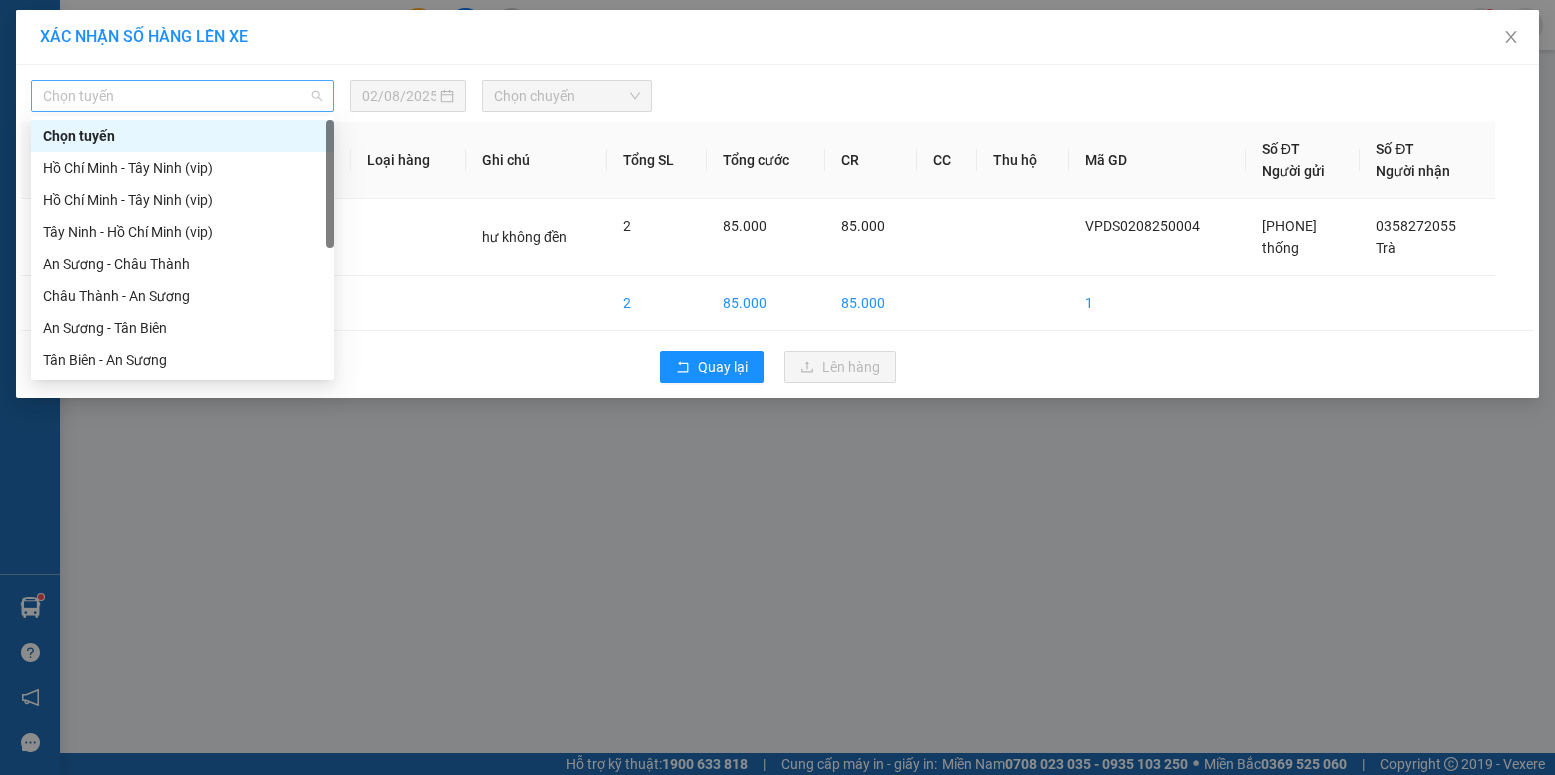 click on "Chọn tuyến" at bounding box center [182, 96] 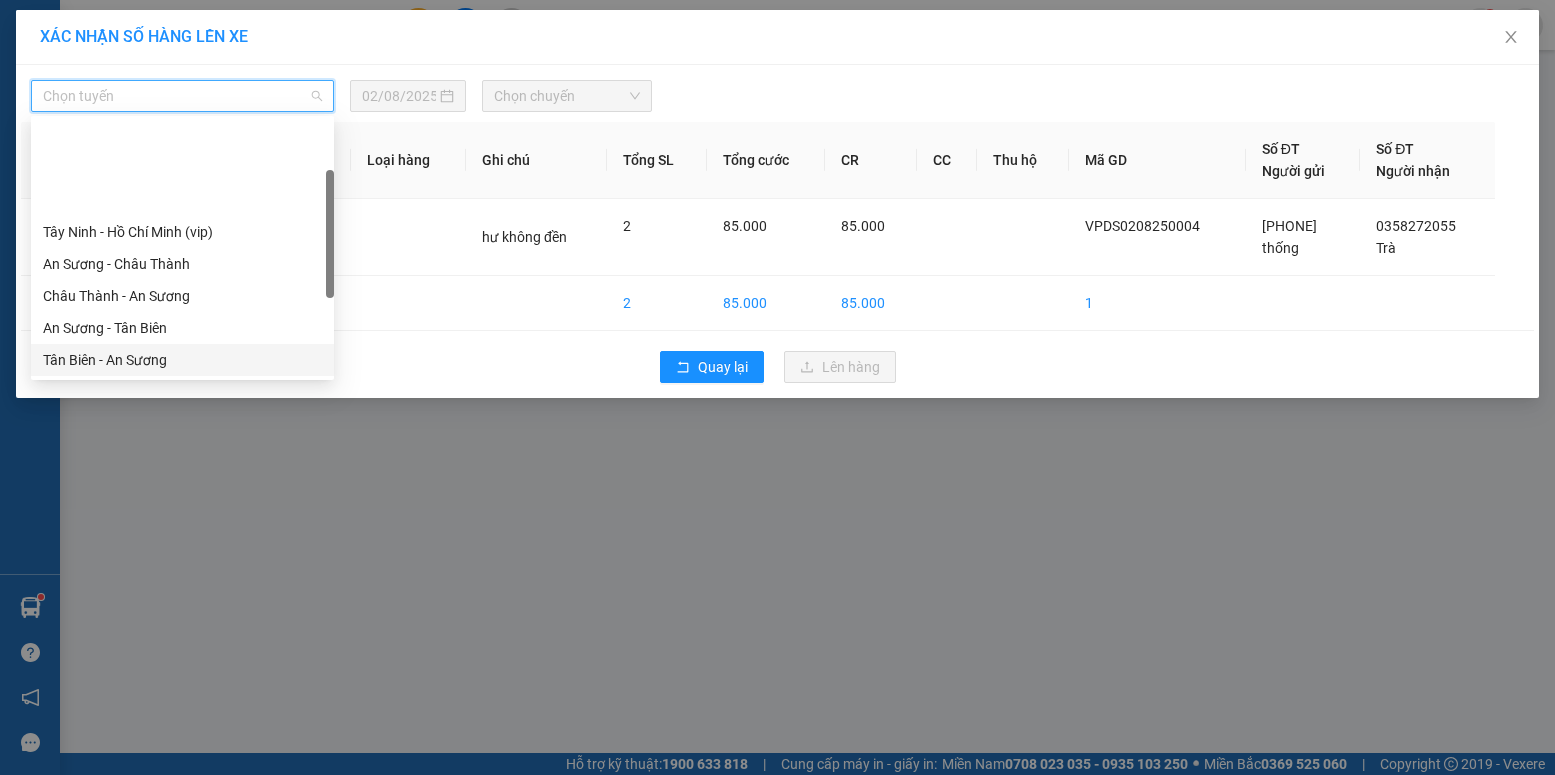 scroll, scrollTop: 100, scrollLeft: 0, axis: vertical 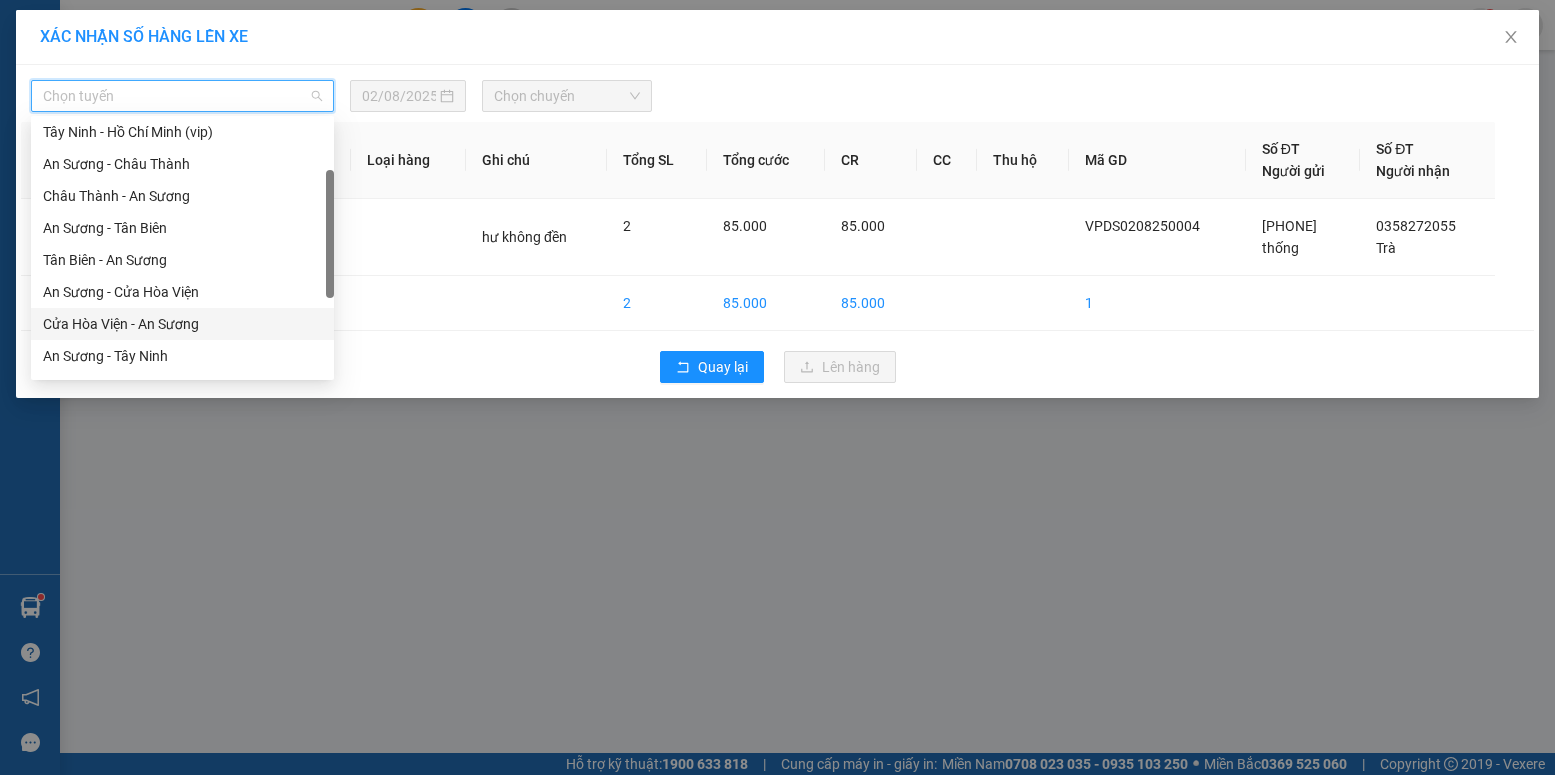 click on "Cửa Hòa Viện - An Sương" at bounding box center [182, 324] 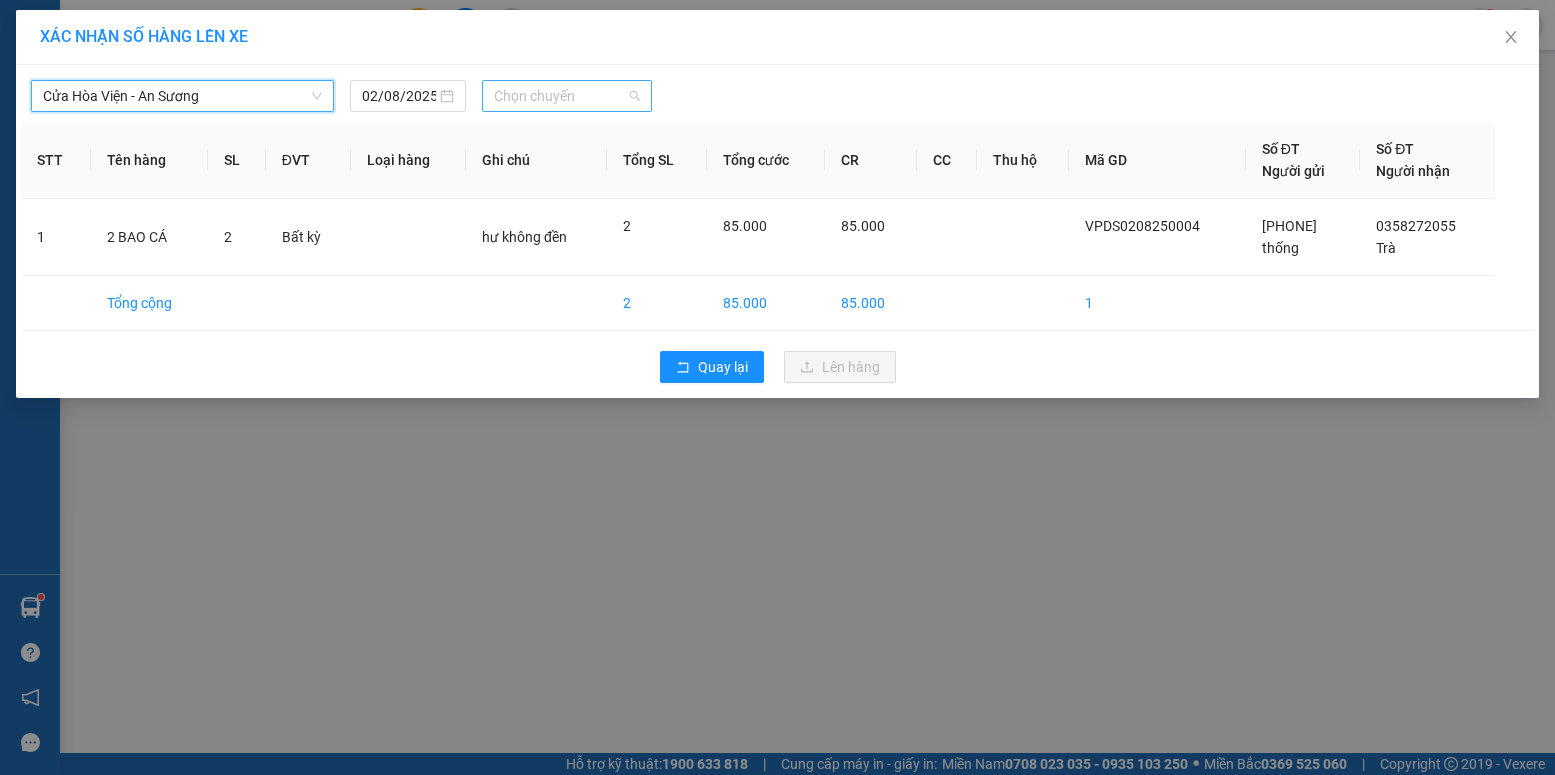 click on "Chọn chuyến" at bounding box center [567, 96] 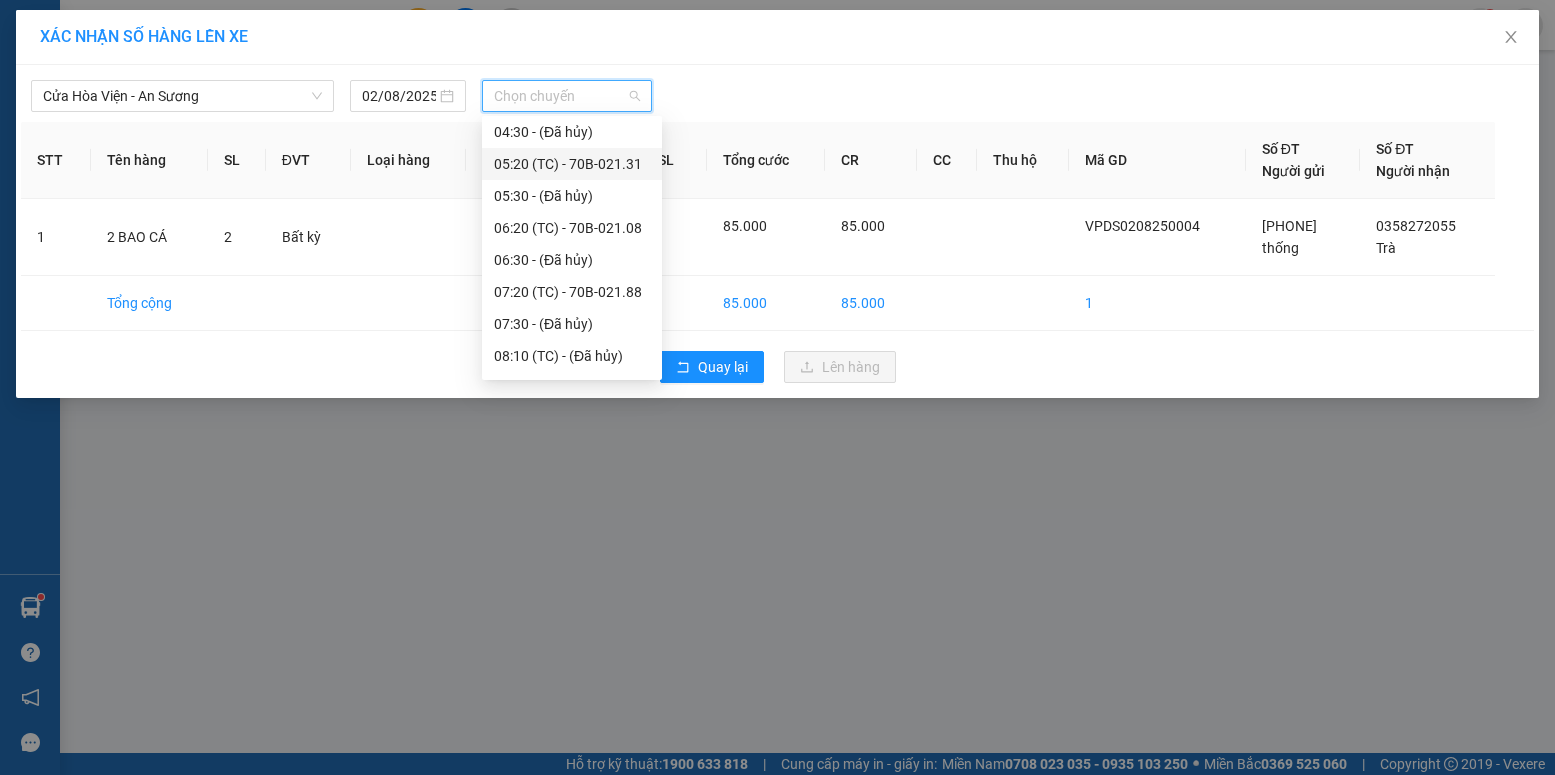 scroll, scrollTop: 200, scrollLeft: 0, axis: vertical 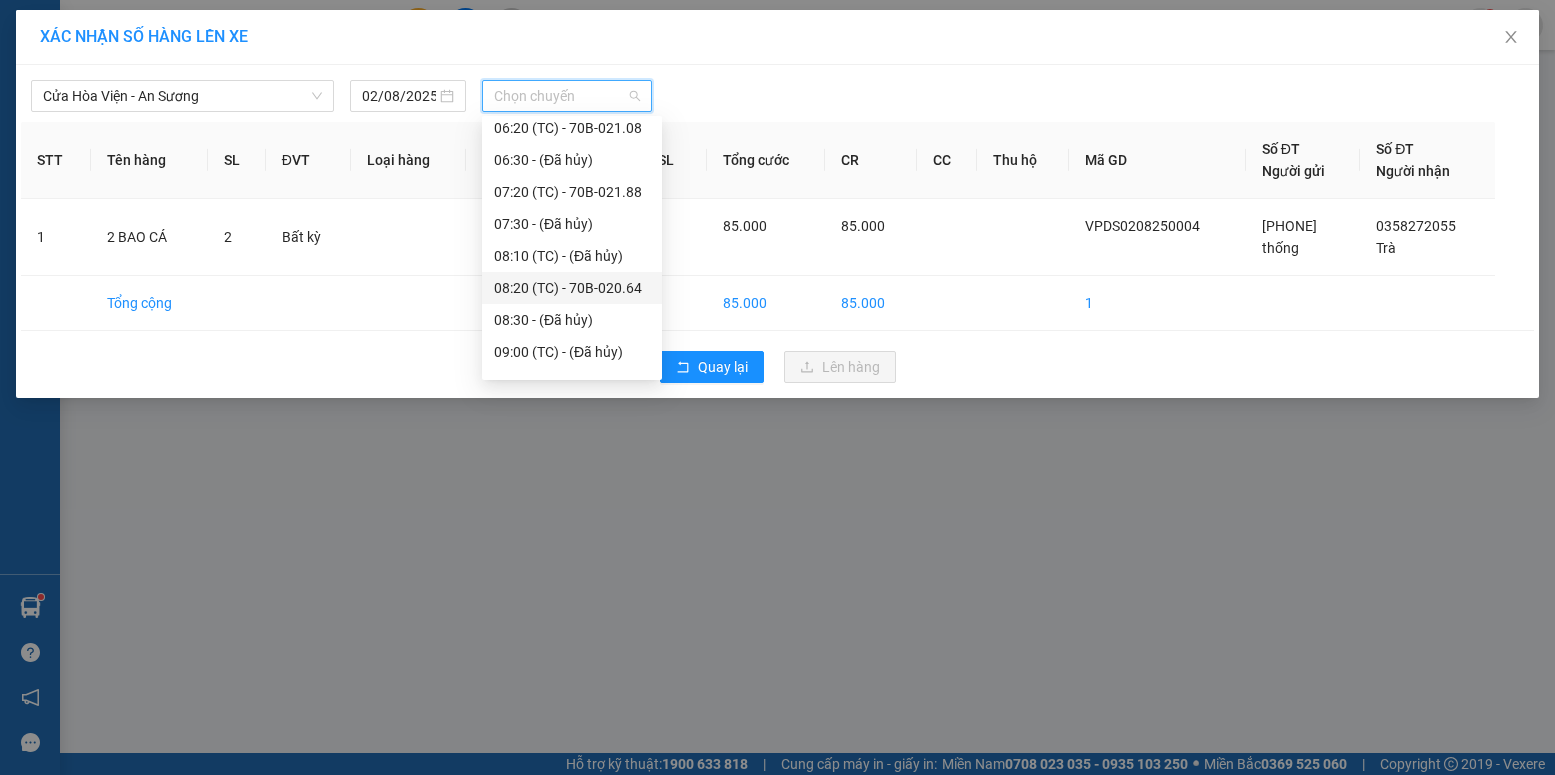 click on "[TIME]   (TC)   - [CODE]" at bounding box center (572, 288) 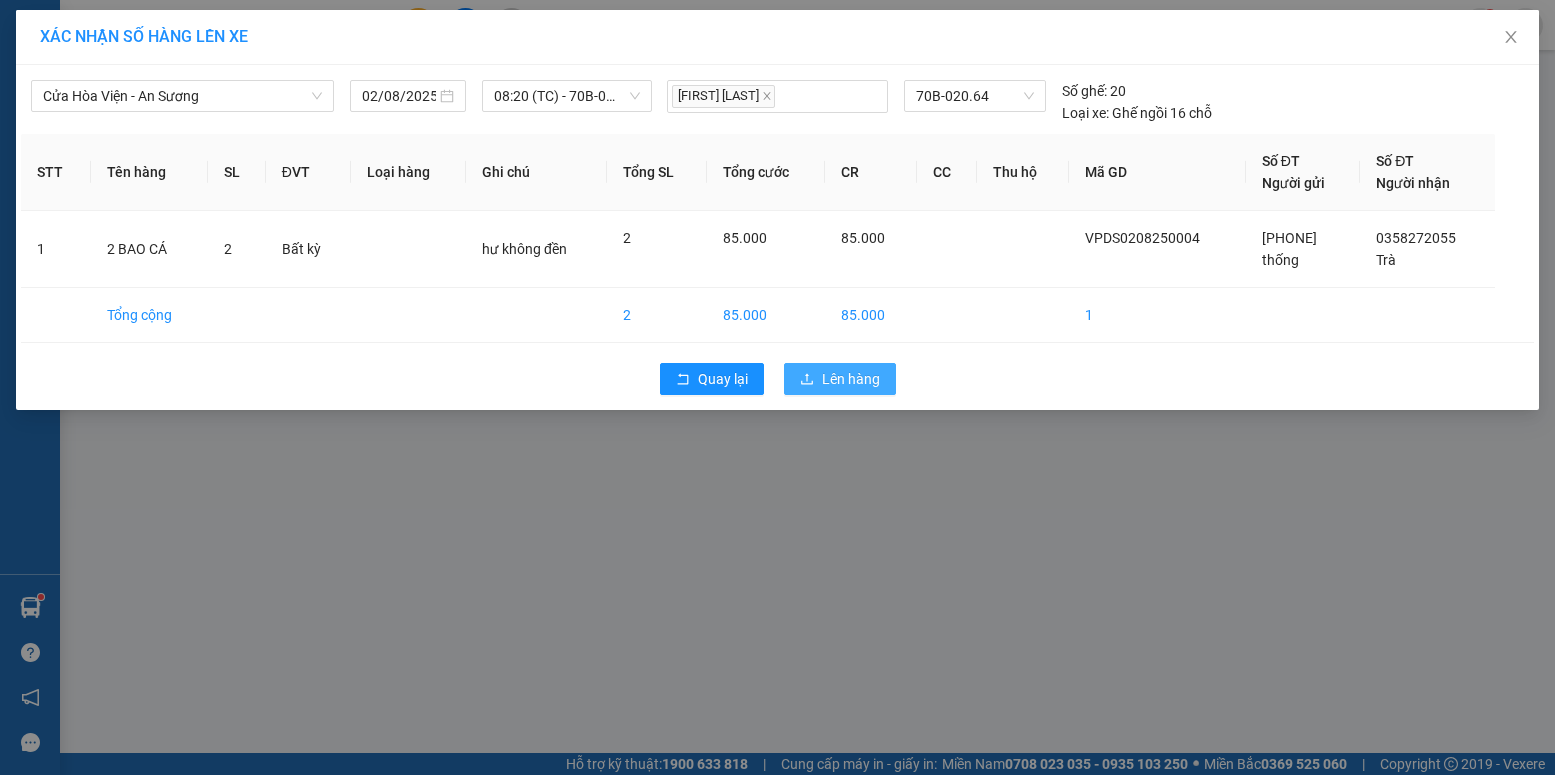 click on "Lên hàng" at bounding box center (851, 379) 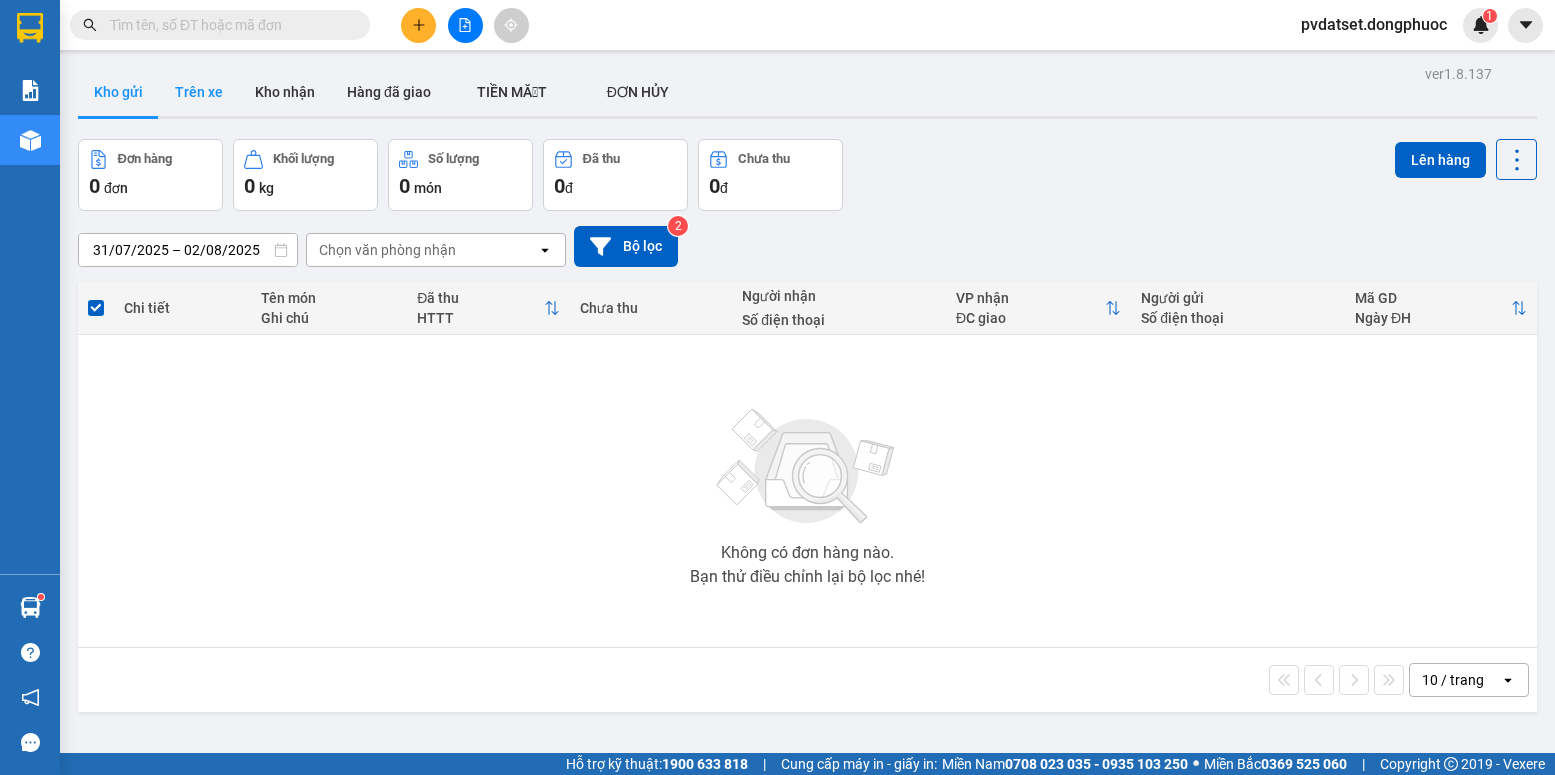 click on "Trên xe" at bounding box center [199, 92] 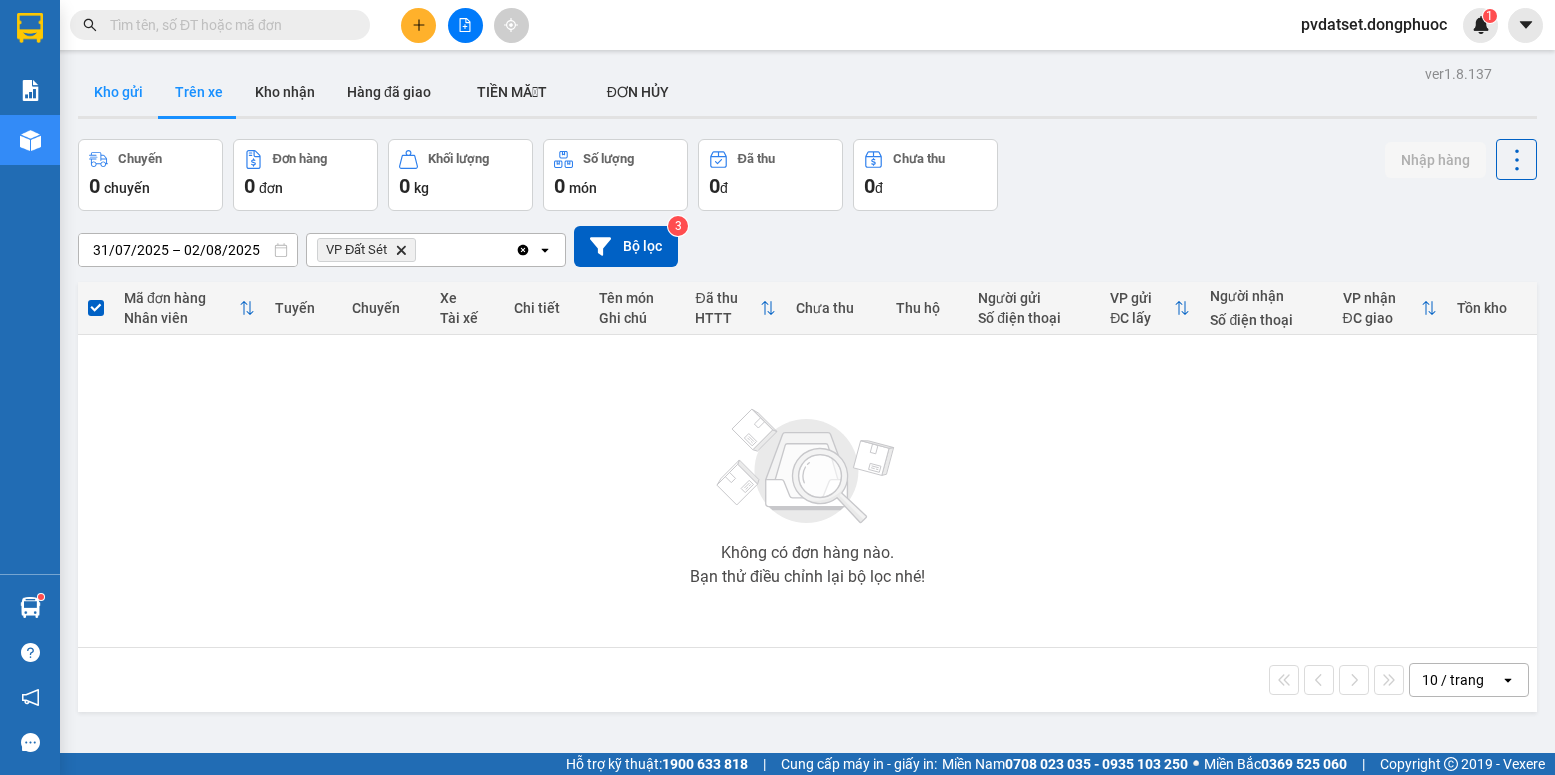 click on "Kho gửi" at bounding box center (118, 92) 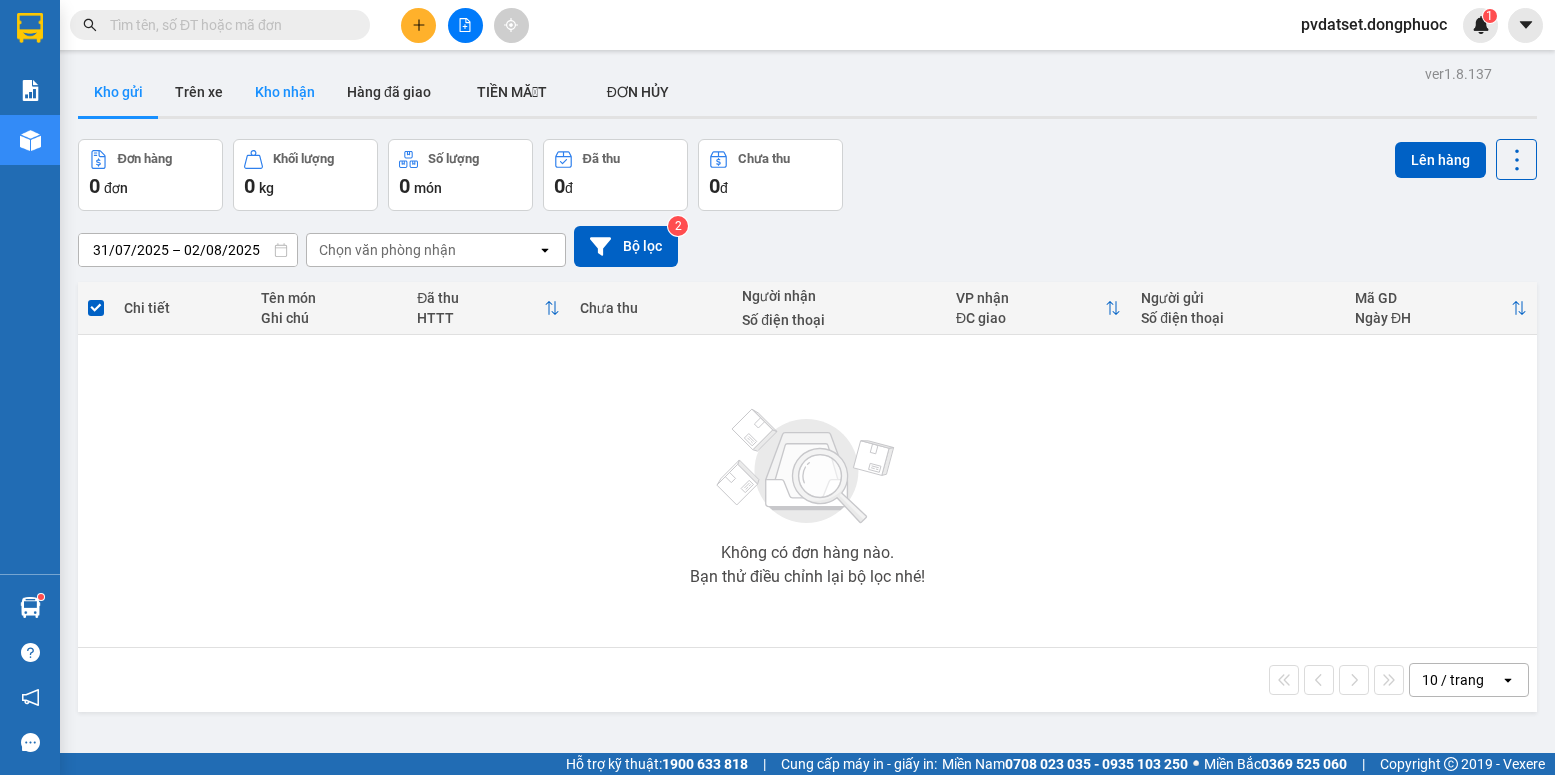 click on "Kho nhận" at bounding box center [285, 92] 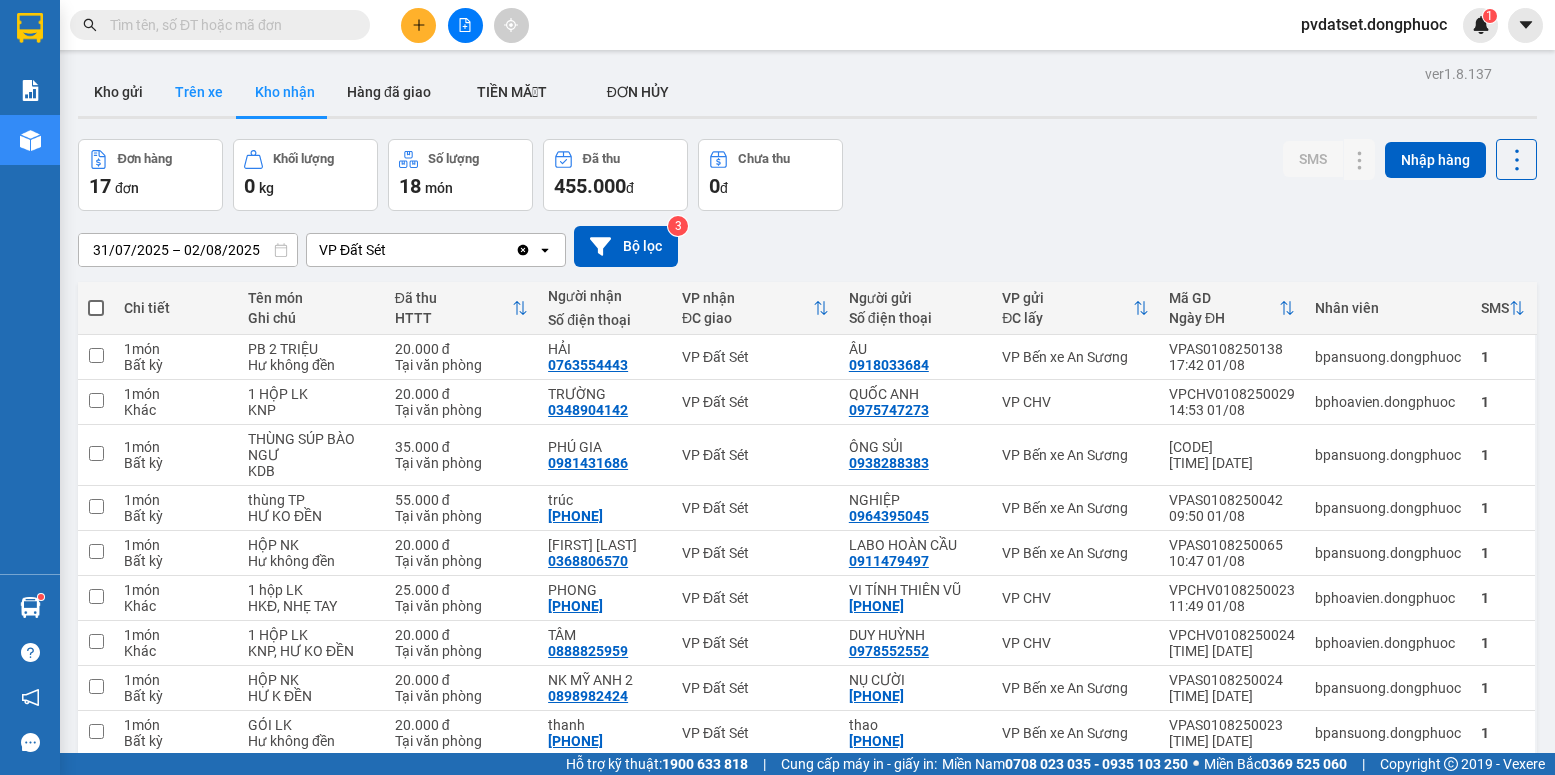 click on "Trên xe" at bounding box center (199, 92) 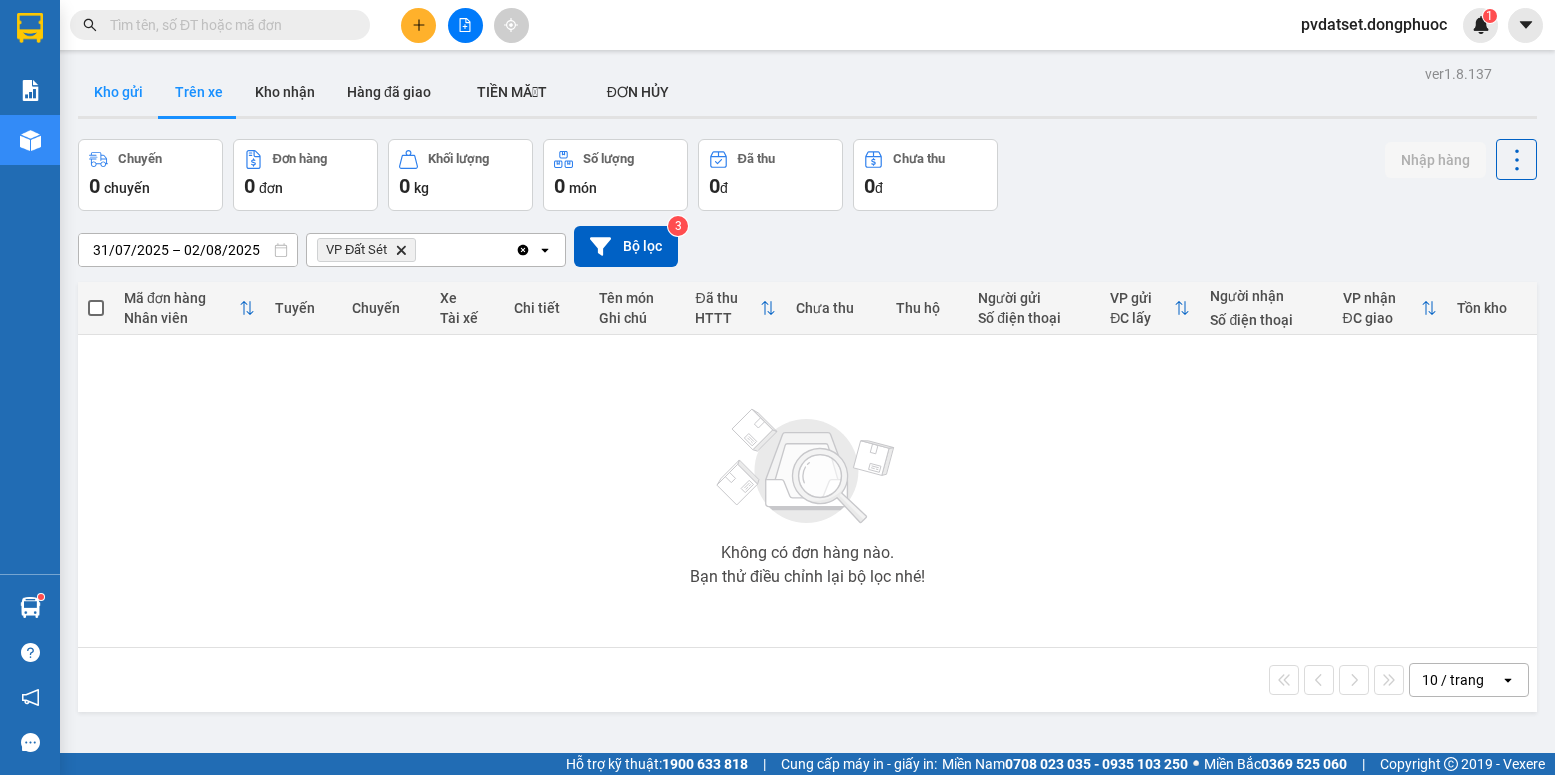 click on "Kho gửi" at bounding box center (118, 92) 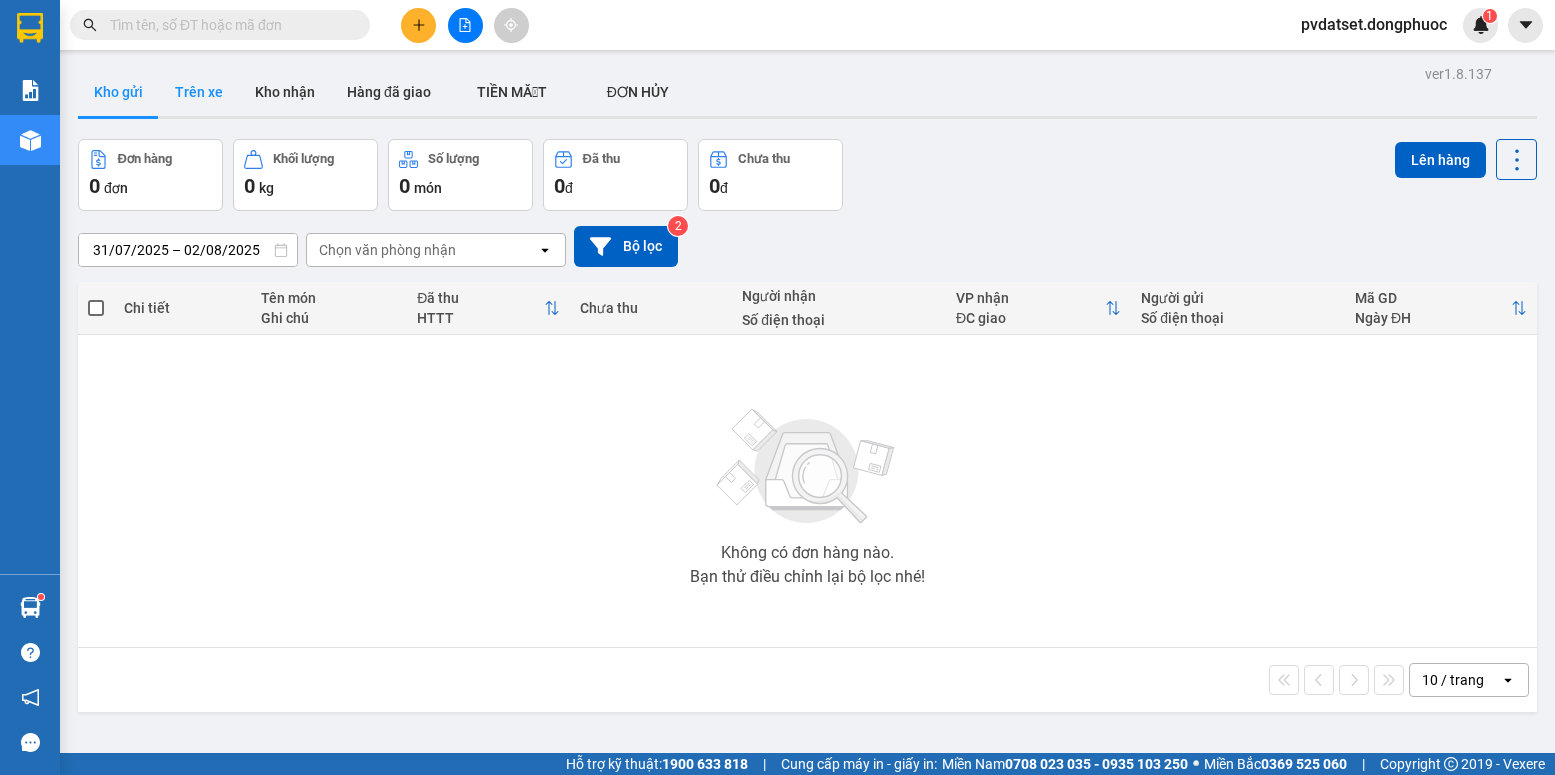 click on "Trên xe" at bounding box center (199, 92) 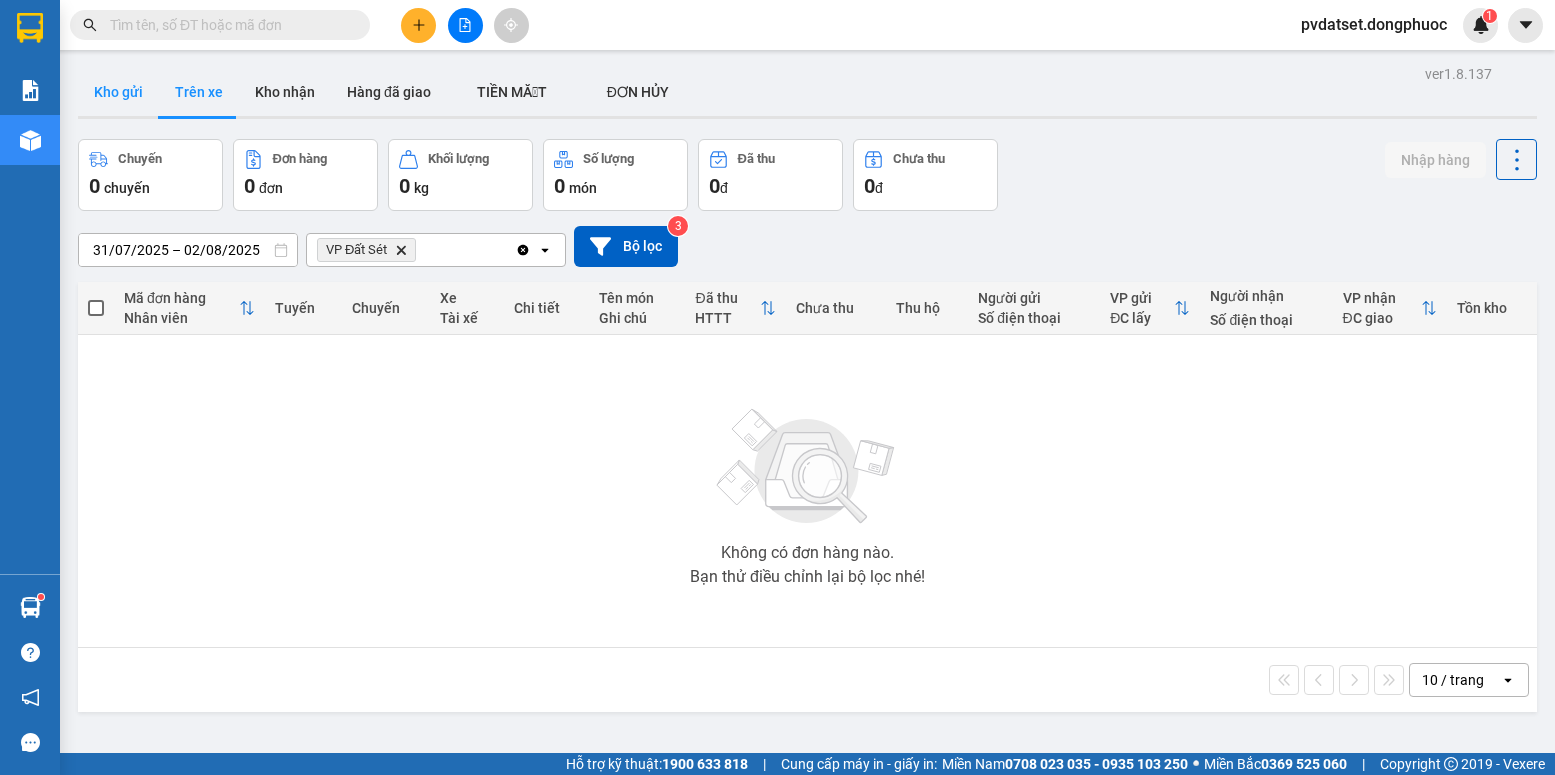 click on "Kho gửi" at bounding box center (118, 92) 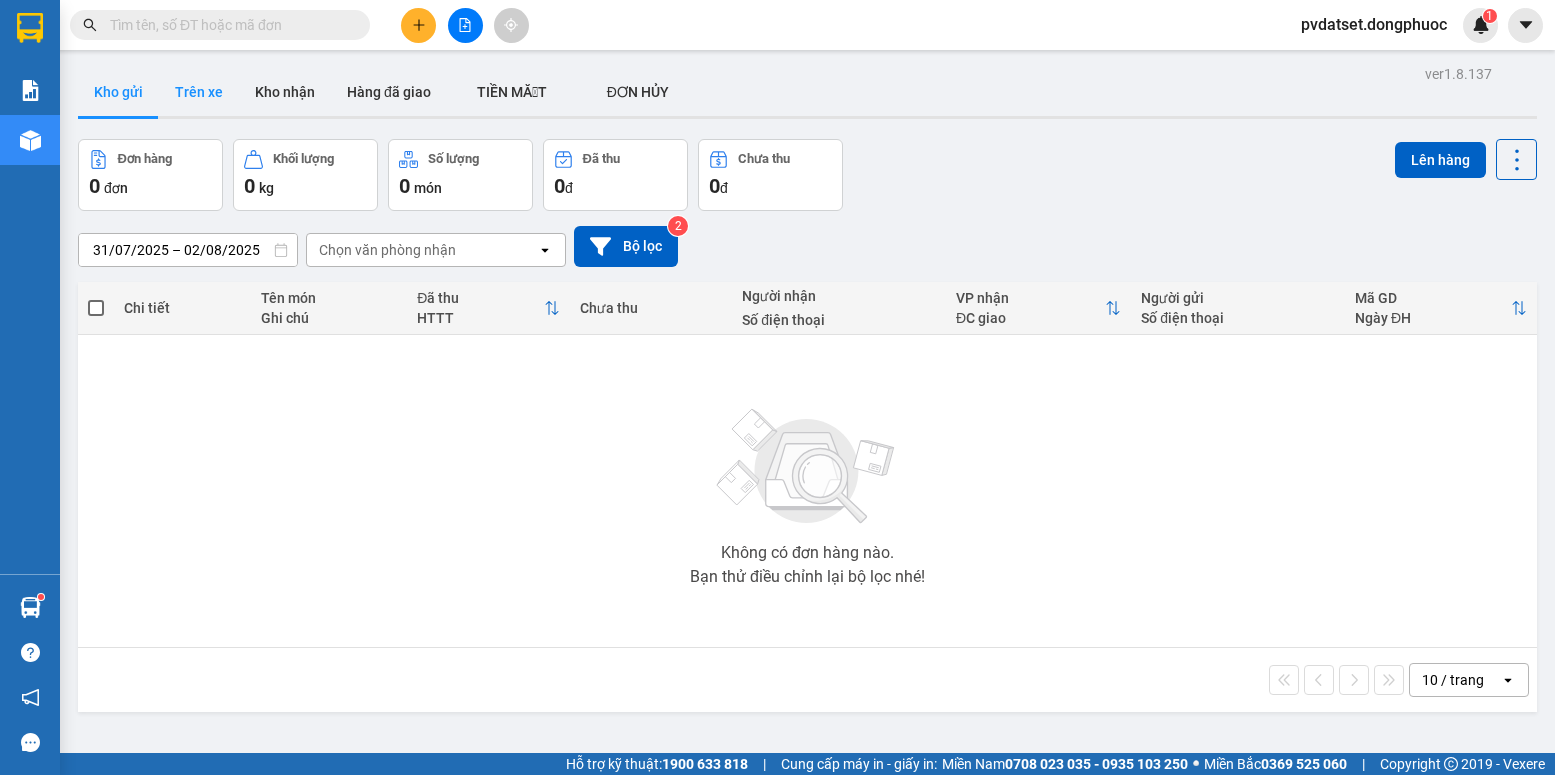 click on "Trên xe" at bounding box center (199, 92) 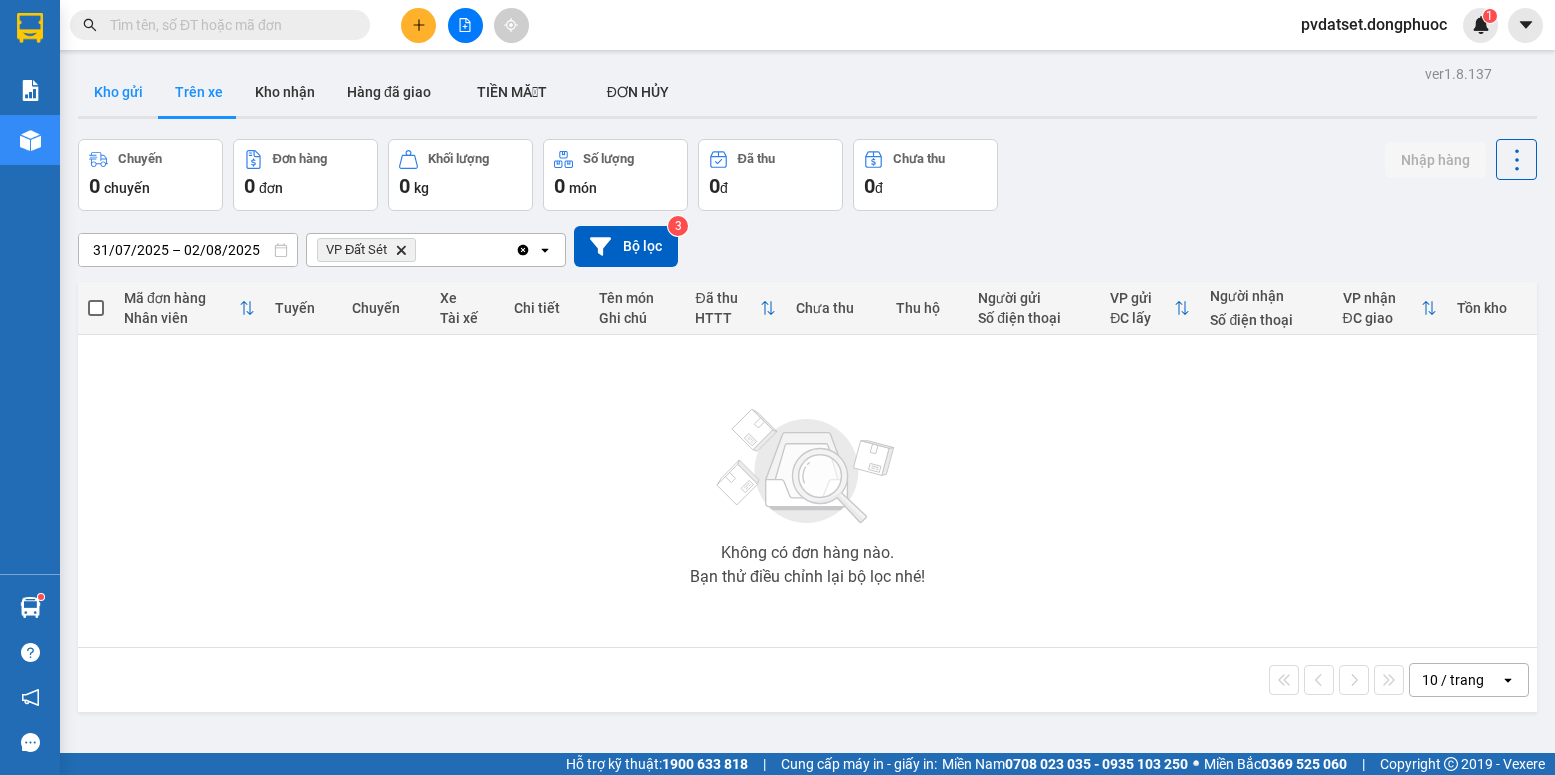 click on "Kho gửi" at bounding box center (118, 92) 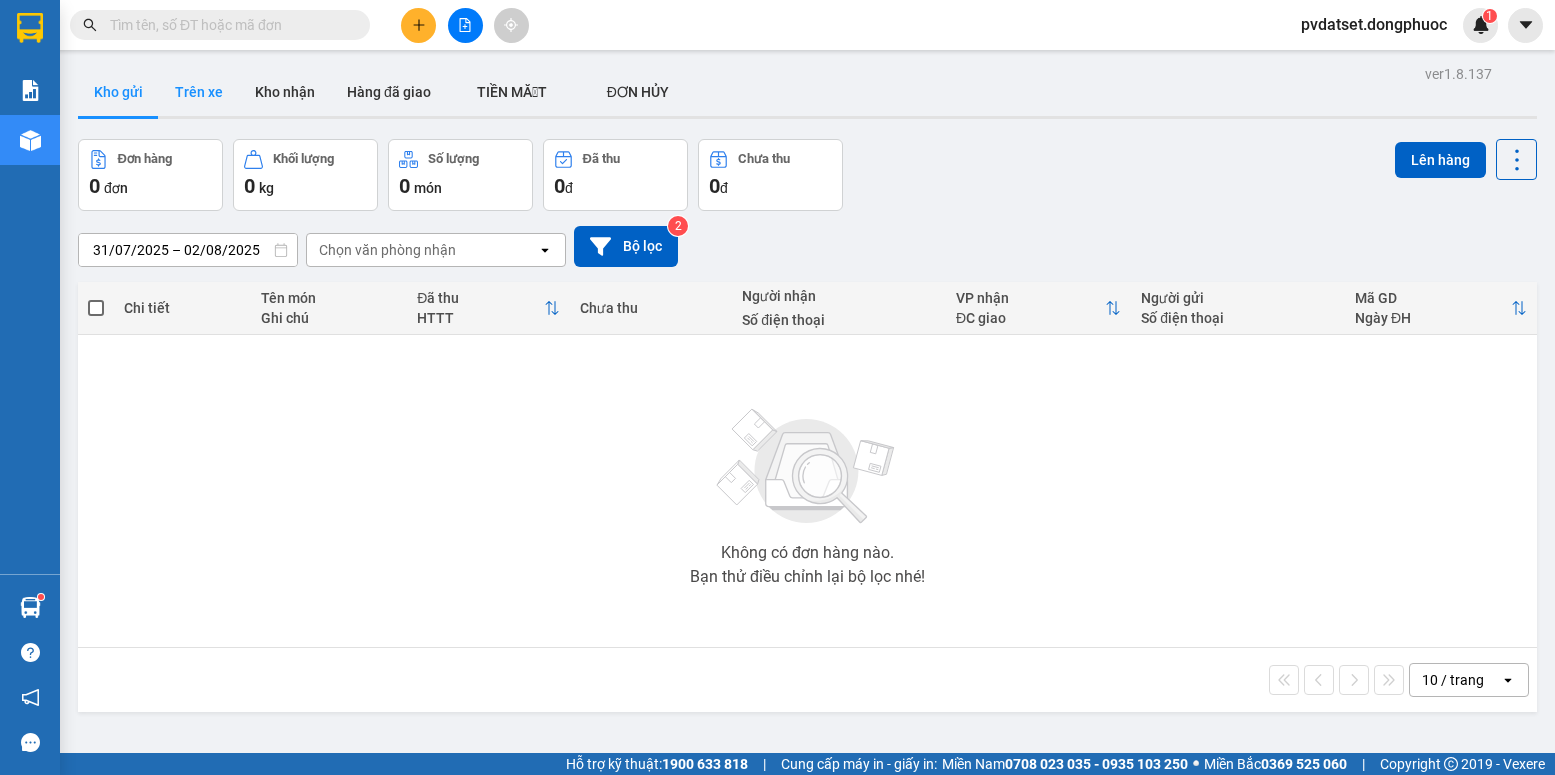 click on "Trên xe" at bounding box center [199, 92] 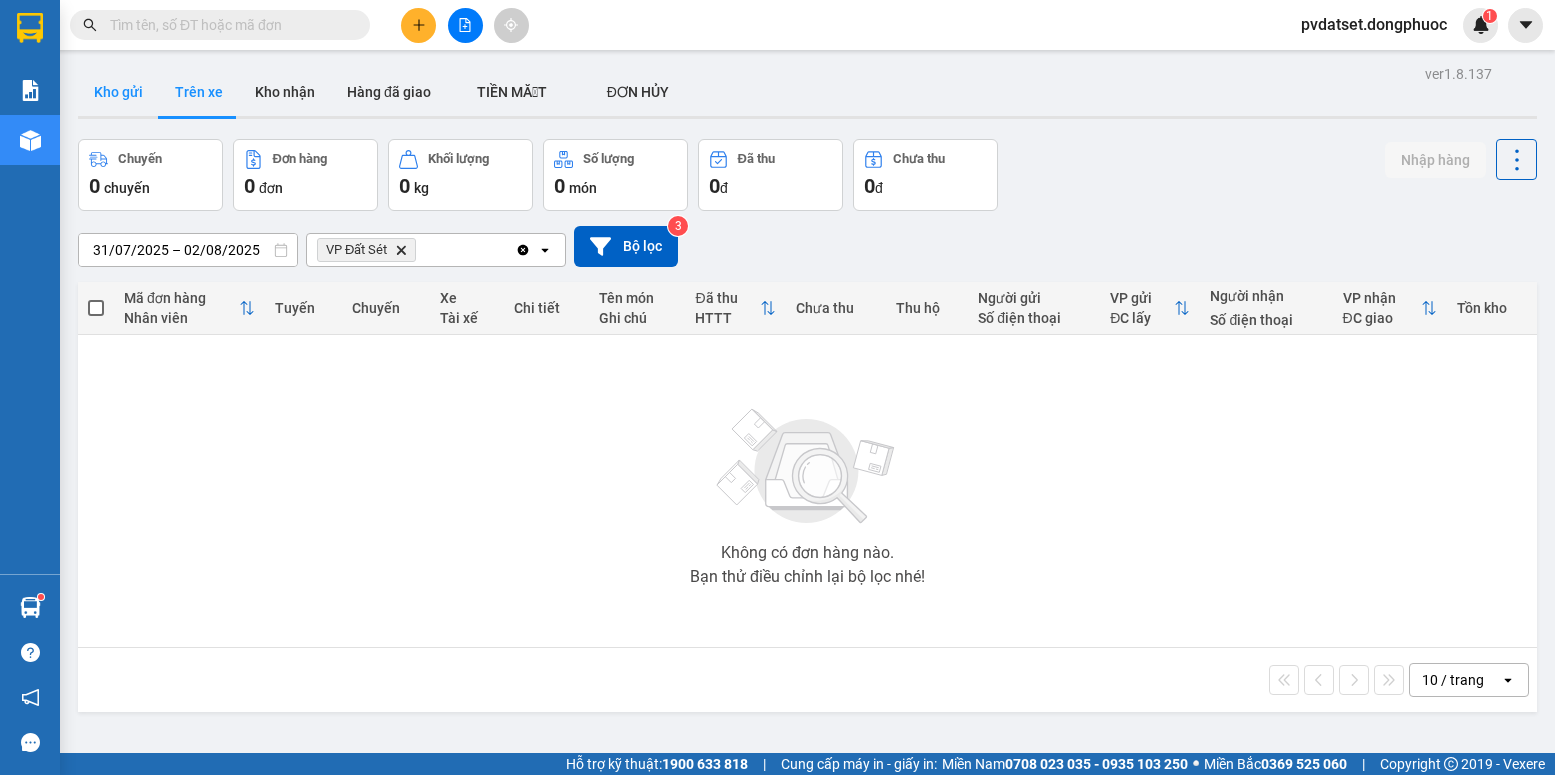 click on "Kho gửi" at bounding box center (118, 92) 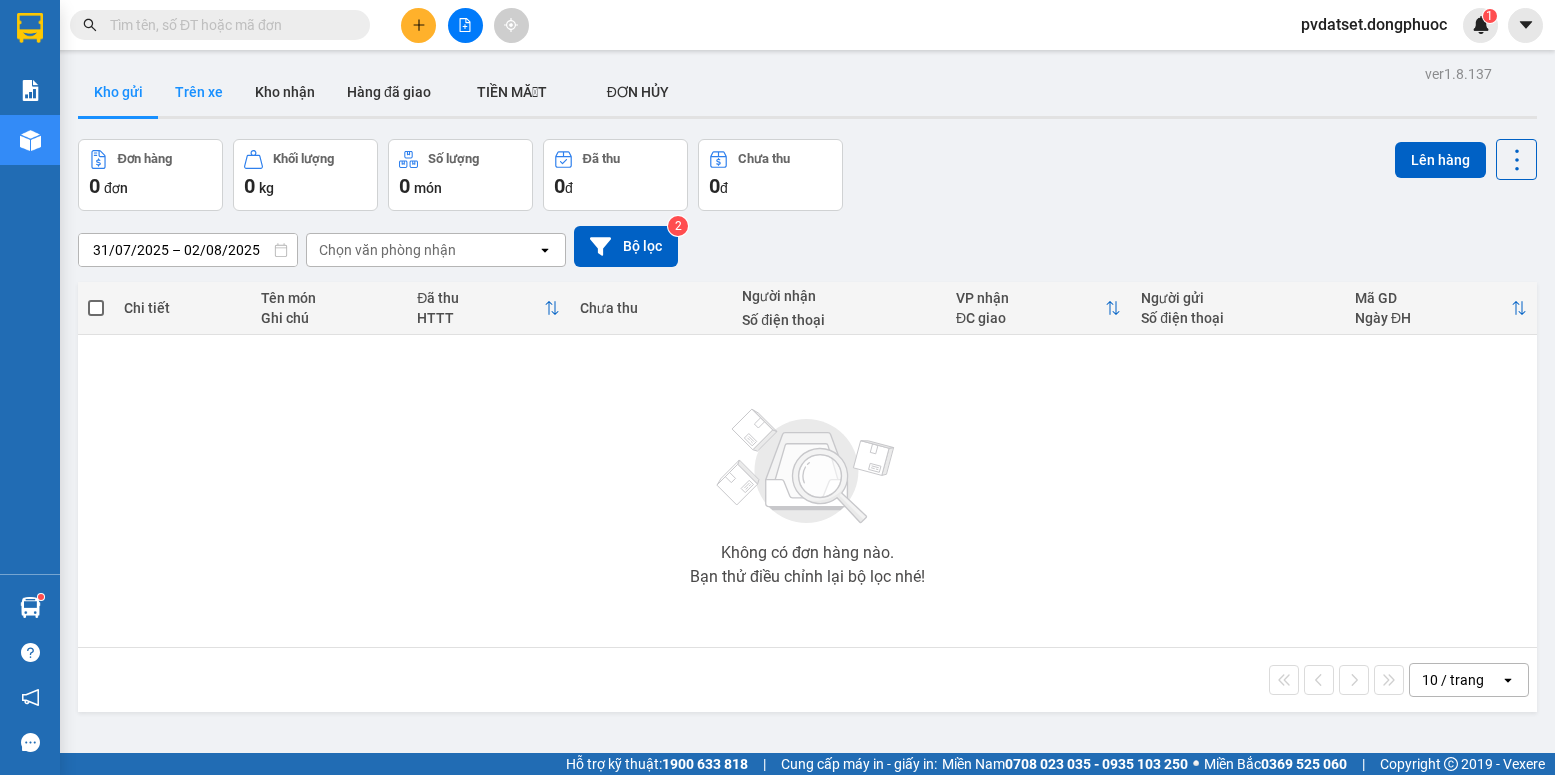 click on "Trên xe" at bounding box center [199, 92] 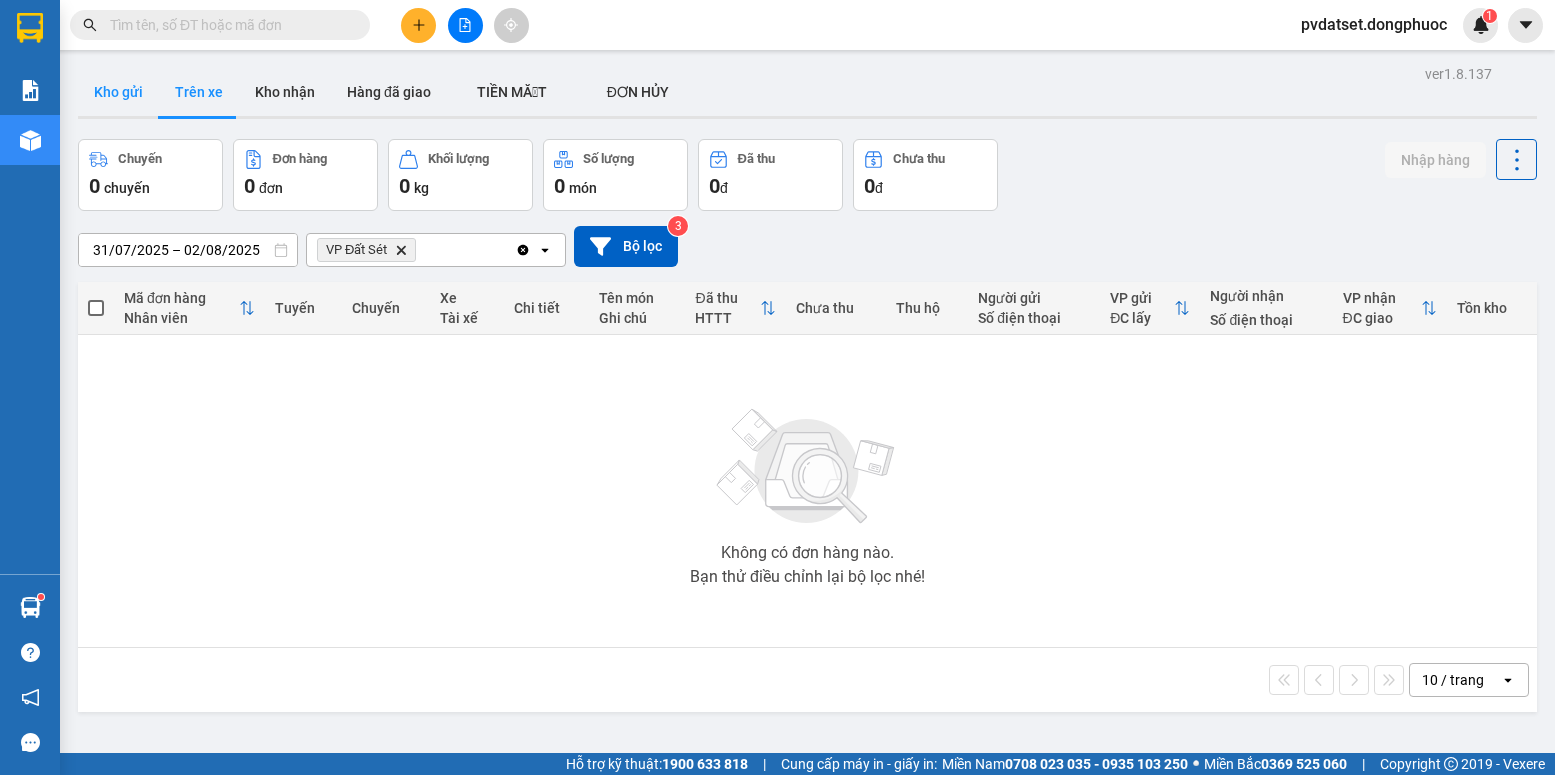 click on "Kho gửi" at bounding box center [118, 92] 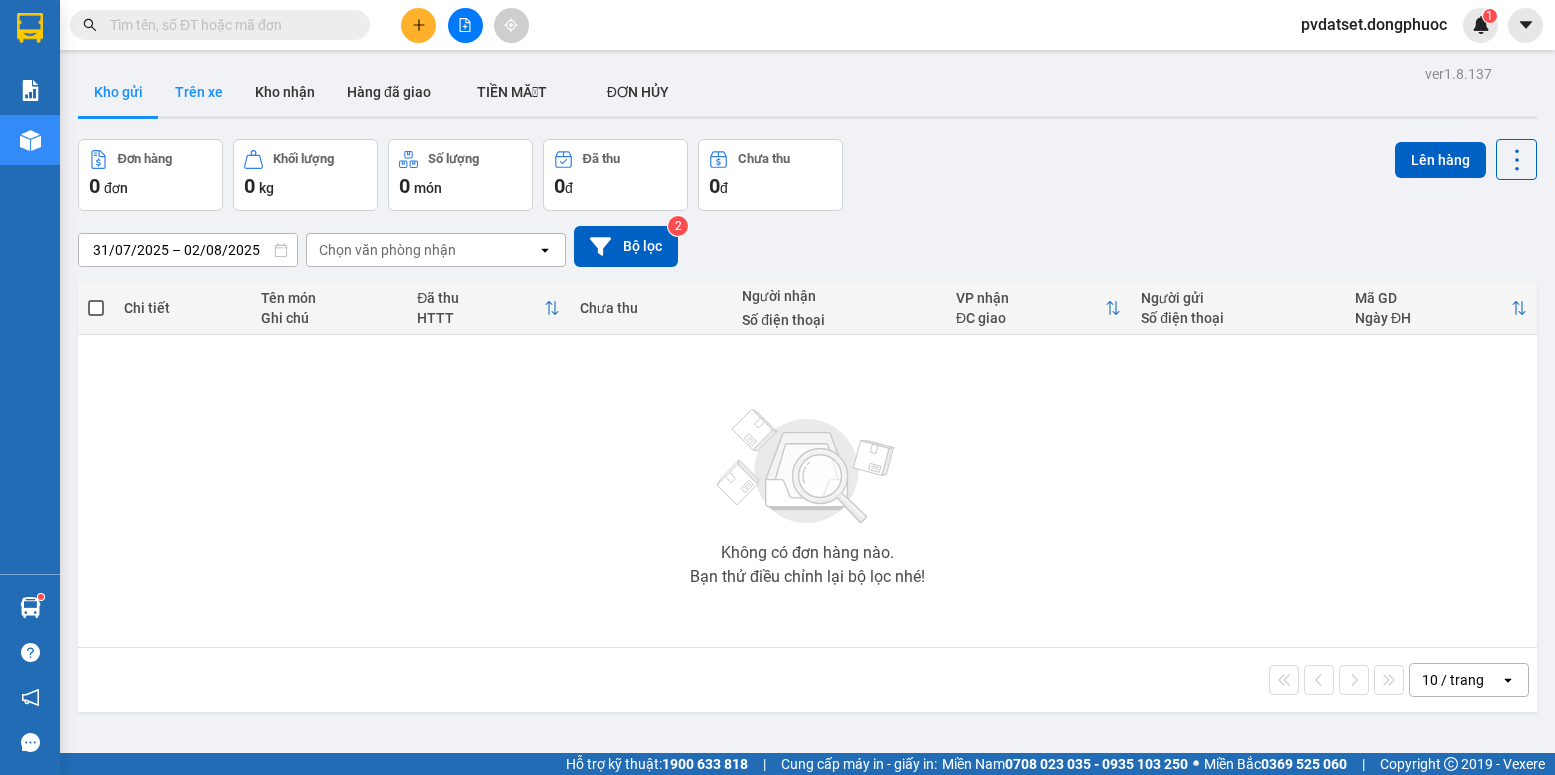 click on "Trên xe" at bounding box center [199, 92] 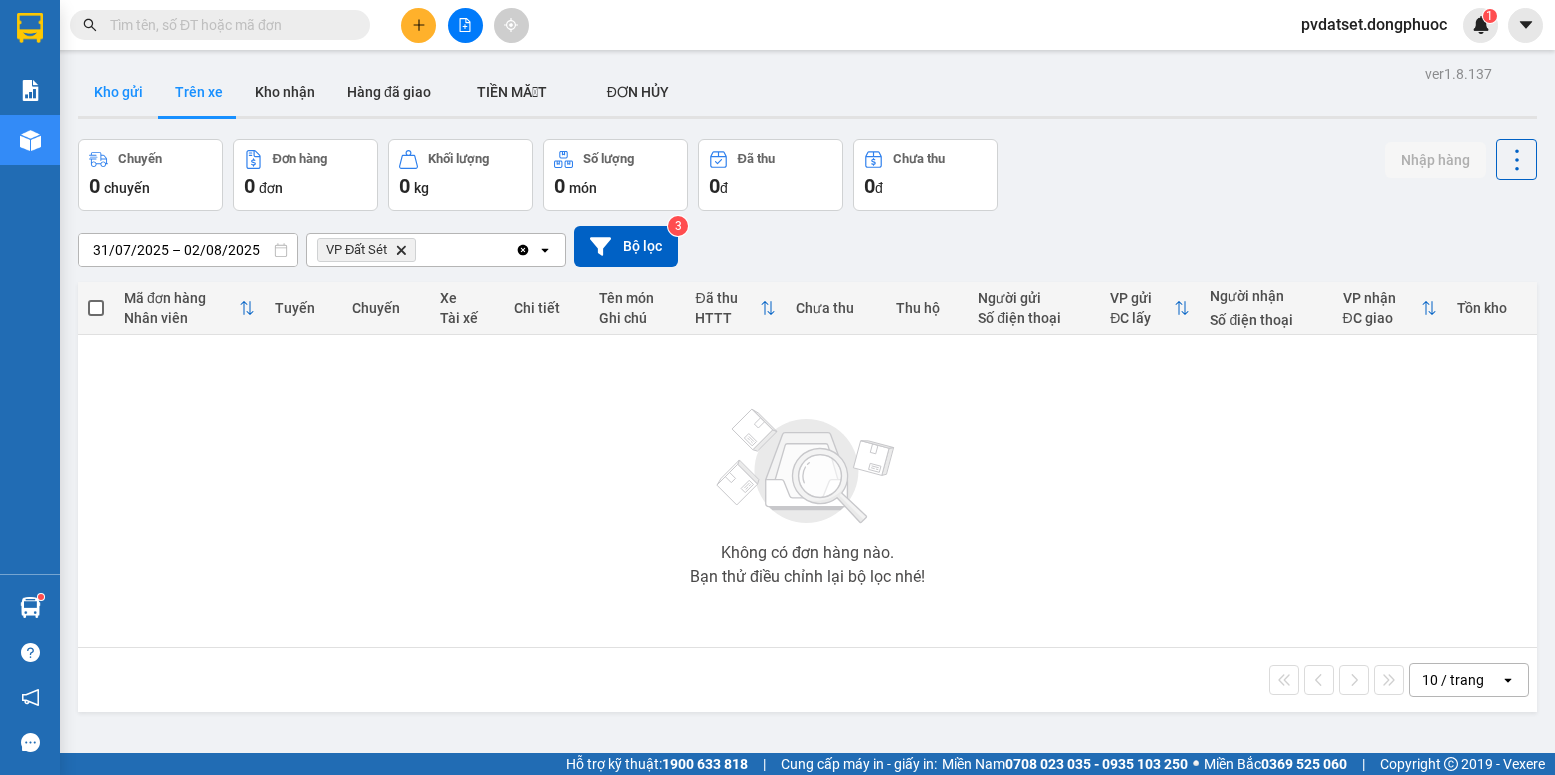 click on "Kho gửi" at bounding box center [118, 92] 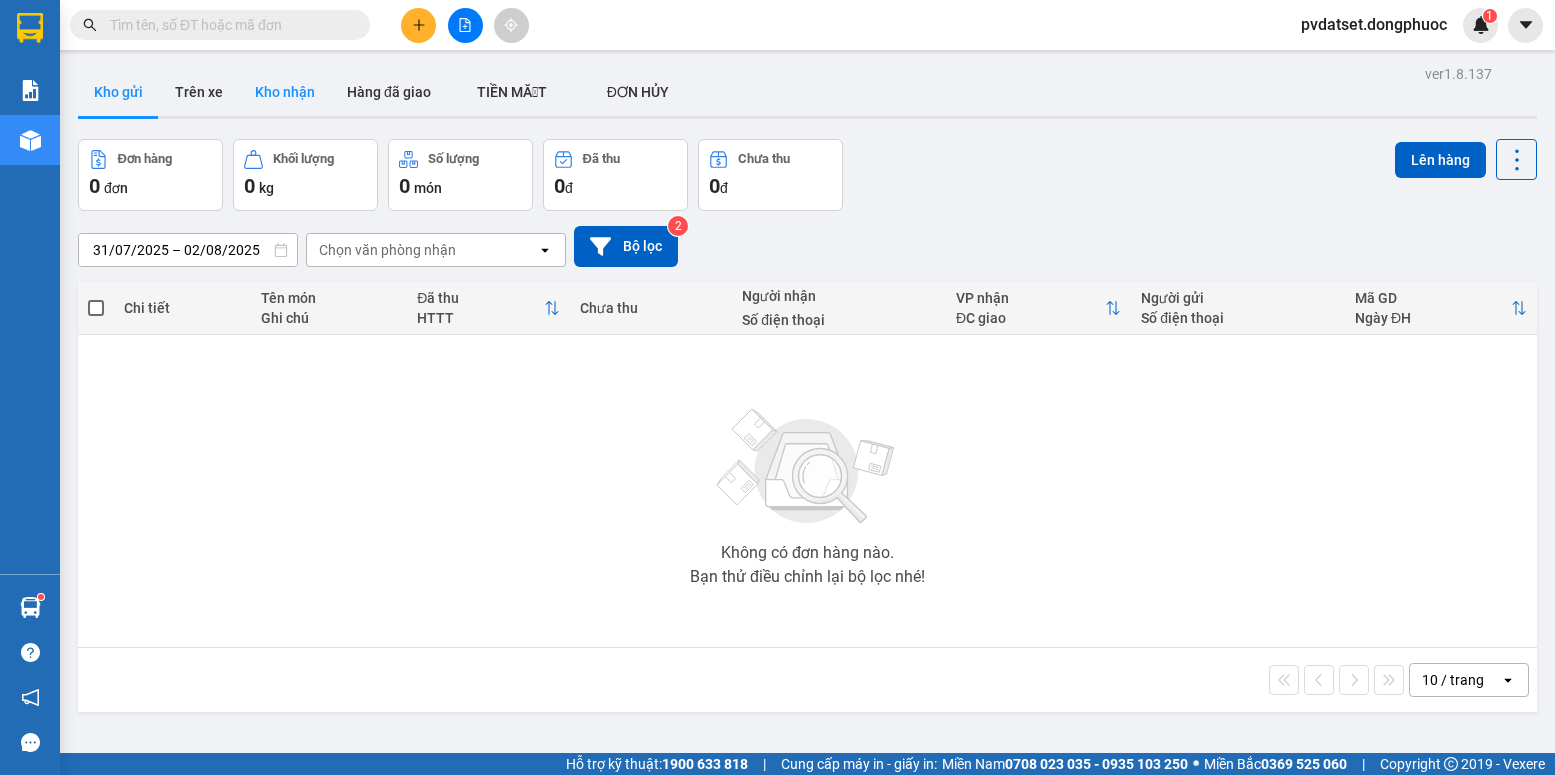 click on "Kho nhận" at bounding box center [285, 92] 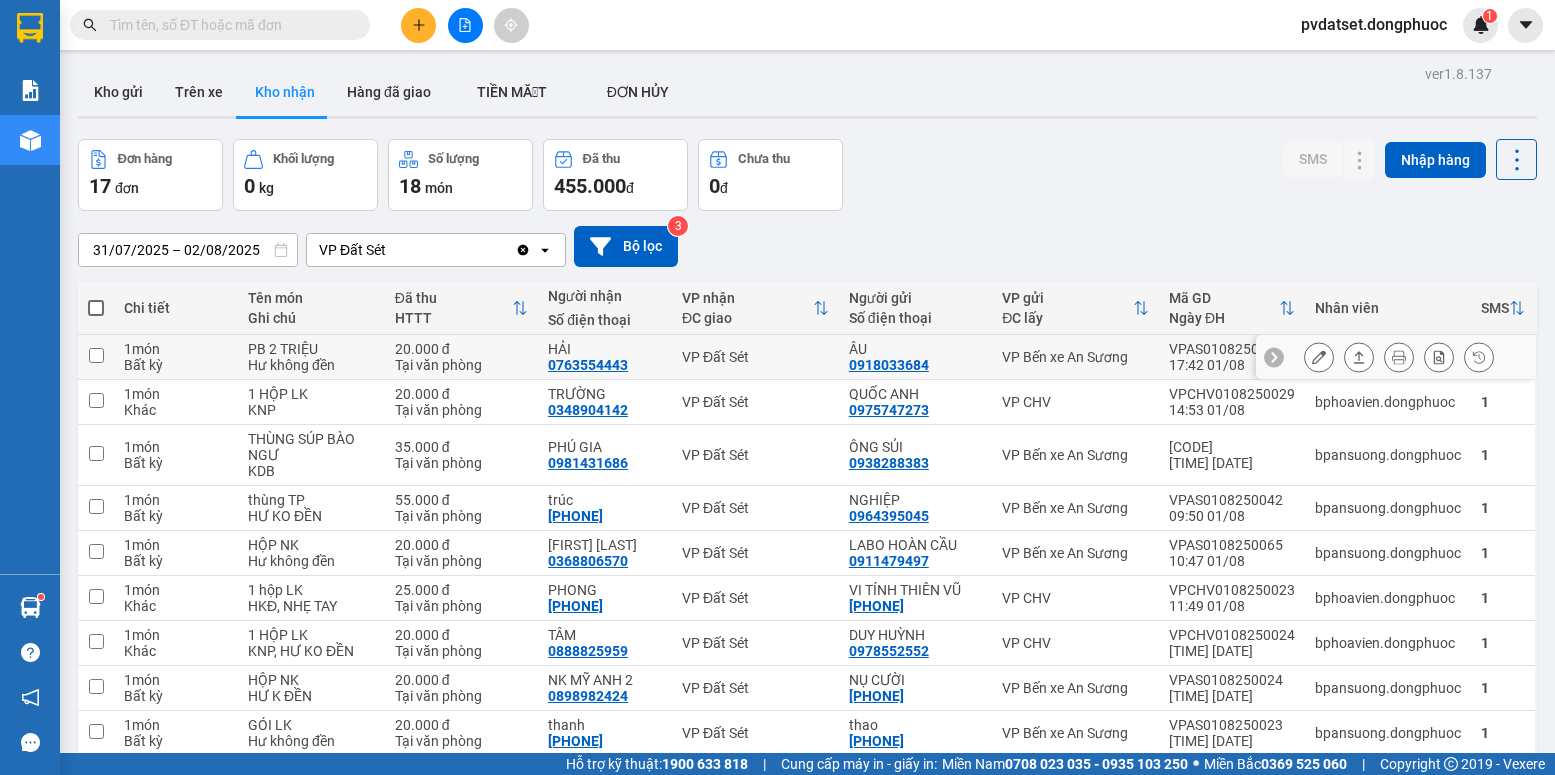 click on "[NAME] [PHONE]" at bounding box center [915, 357] 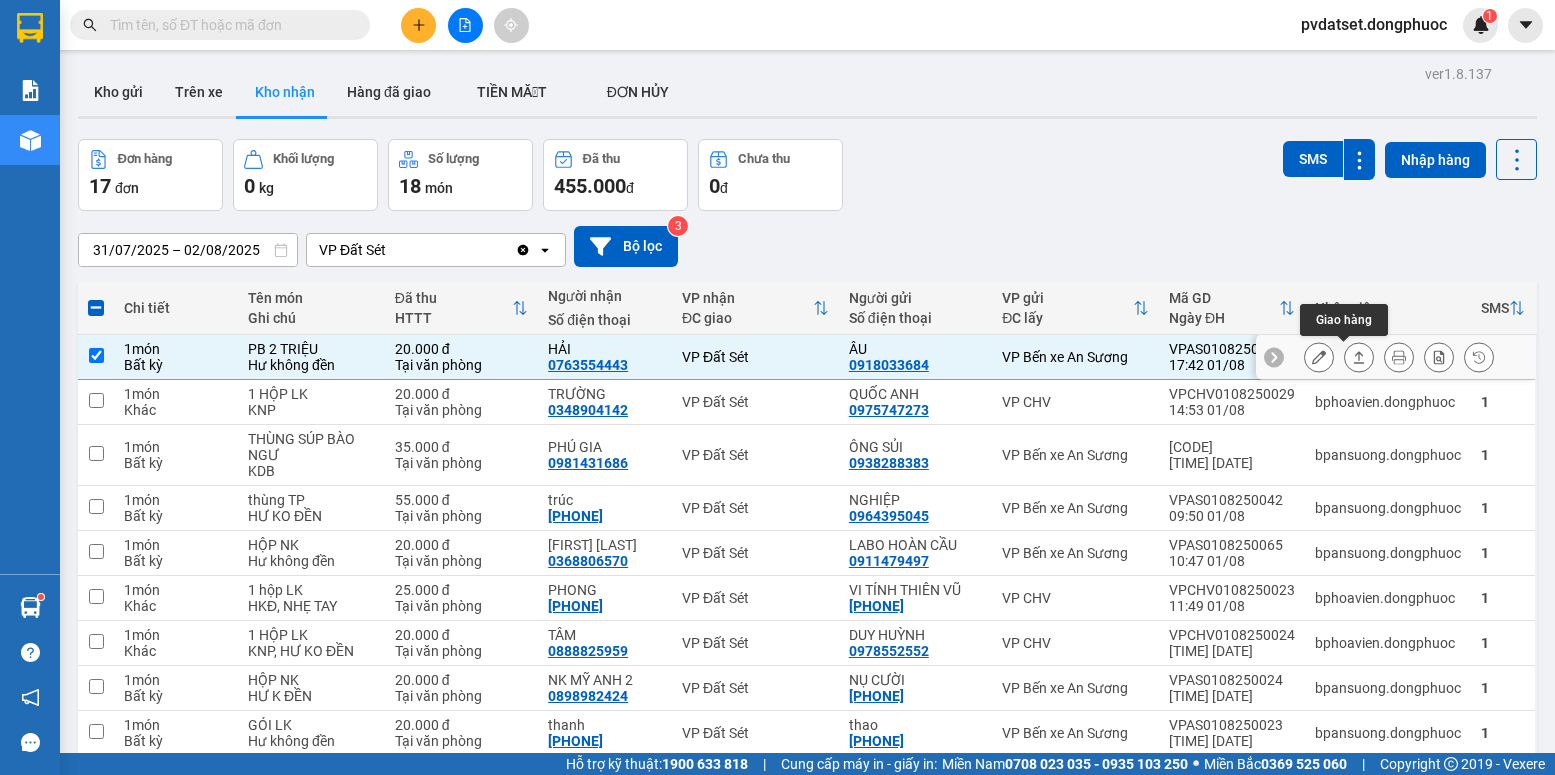 click 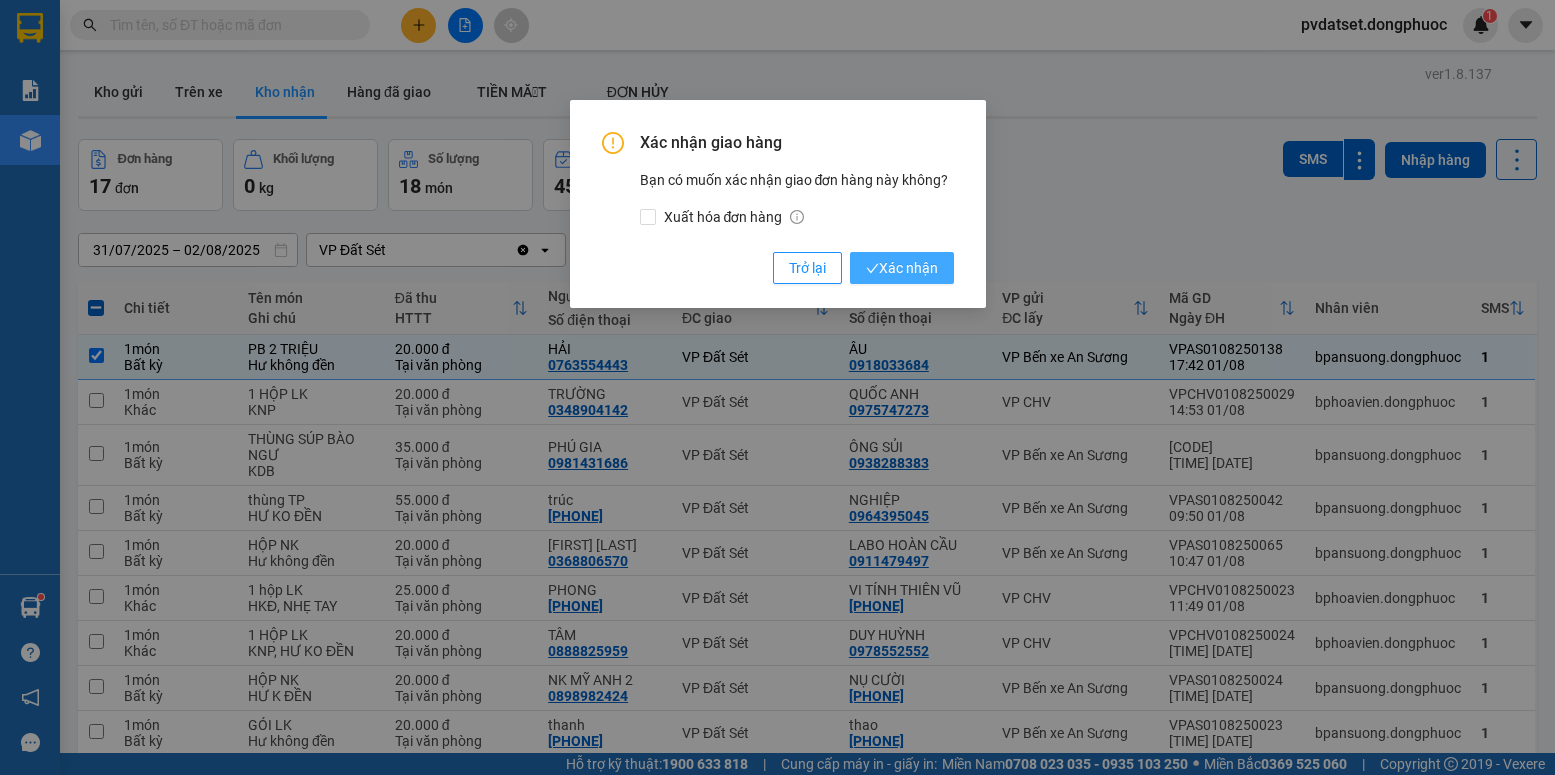click on "Xác nhận" at bounding box center [902, 268] 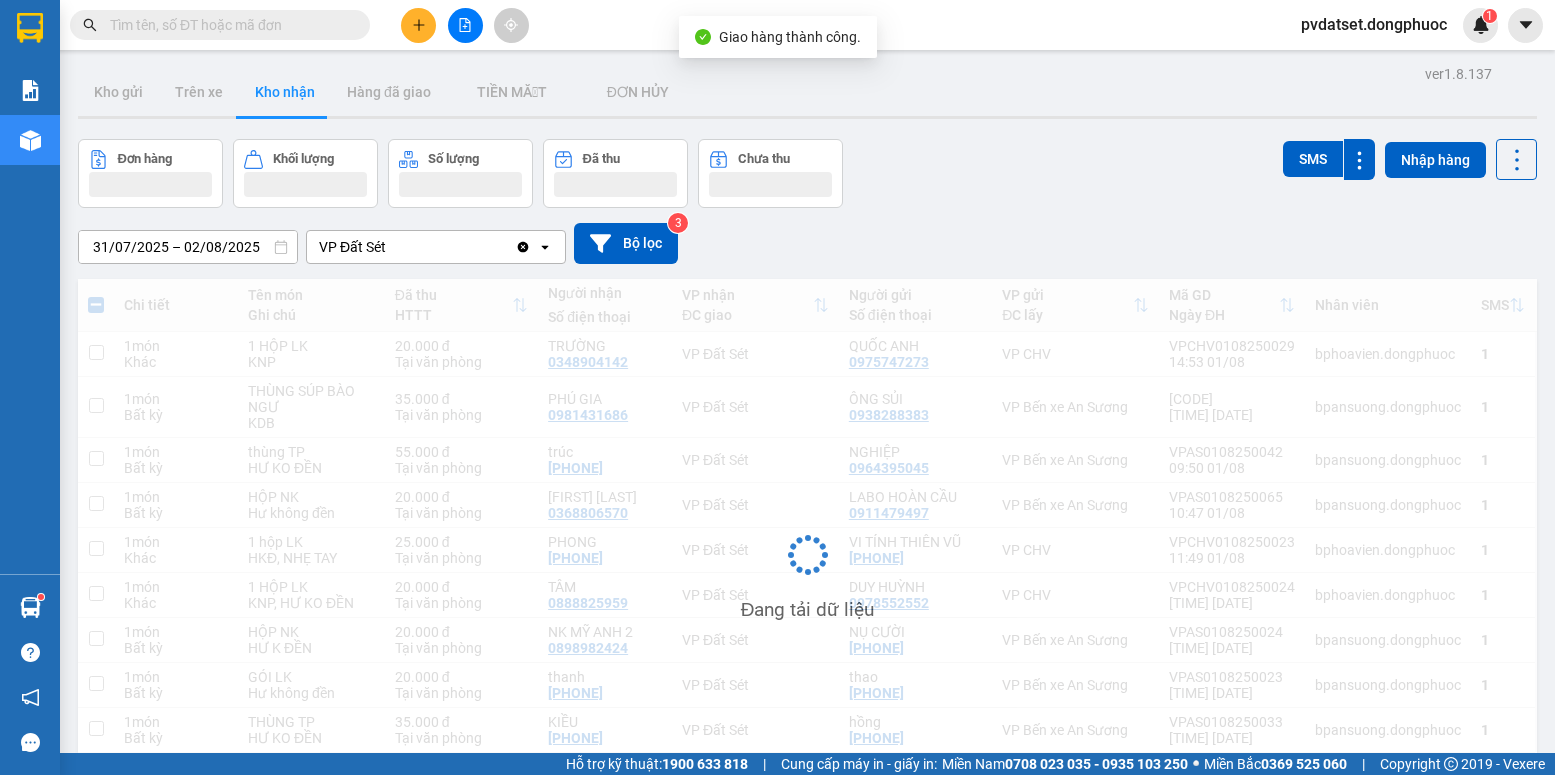 checkbox on "false" 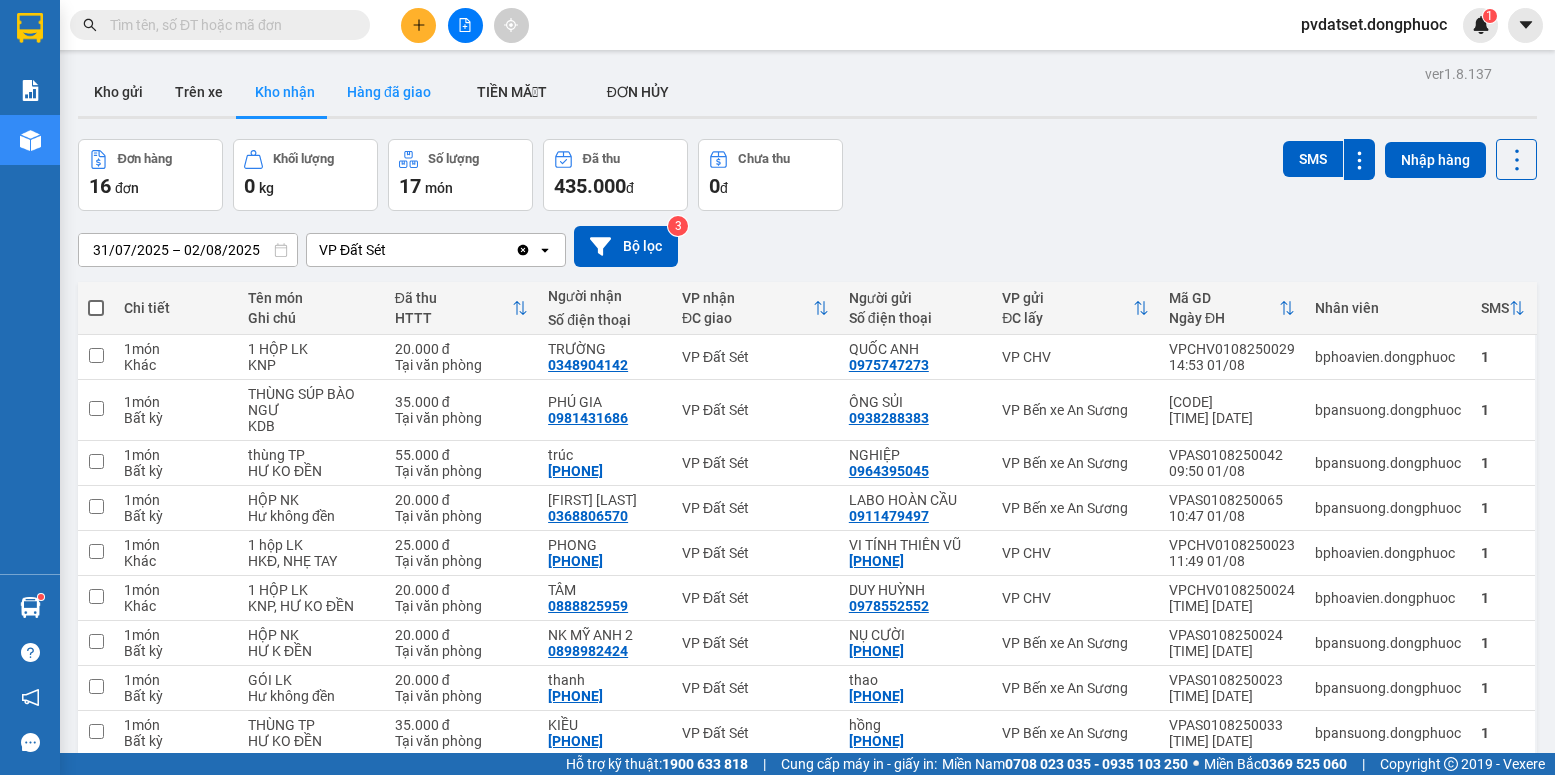 click on "Hàng đã giao" at bounding box center [389, 92] 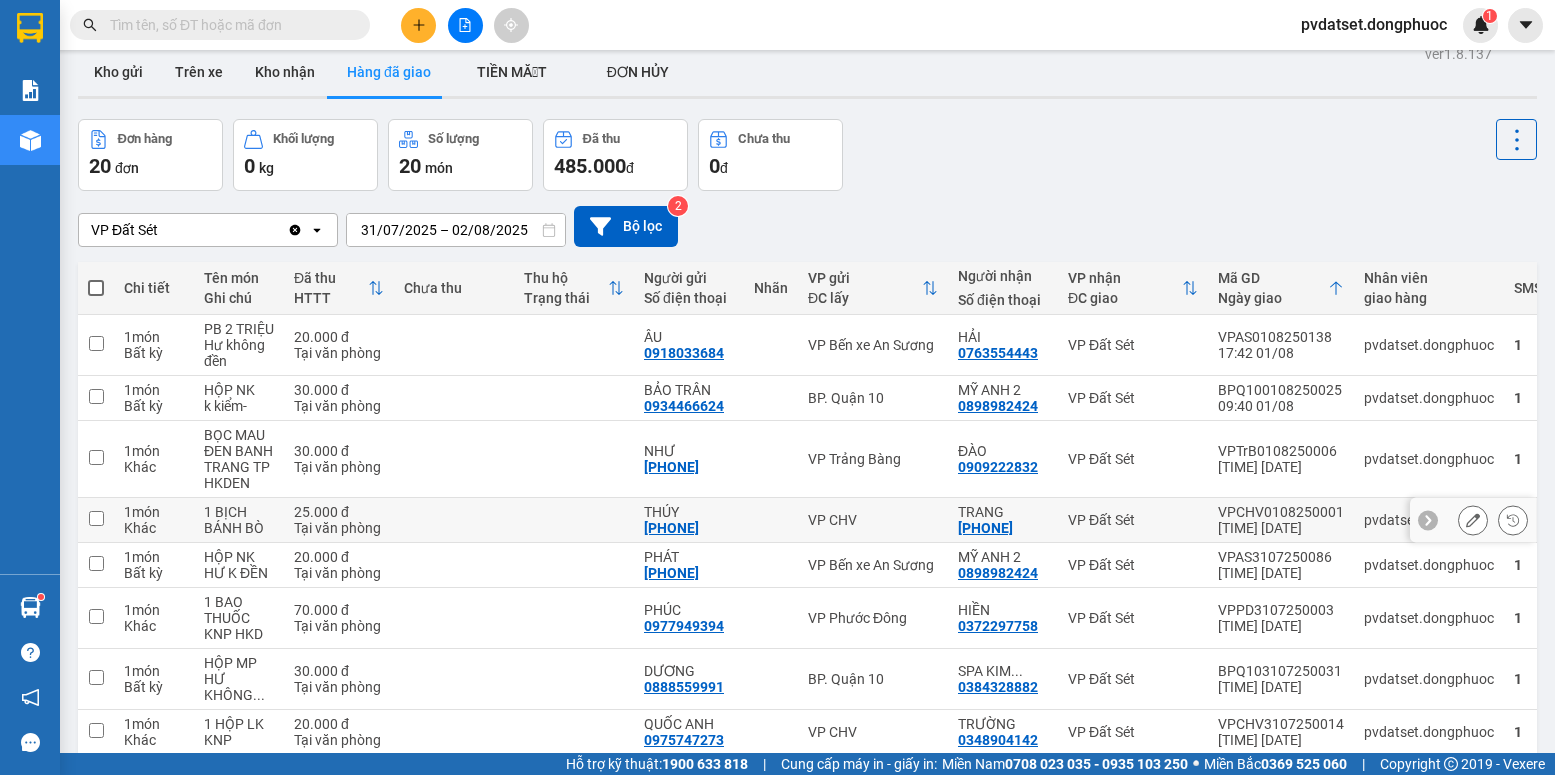 scroll, scrollTop: 0, scrollLeft: 0, axis: both 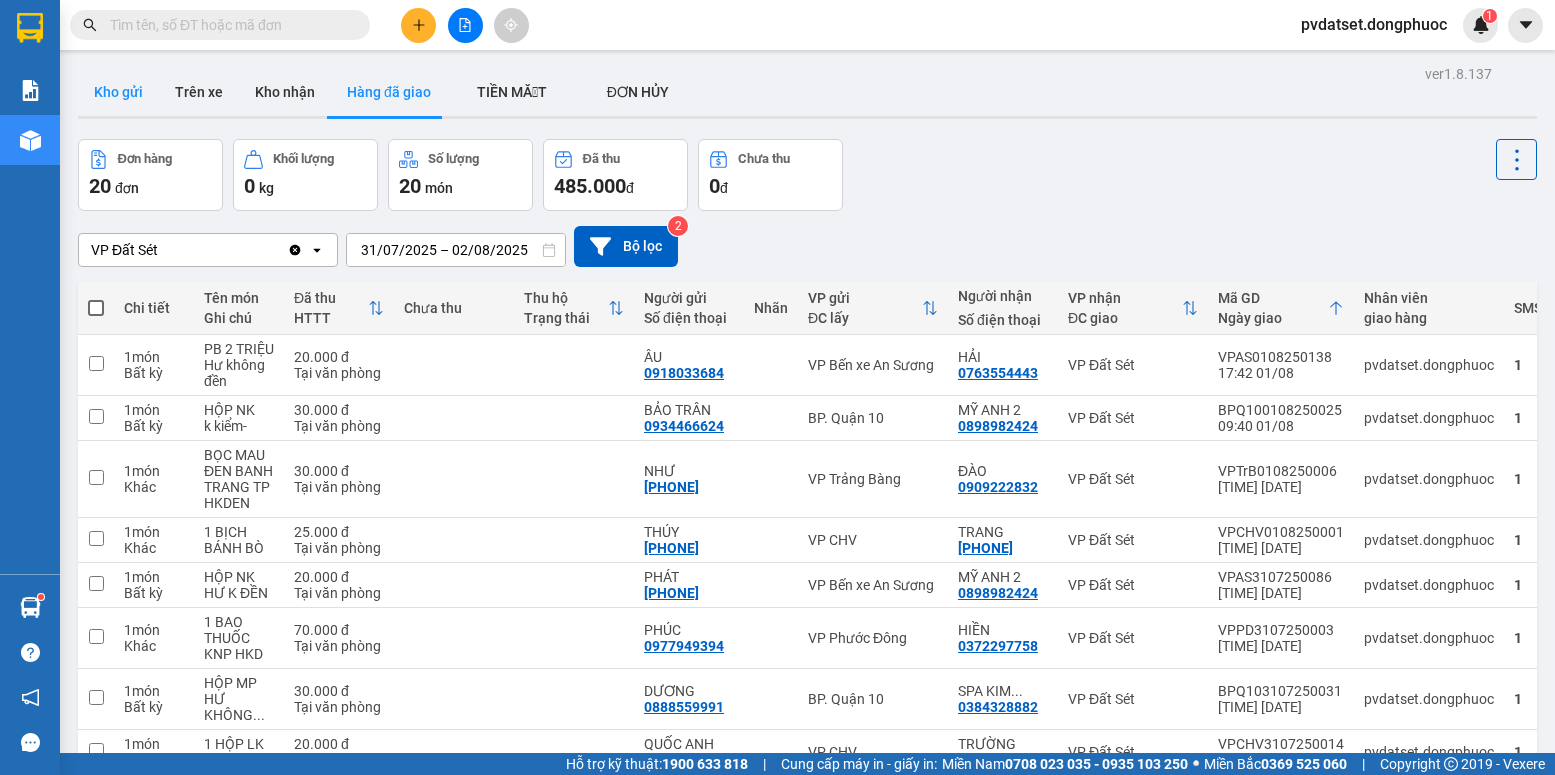 click on "Kho gửi" at bounding box center (118, 92) 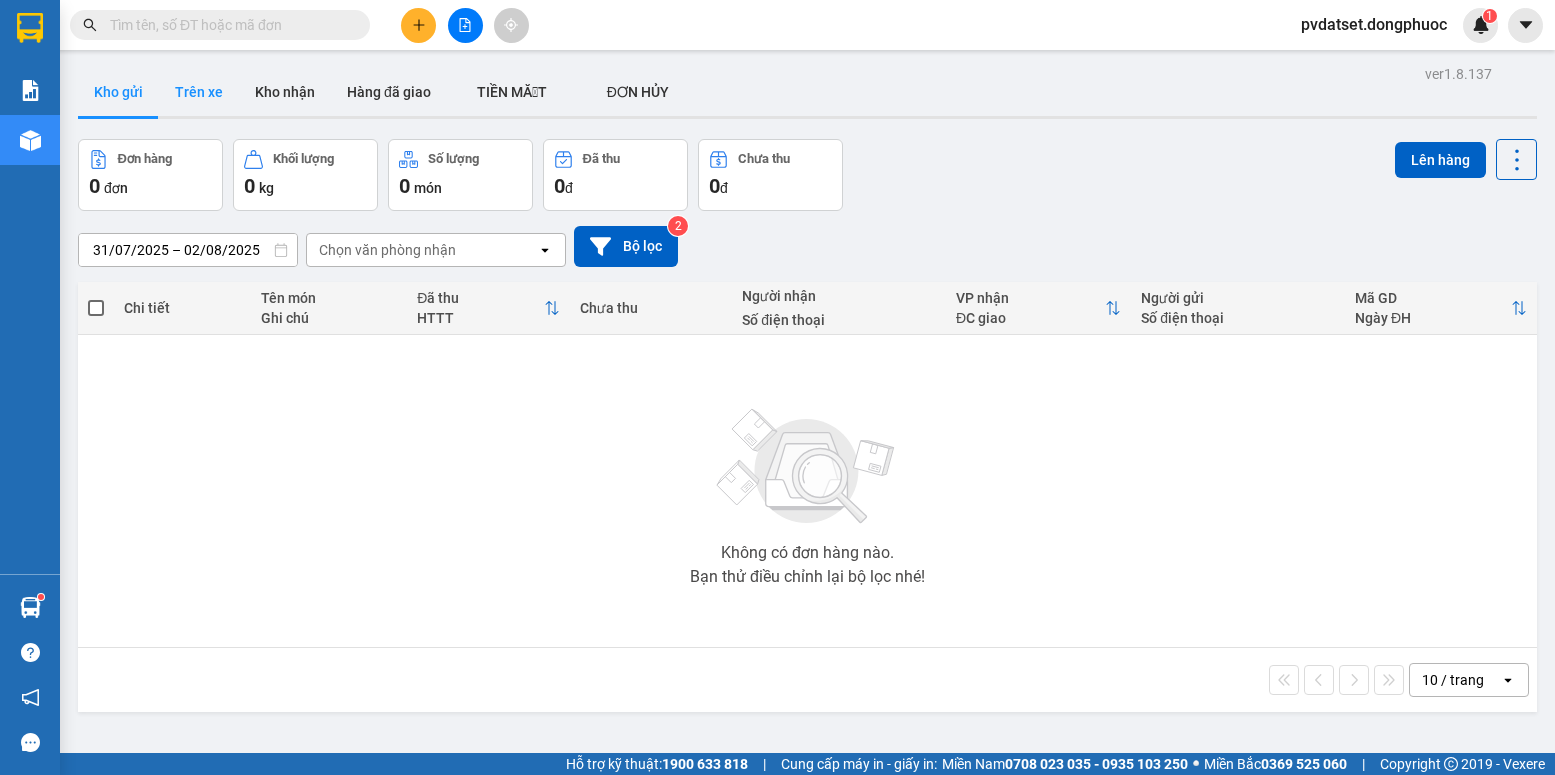 click on "Trên xe" at bounding box center (199, 92) 